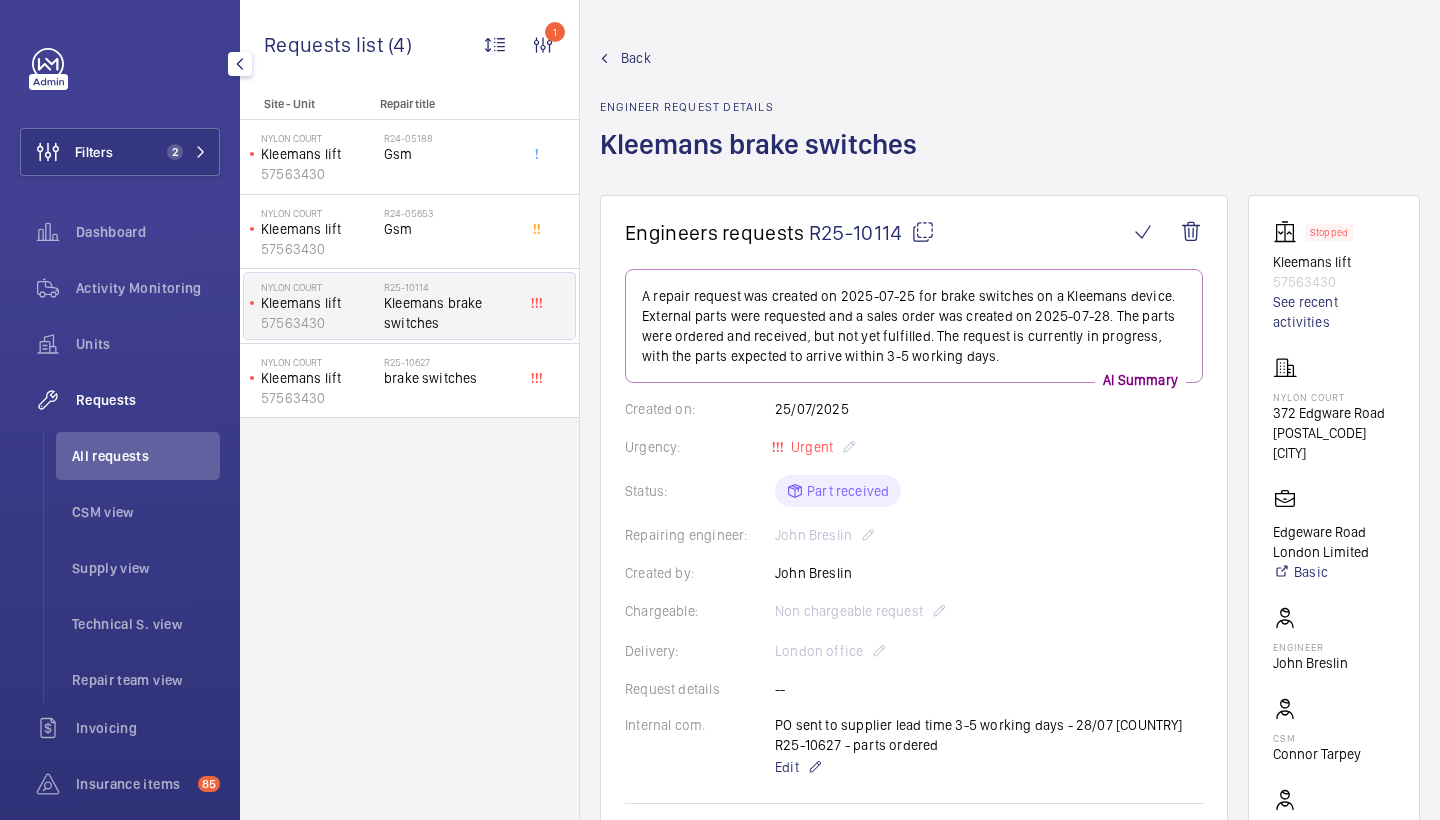 scroll, scrollTop: 0, scrollLeft: 0, axis: both 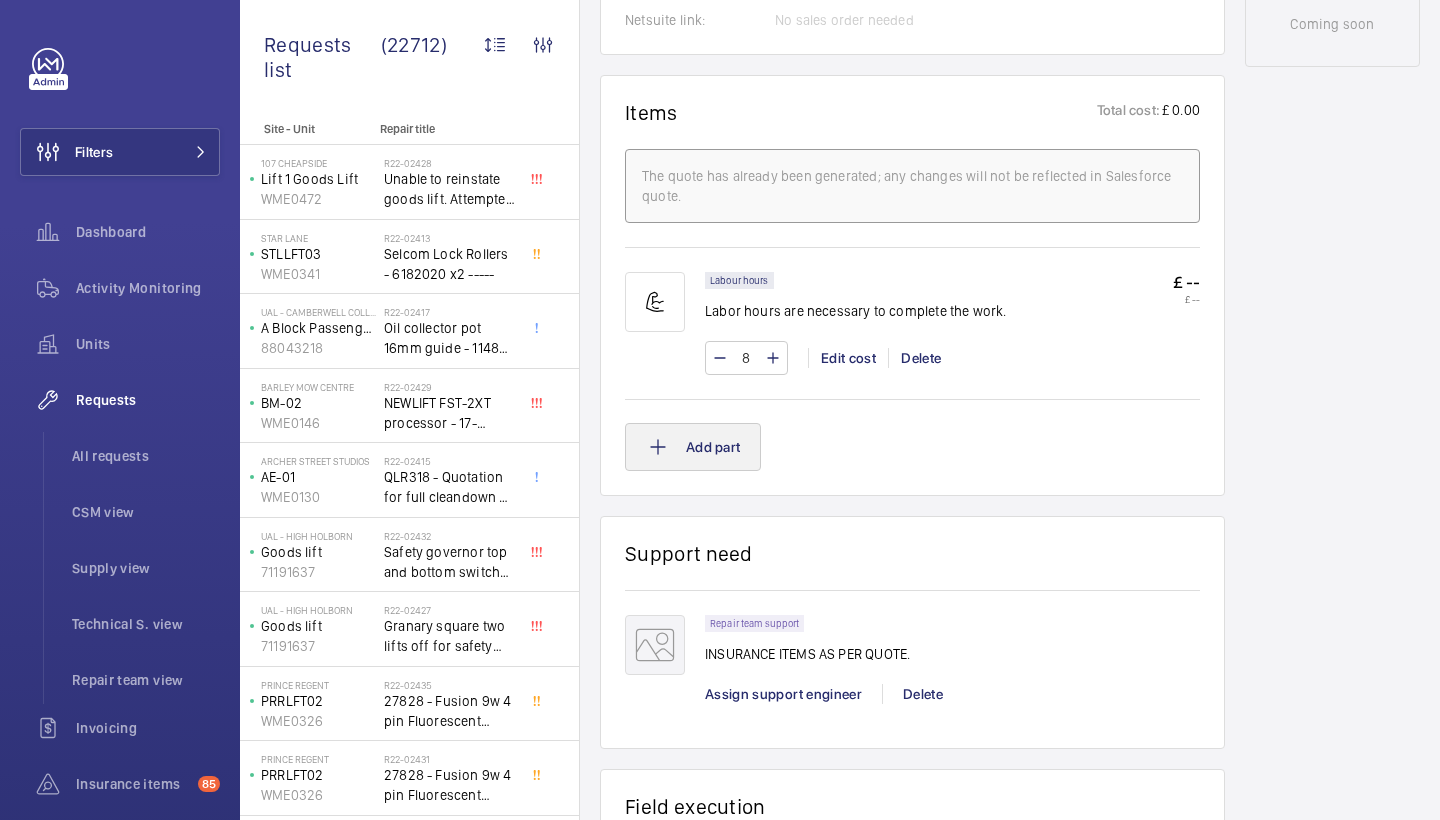 click on "Add part" 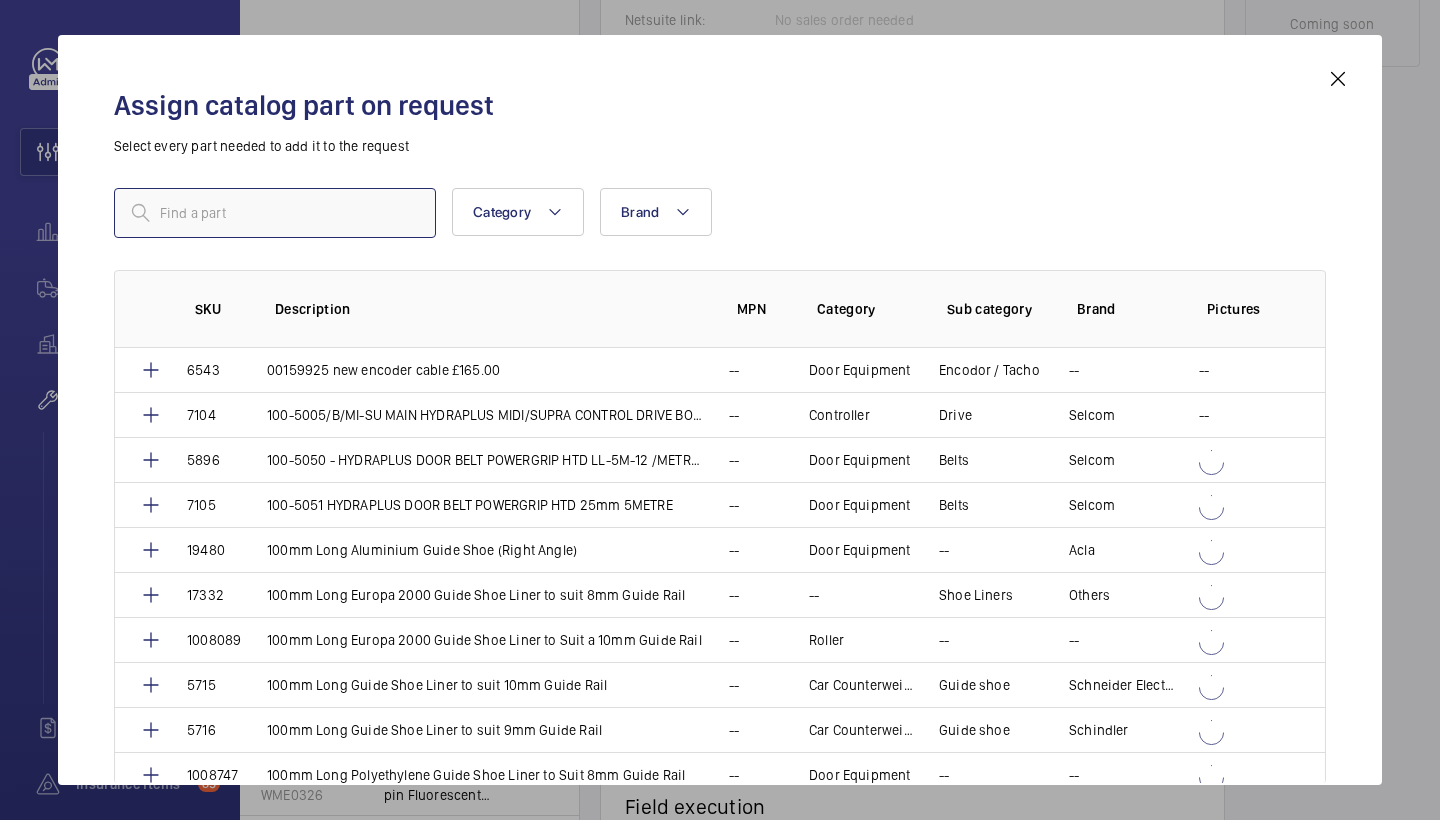 click at bounding box center [275, 213] 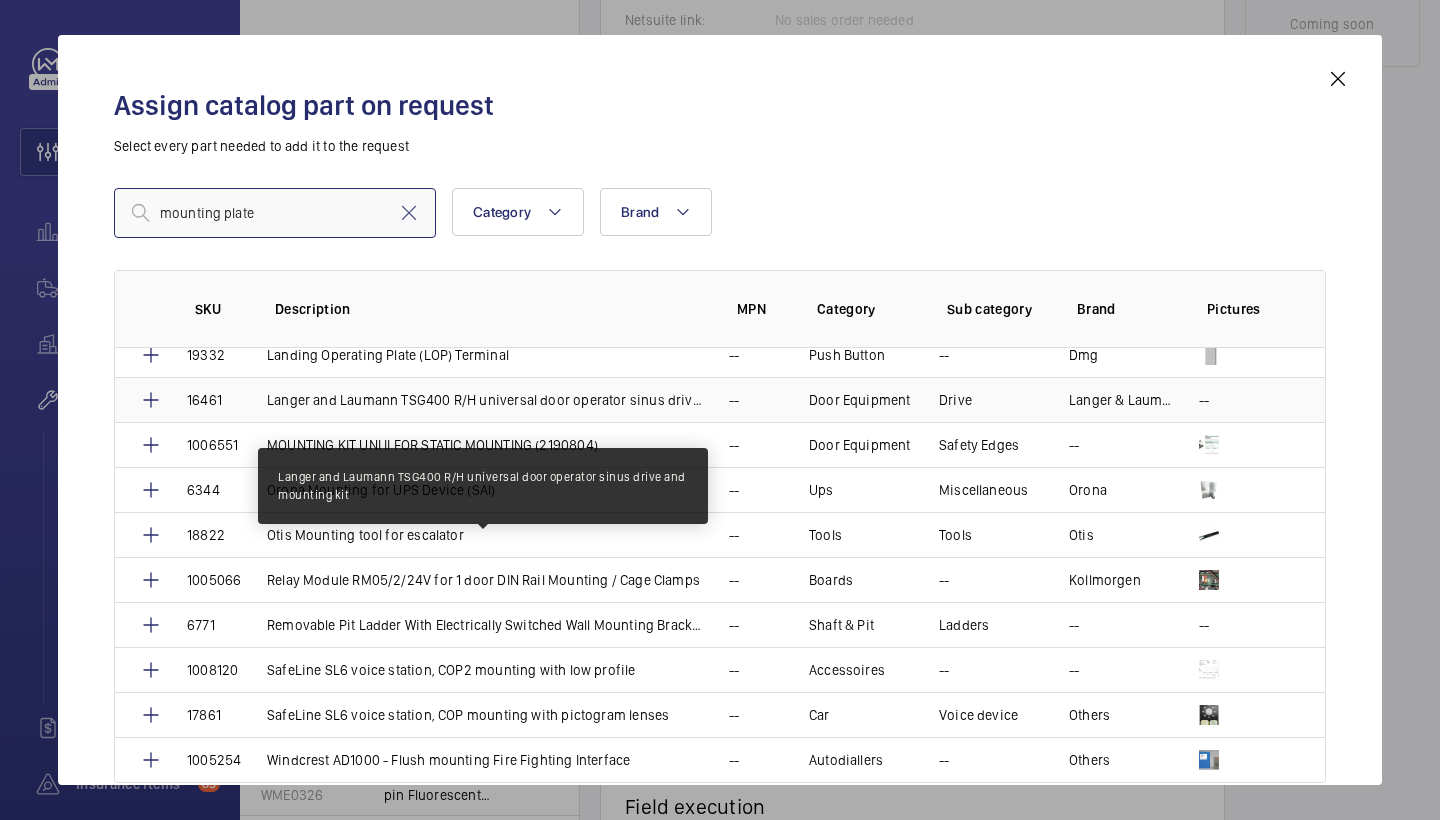 scroll, scrollTop: 330, scrollLeft: 0, axis: vertical 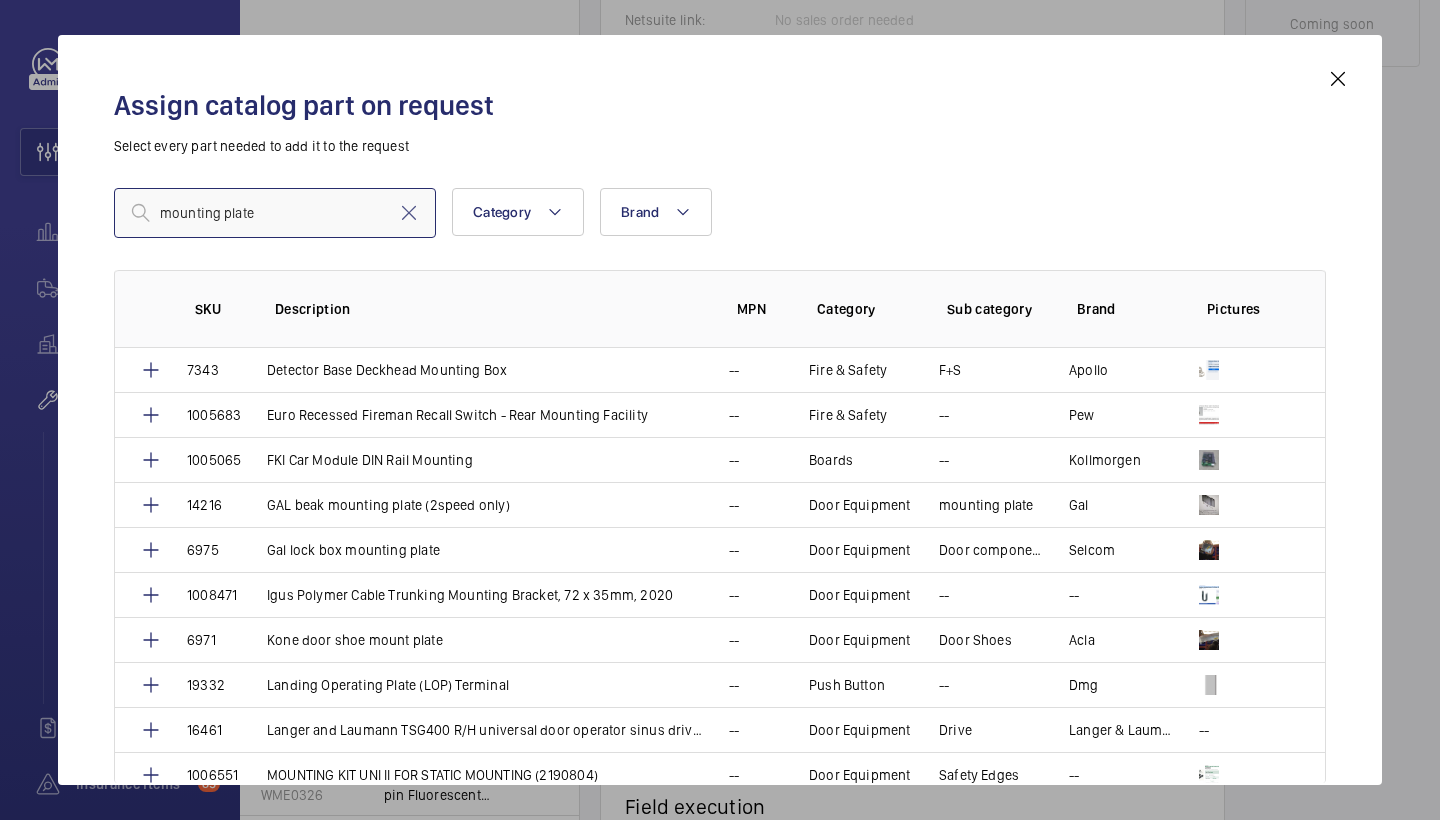 type on "mounting plate" 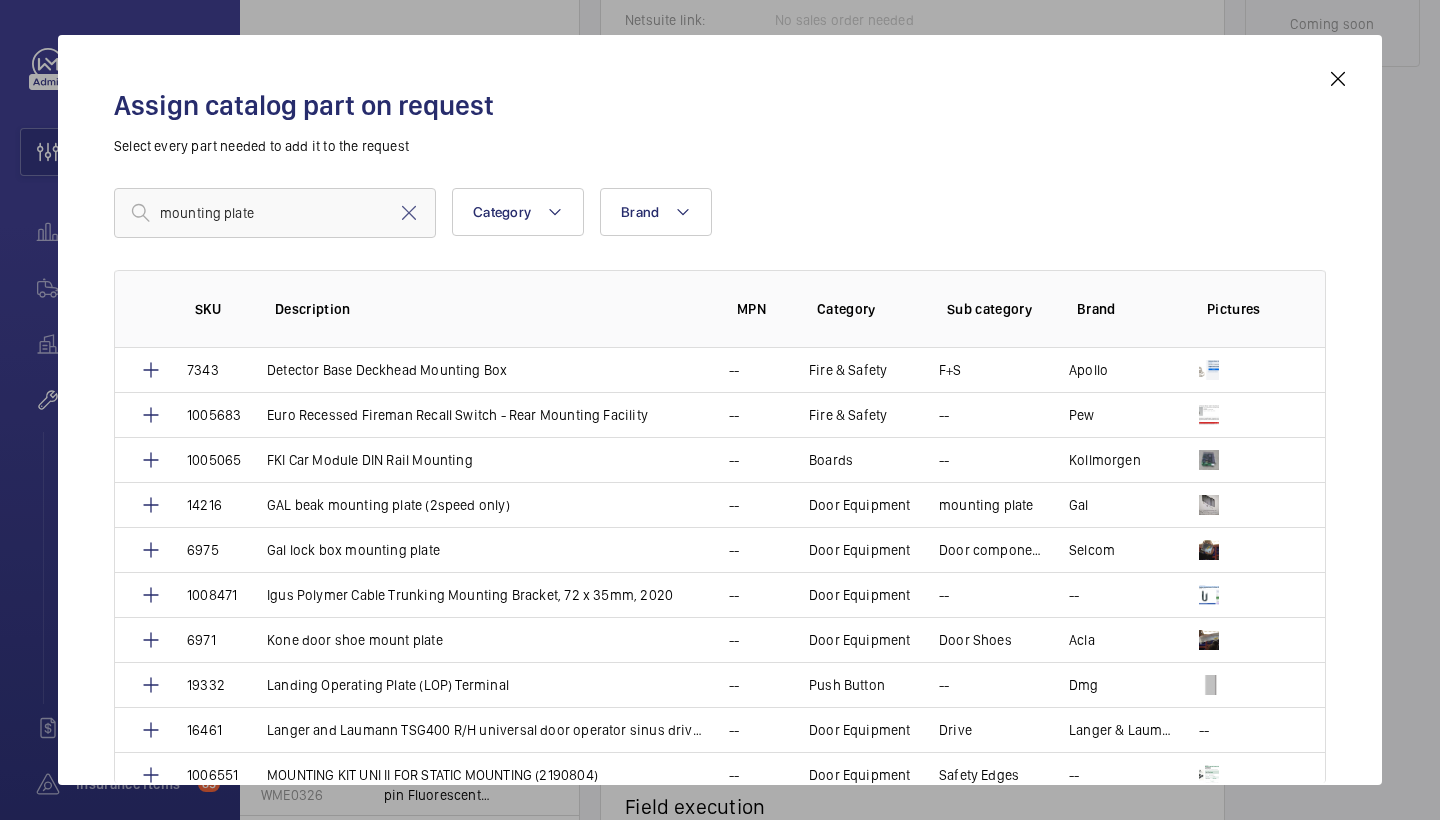 click at bounding box center (1338, 79) 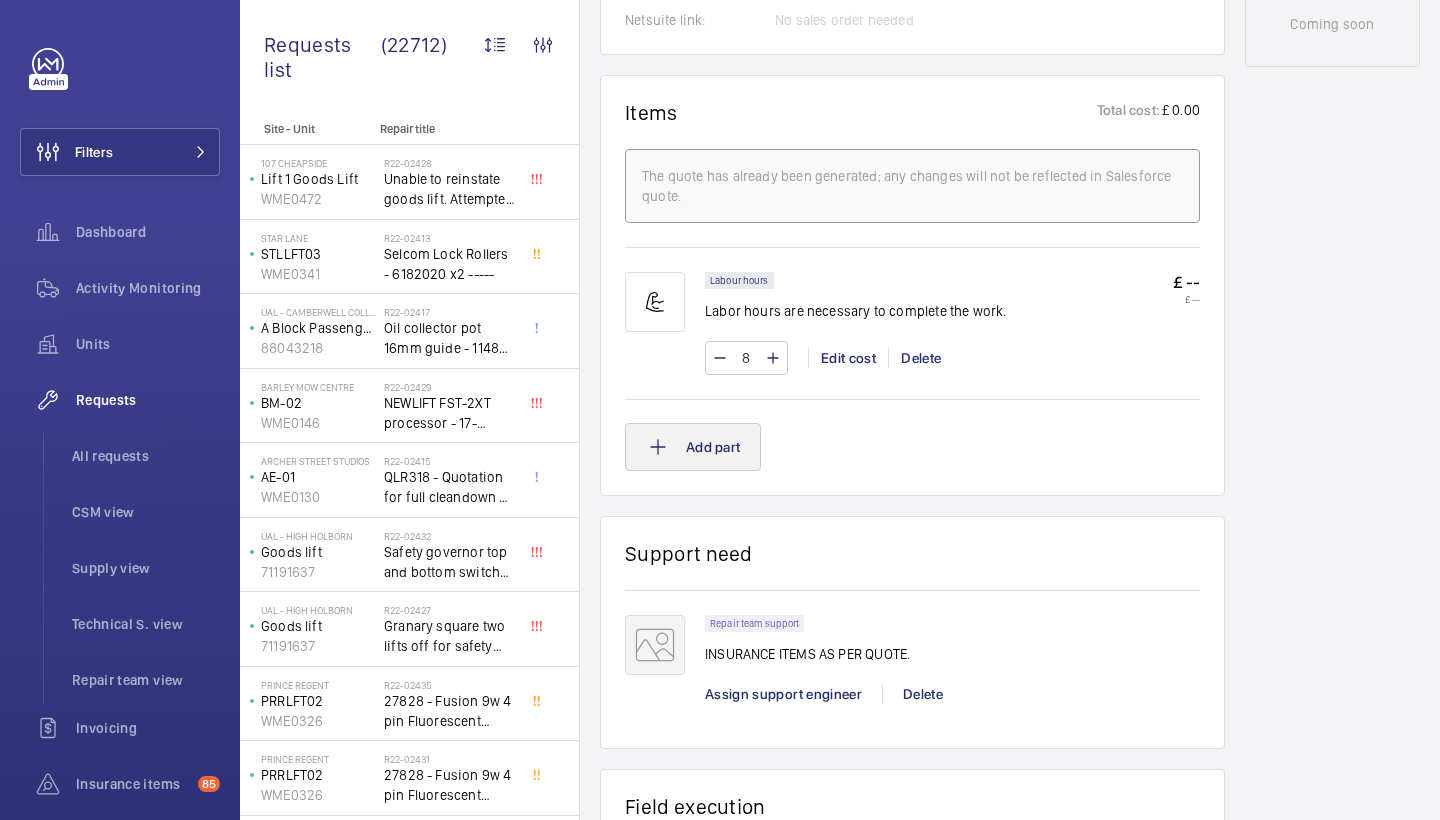 click on "Add part" 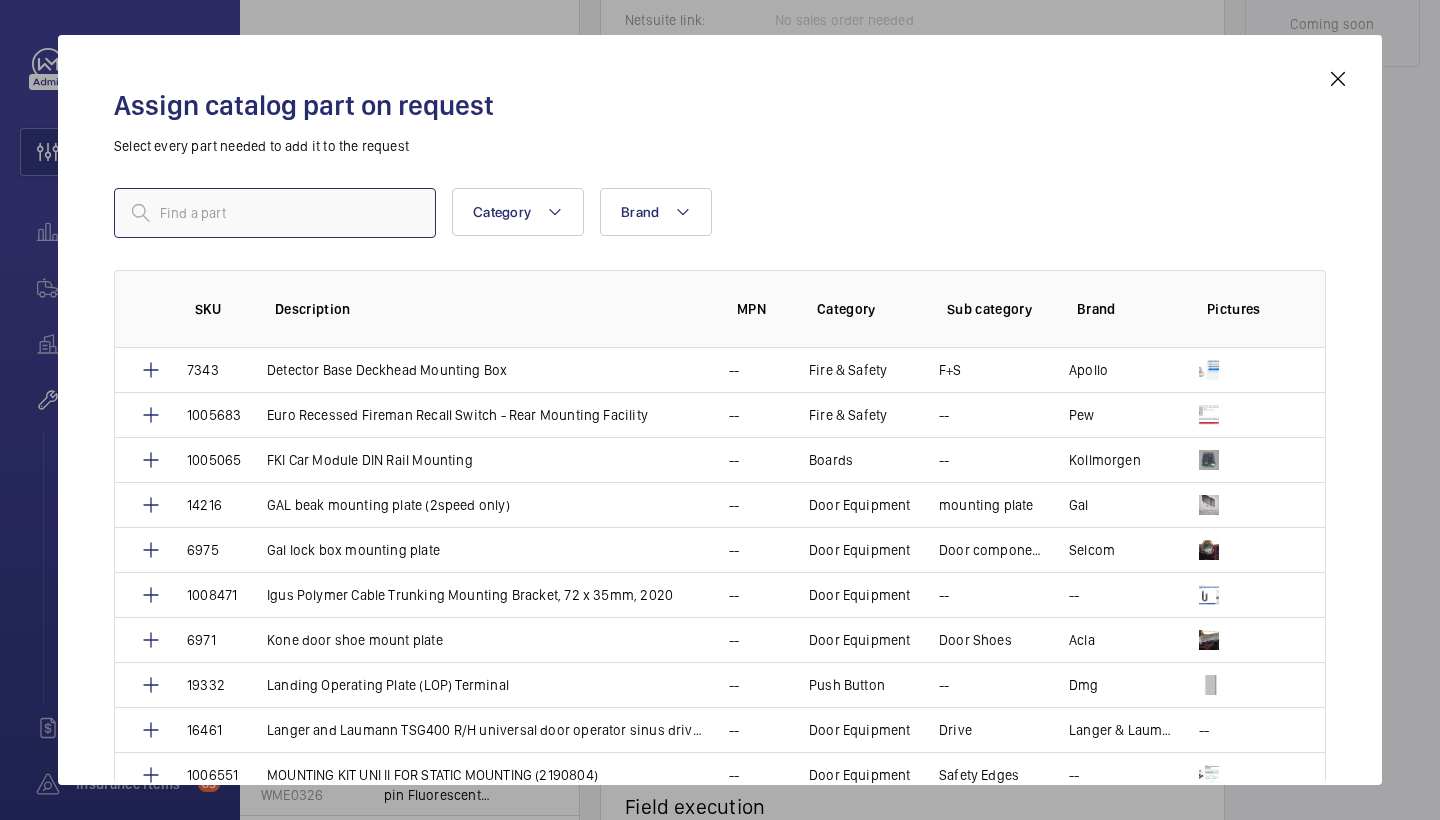 click at bounding box center (275, 213) 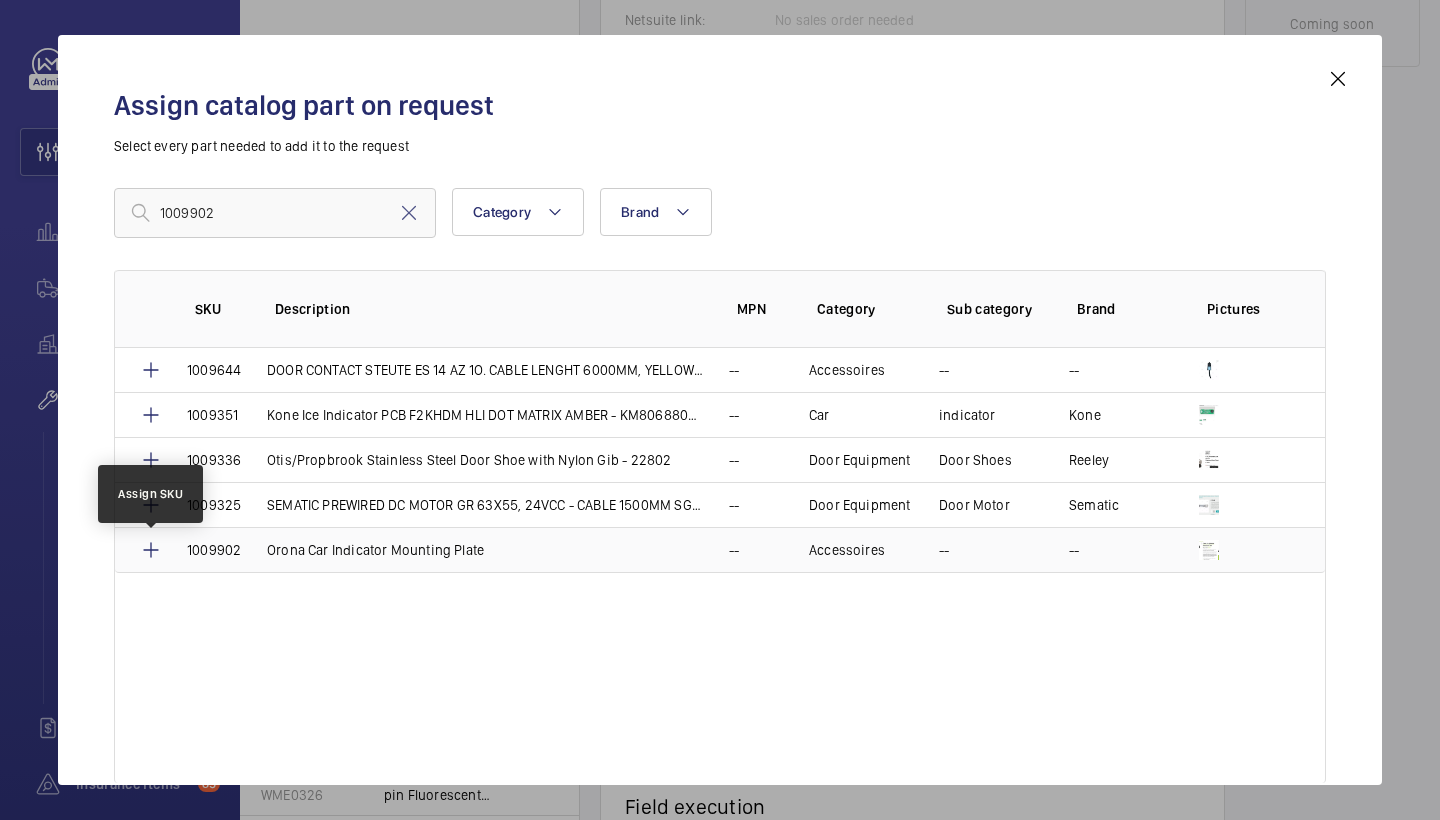 click at bounding box center [151, 550] 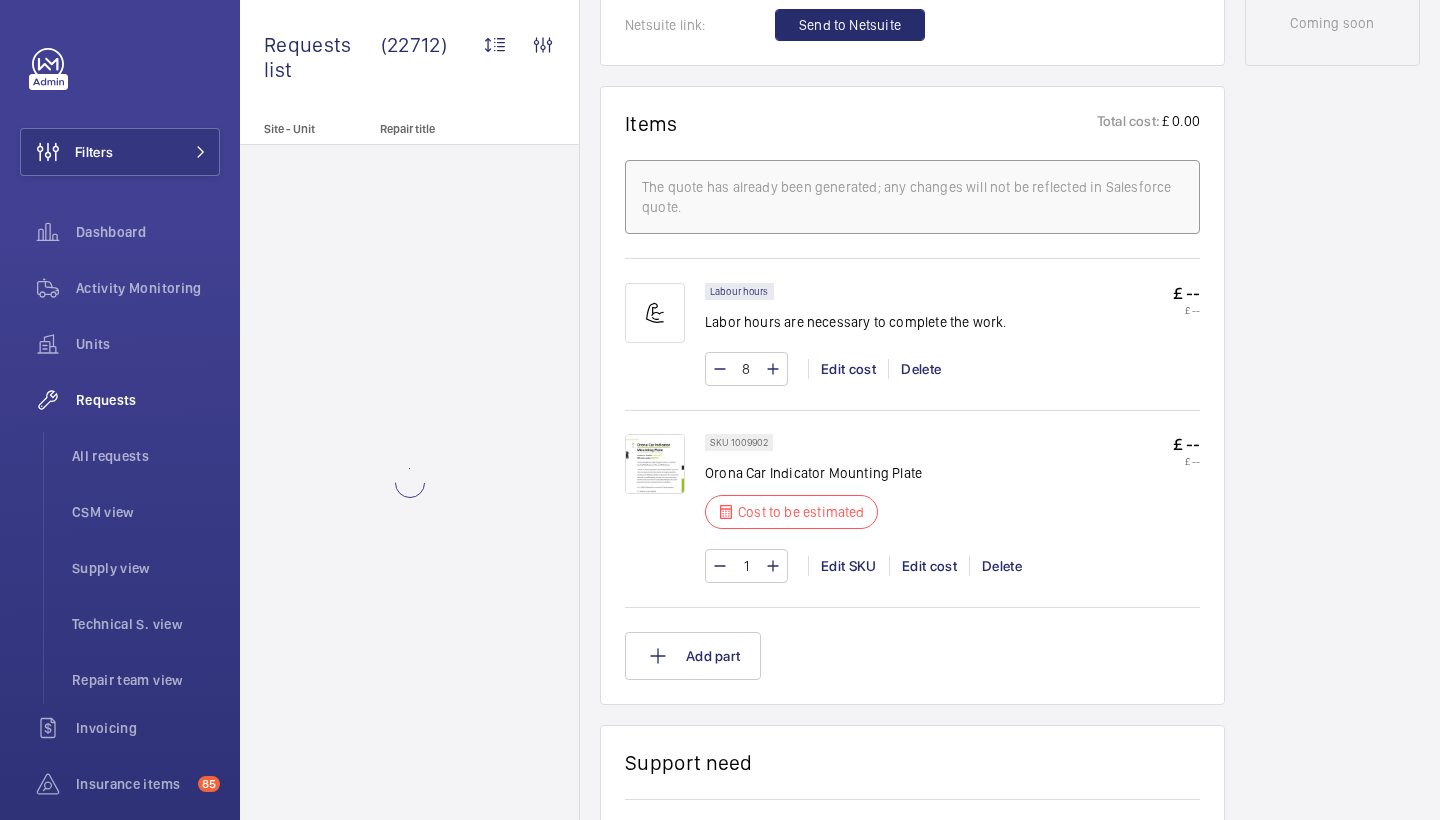 scroll, scrollTop: 1146, scrollLeft: 0, axis: vertical 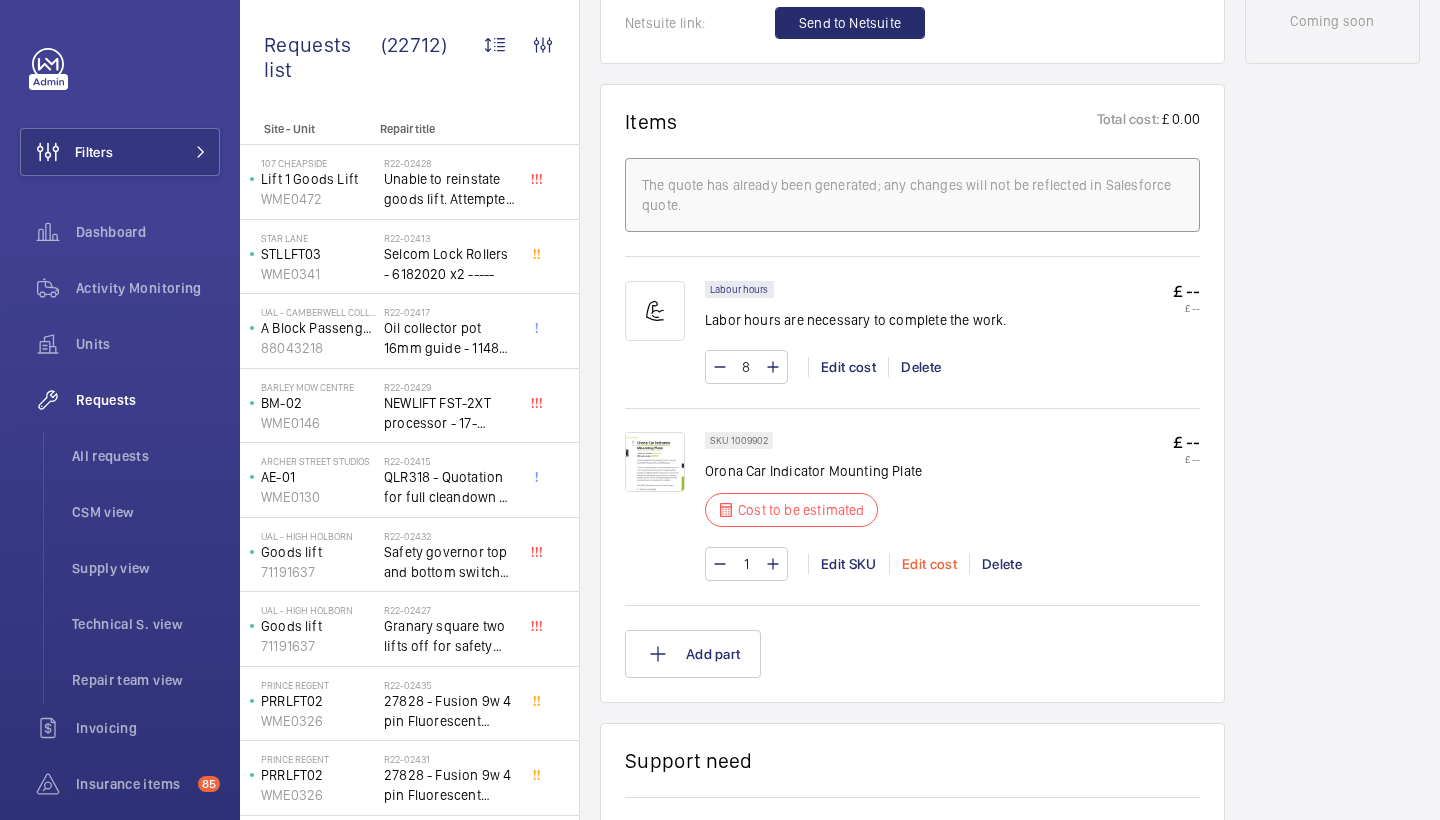 click on "Edit cost" 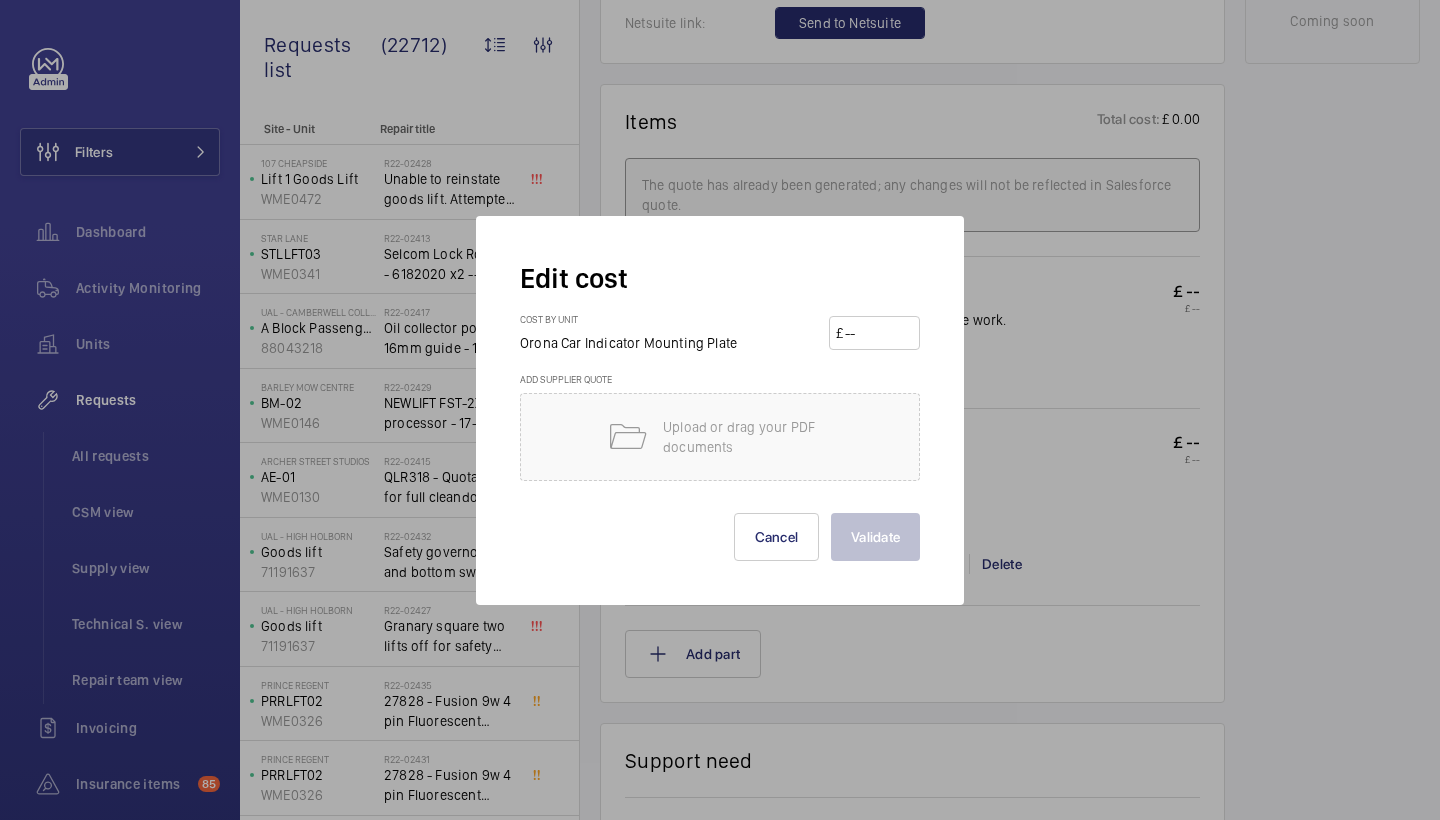 click at bounding box center (878, 333) 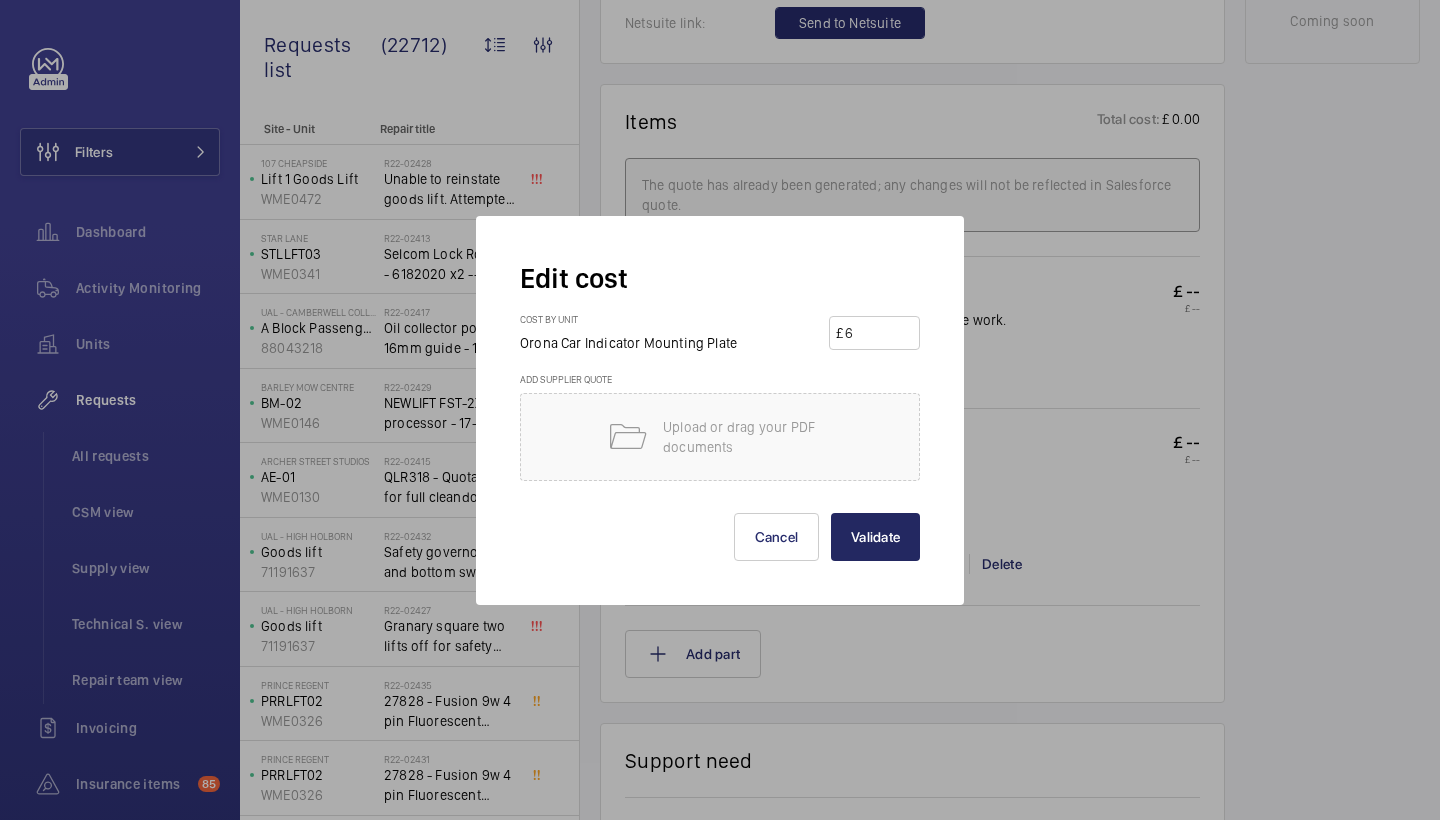type on "6" 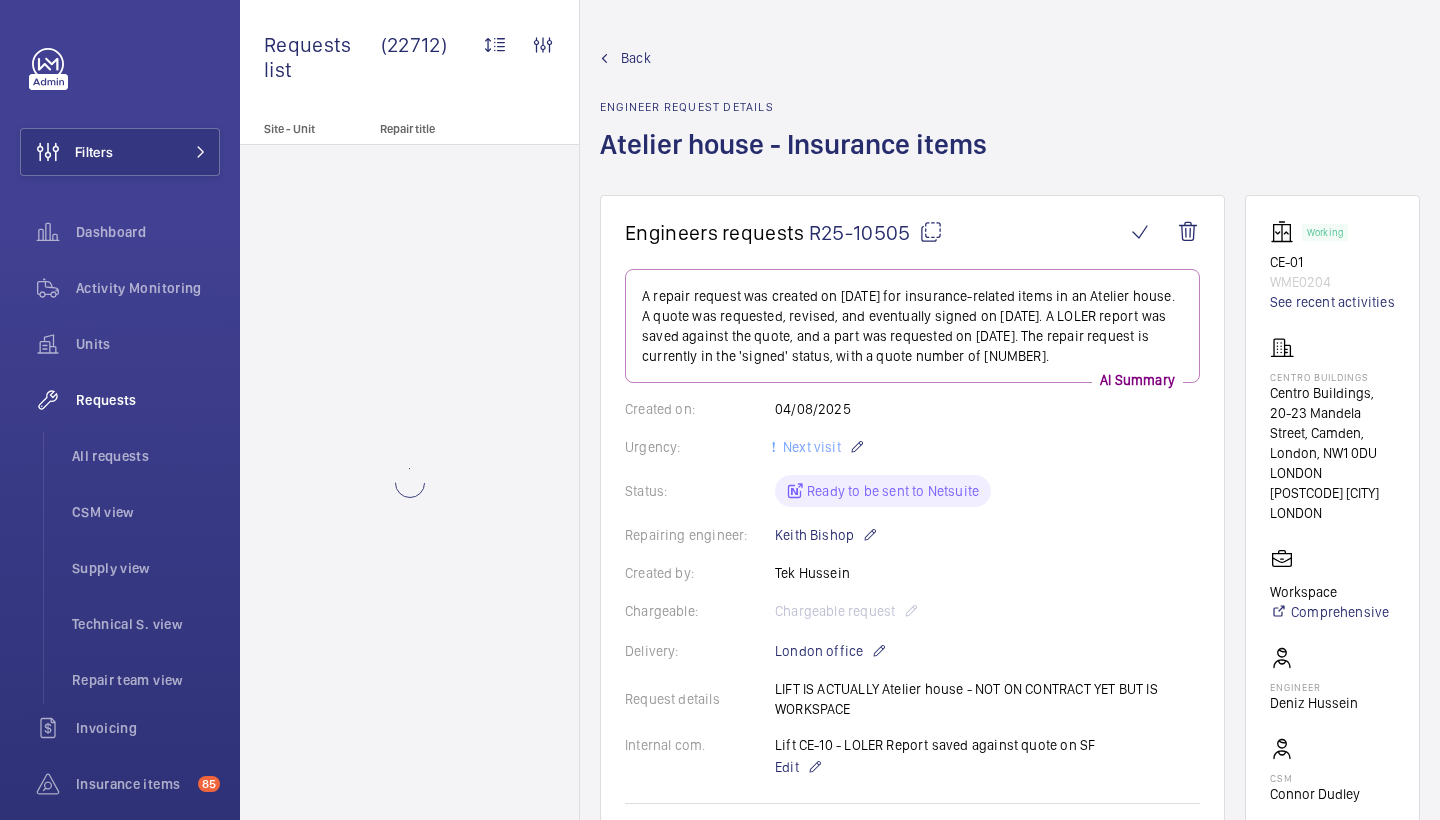 scroll, scrollTop: 0, scrollLeft: 0, axis: both 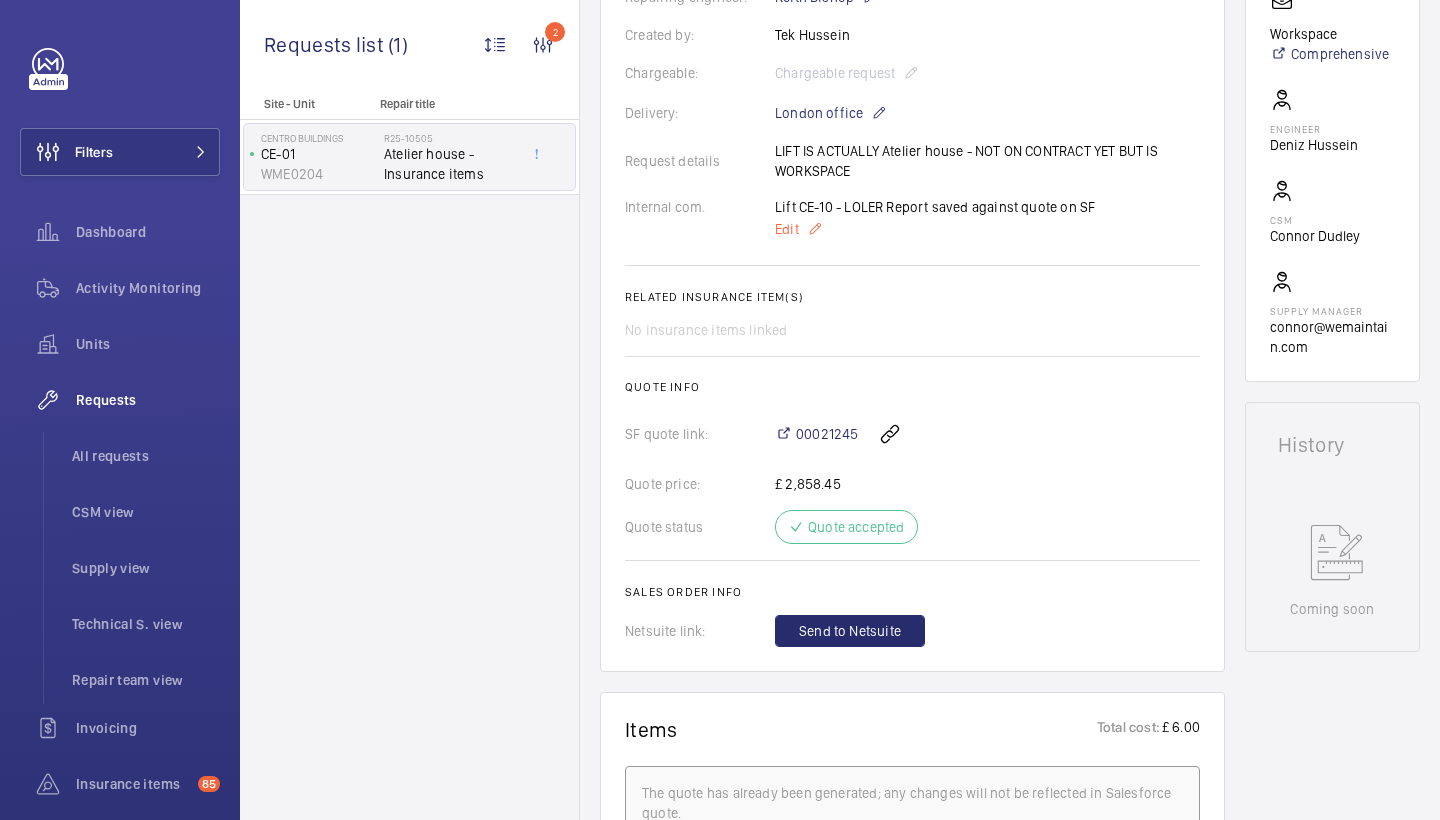 click on "Edit" 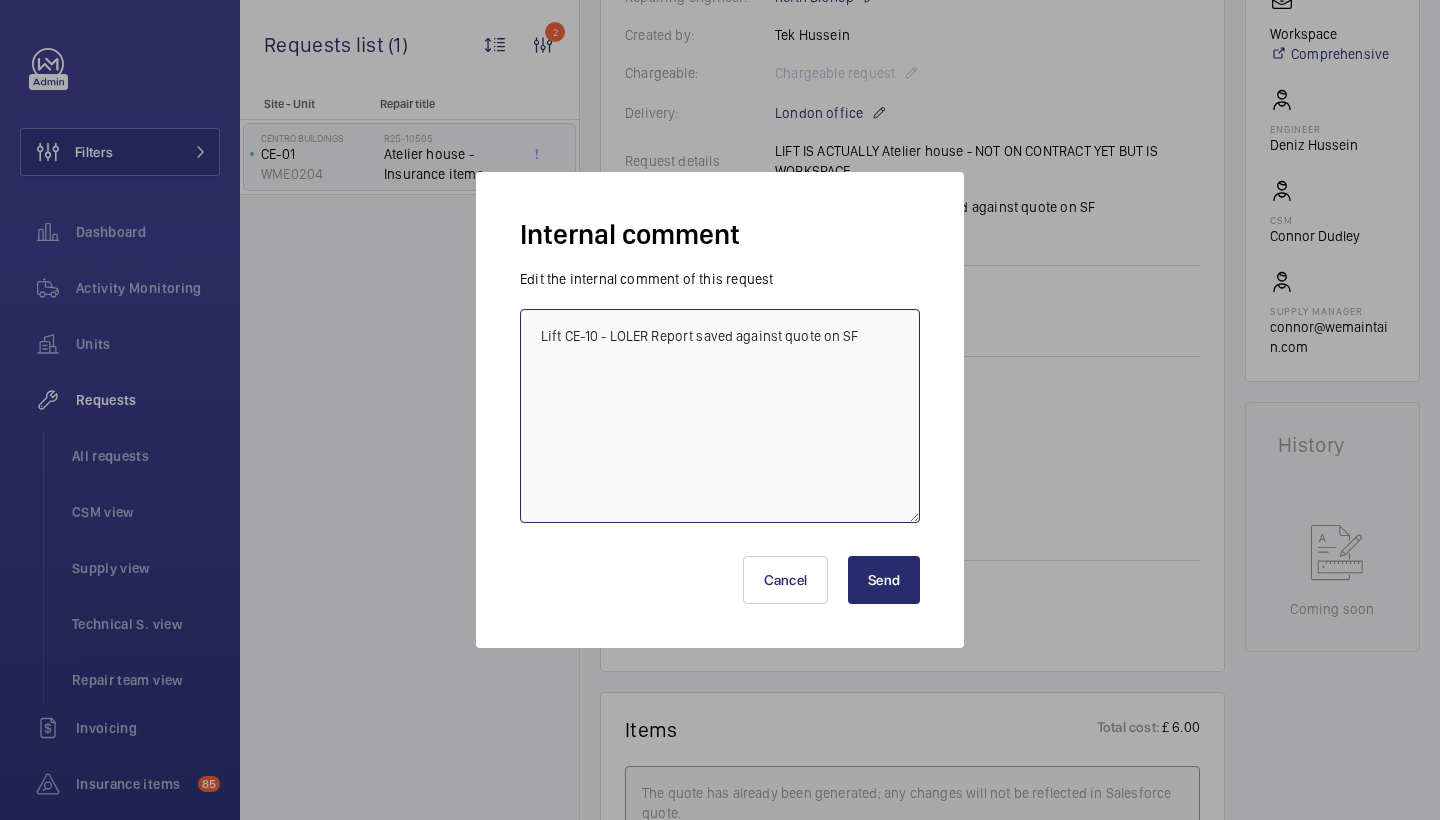 click on "Lift CE-10 - LOLER Report saved against quote on SF" at bounding box center [720, 416] 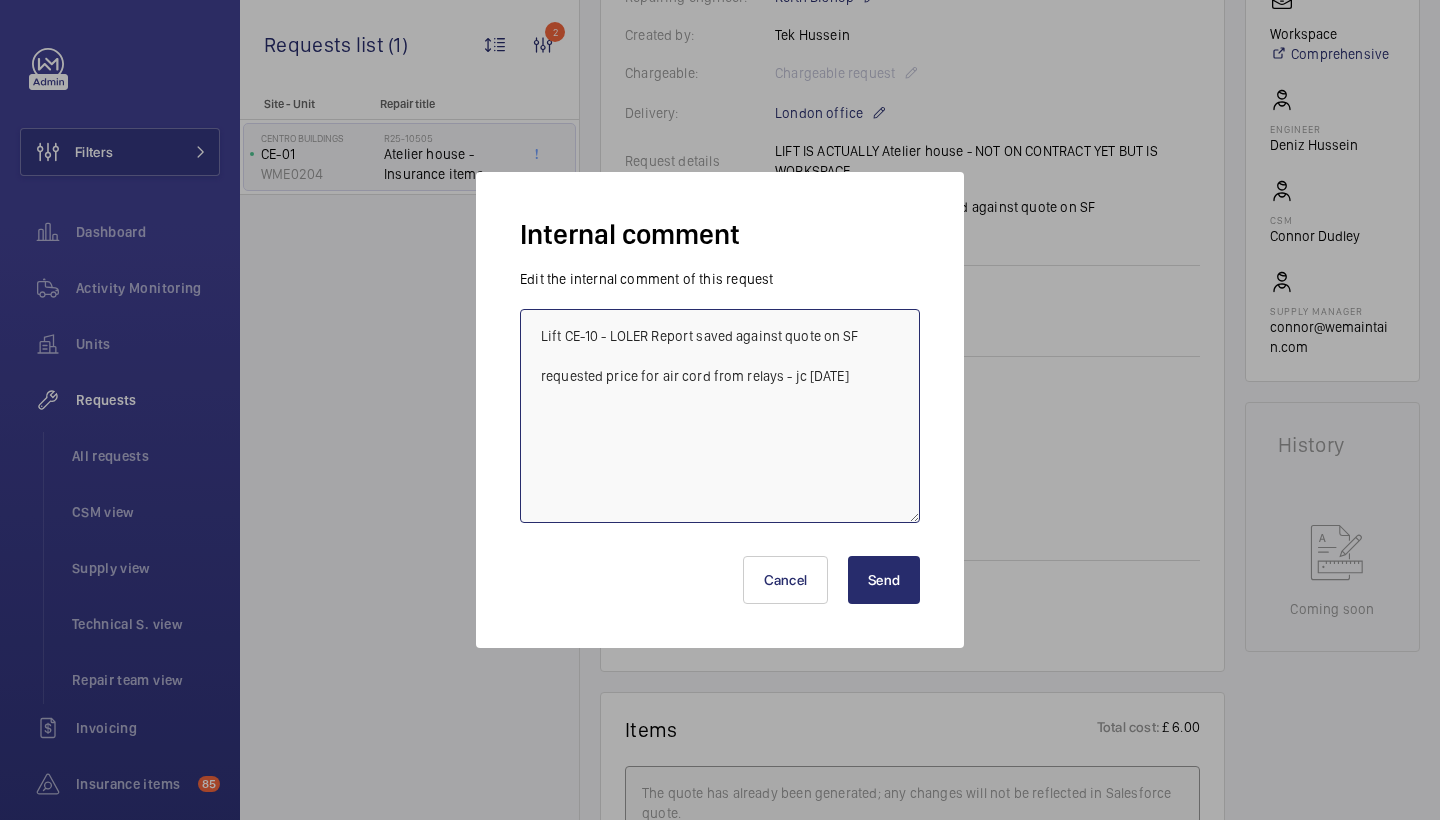 type on "Lift CE-10 - LOLER Report saved against quote on SF
requested price for air cord from relays - jc 7/8/25" 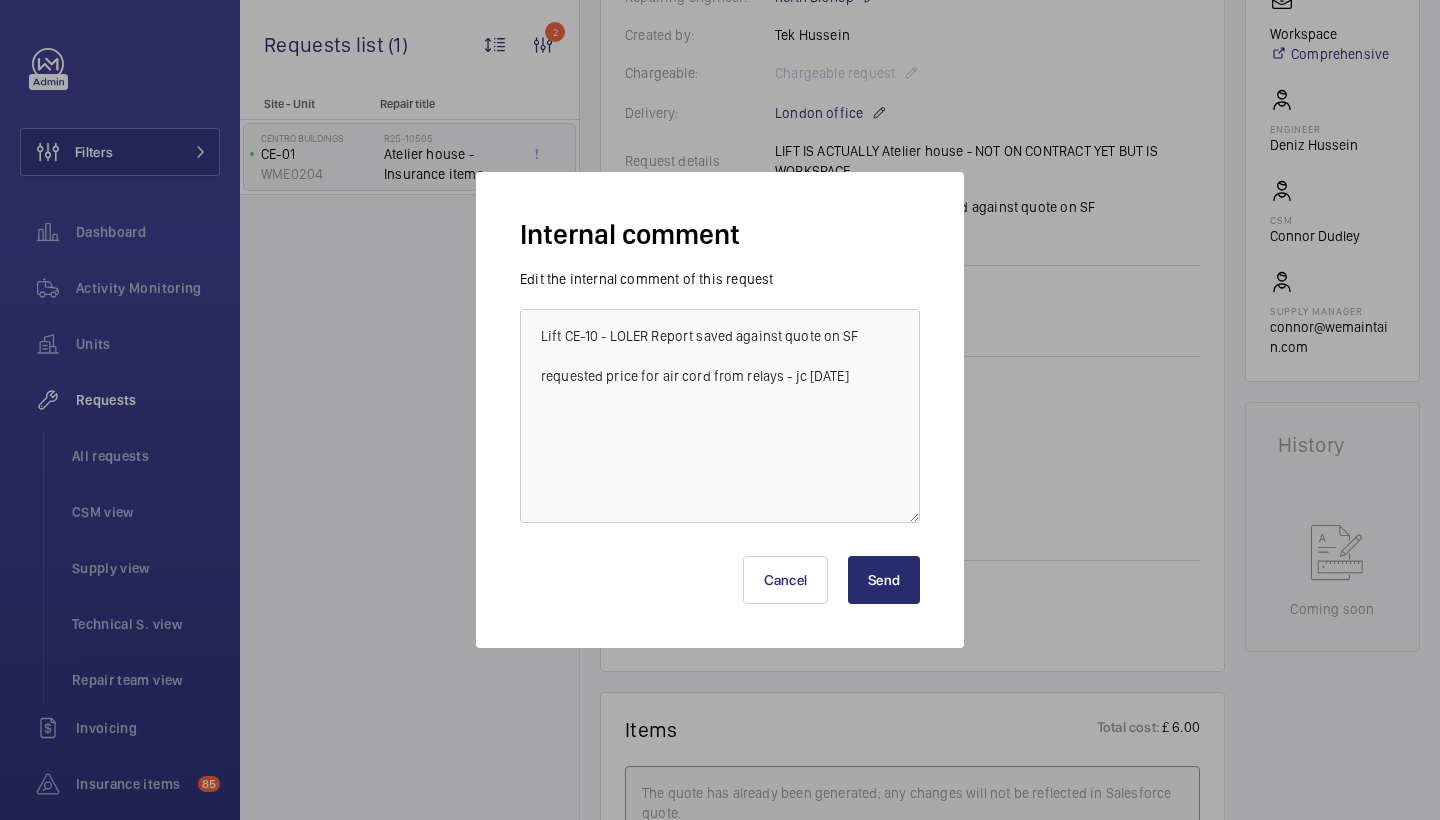 click on "Send" at bounding box center (884, 580) 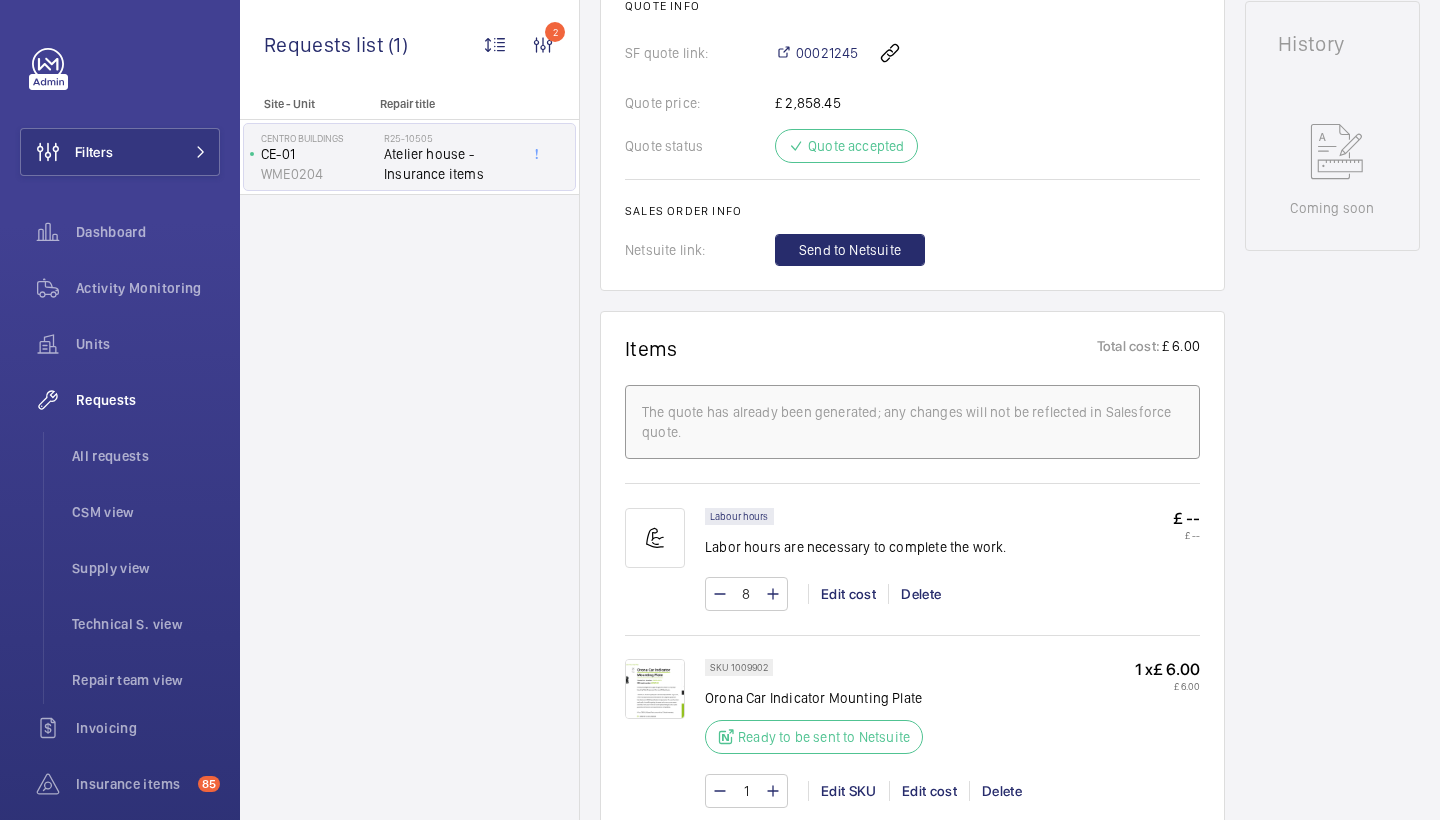 scroll, scrollTop: 940, scrollLeft: 0, axis: vertical 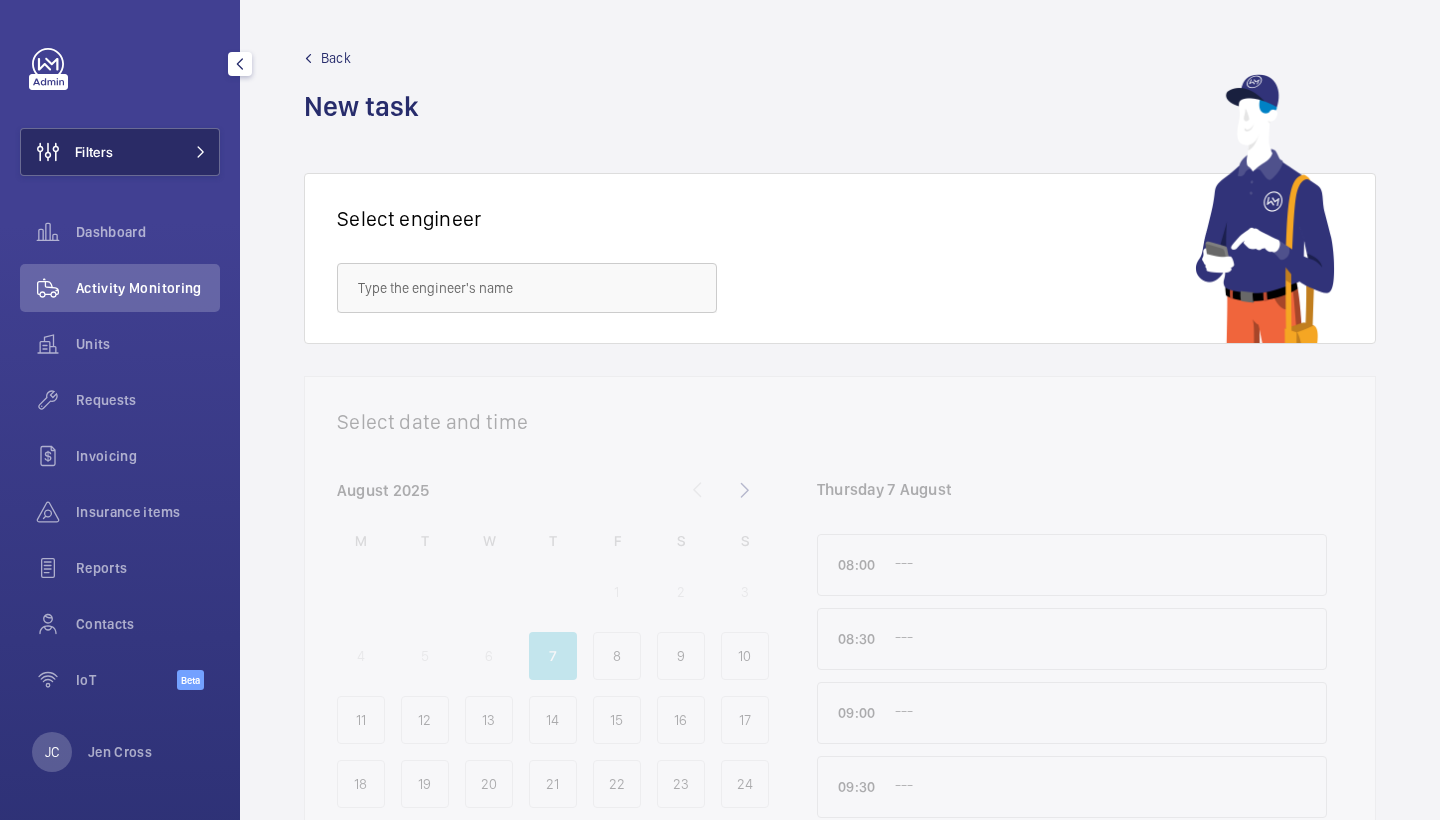 click on "Filters" 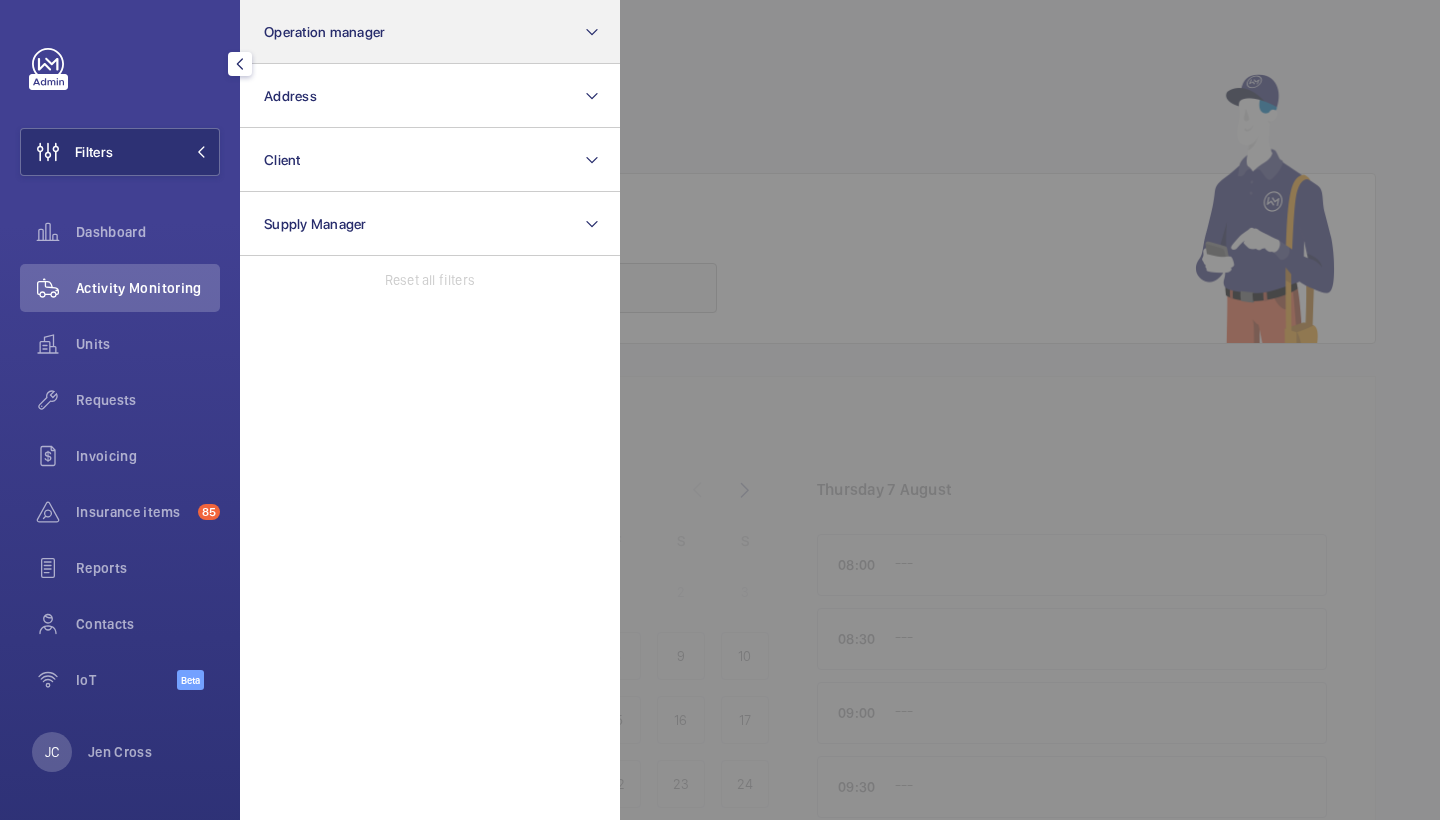 click on "Operation manager" 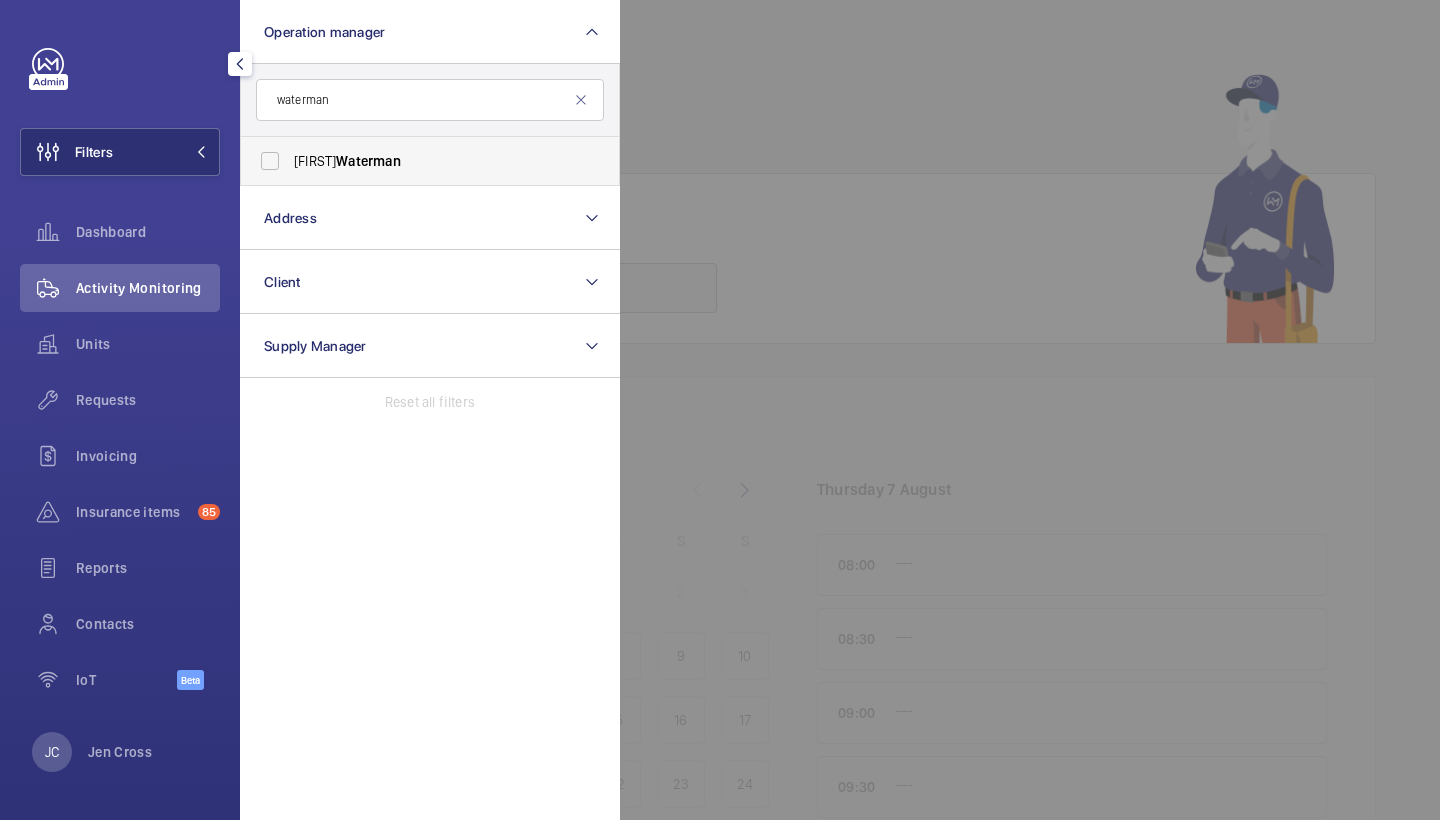 type on "waterman" 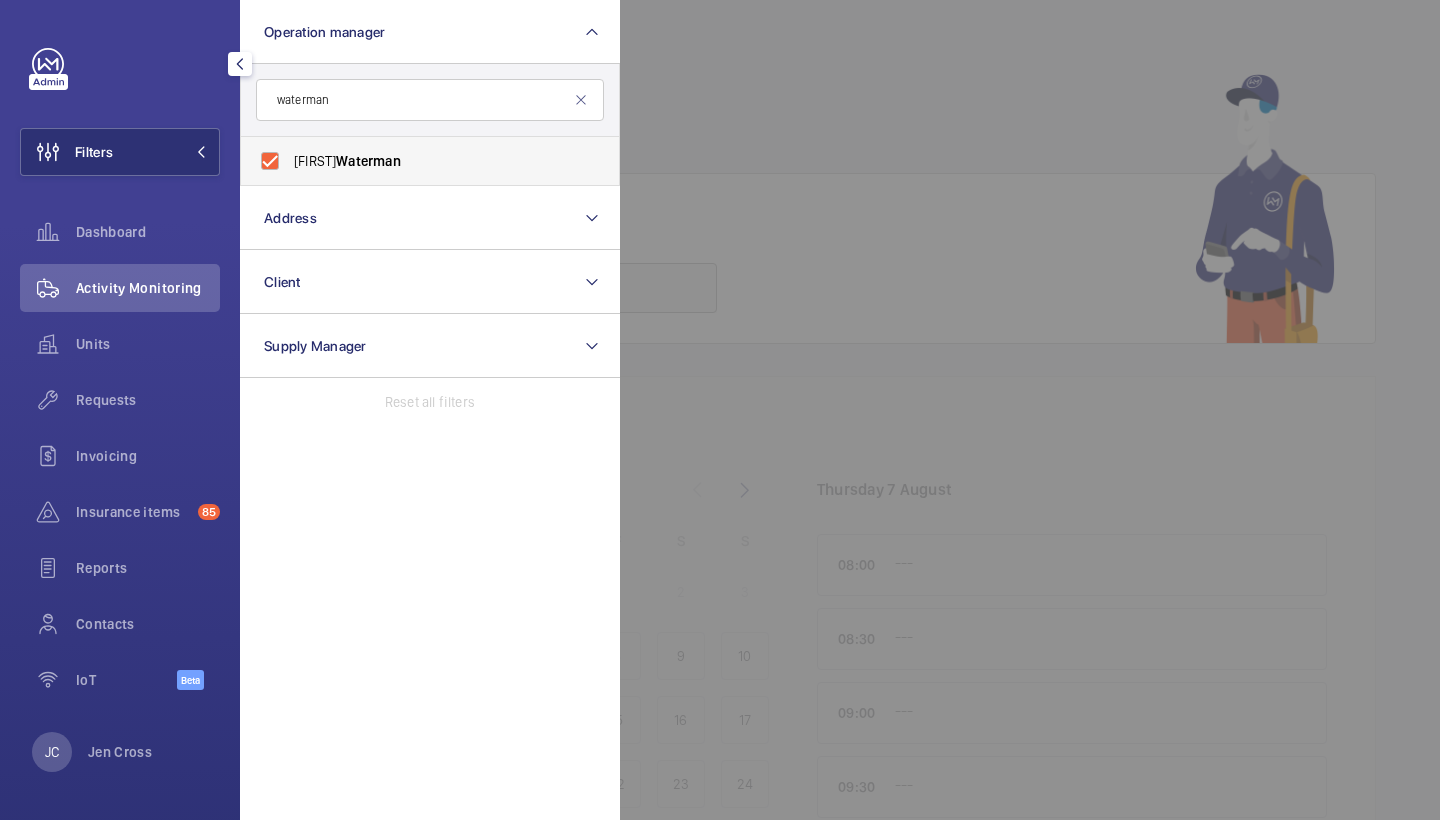 checkbox on "true" 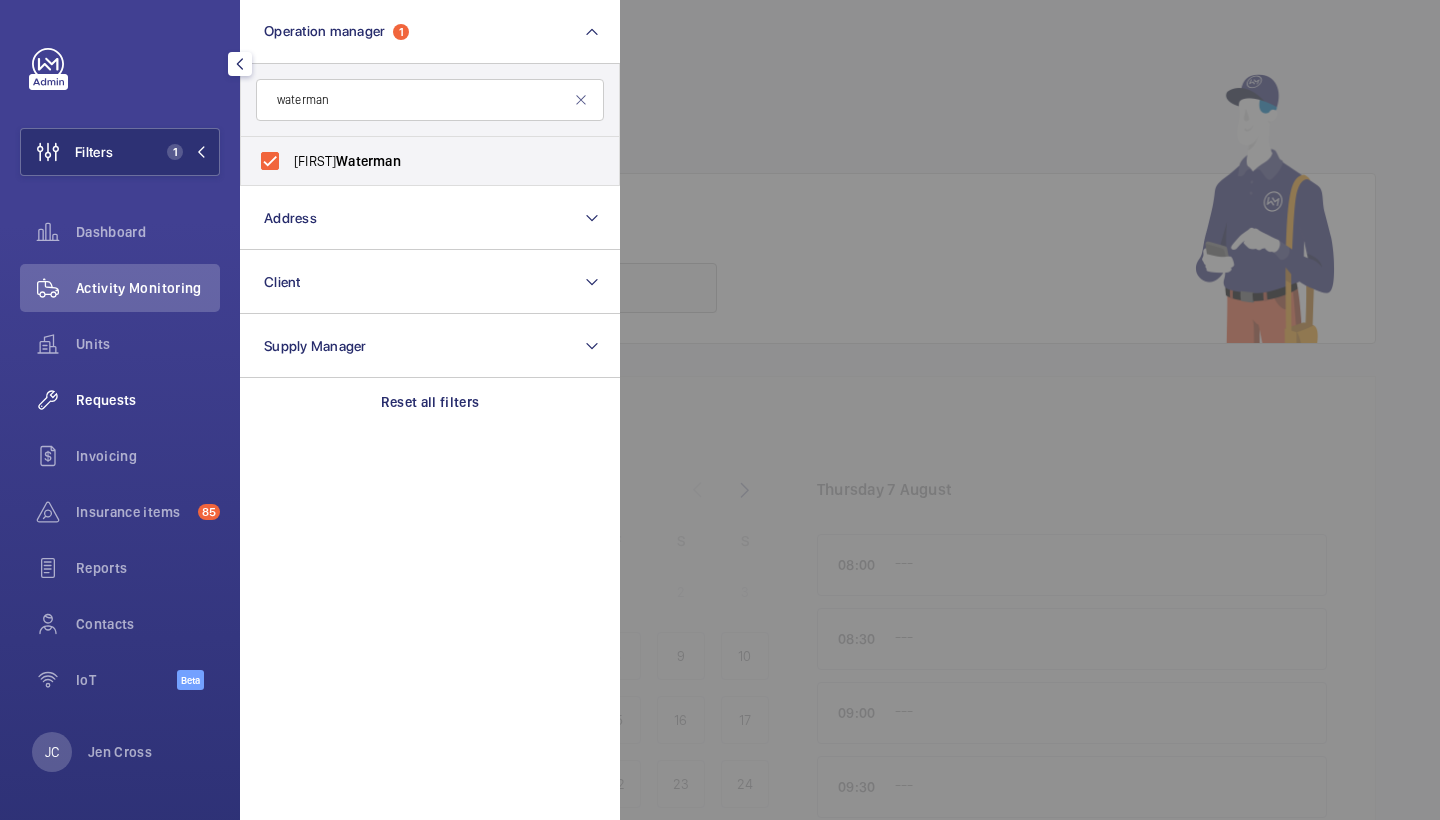 click on "Requests" 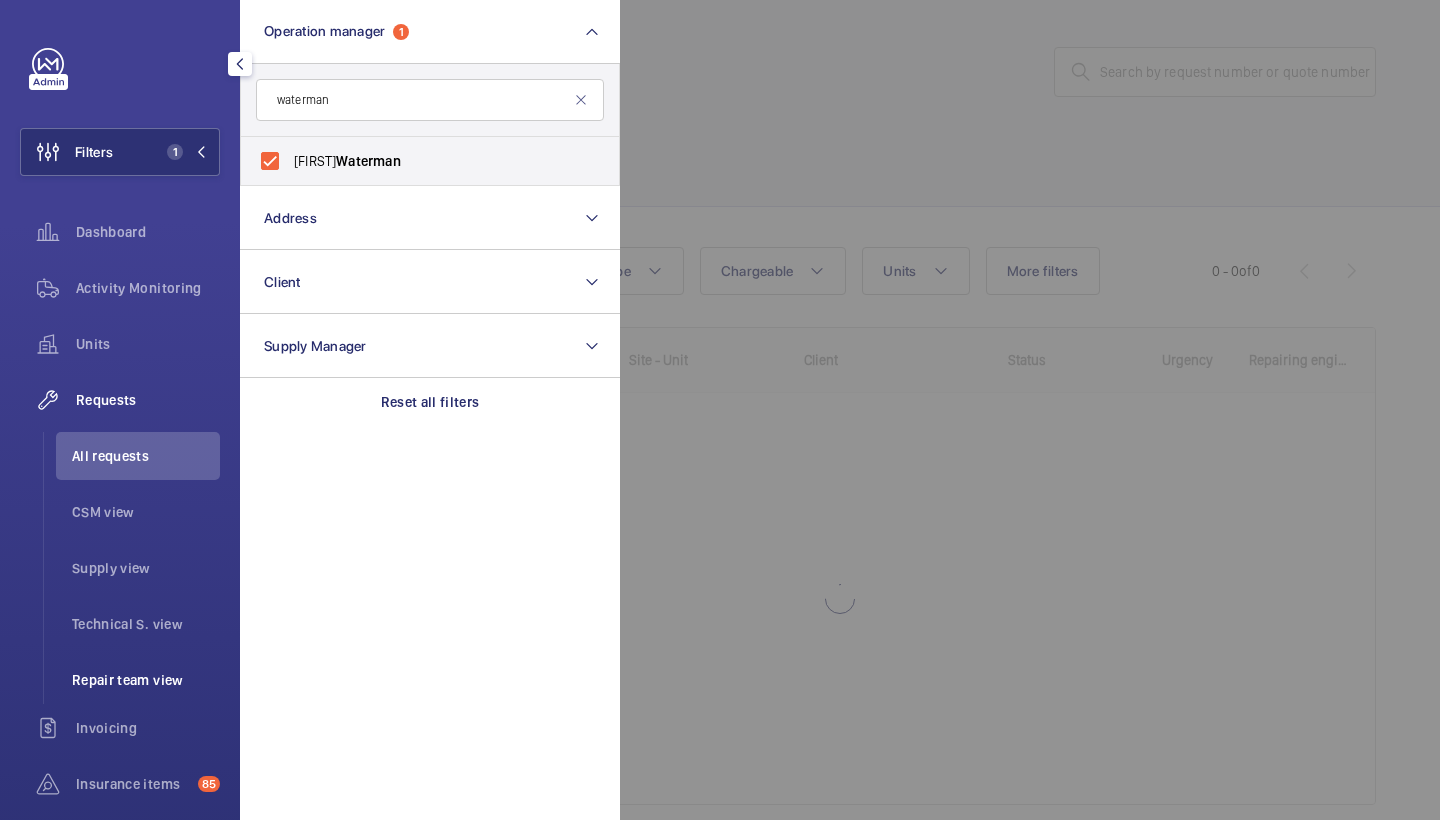 click on "Repair team view" 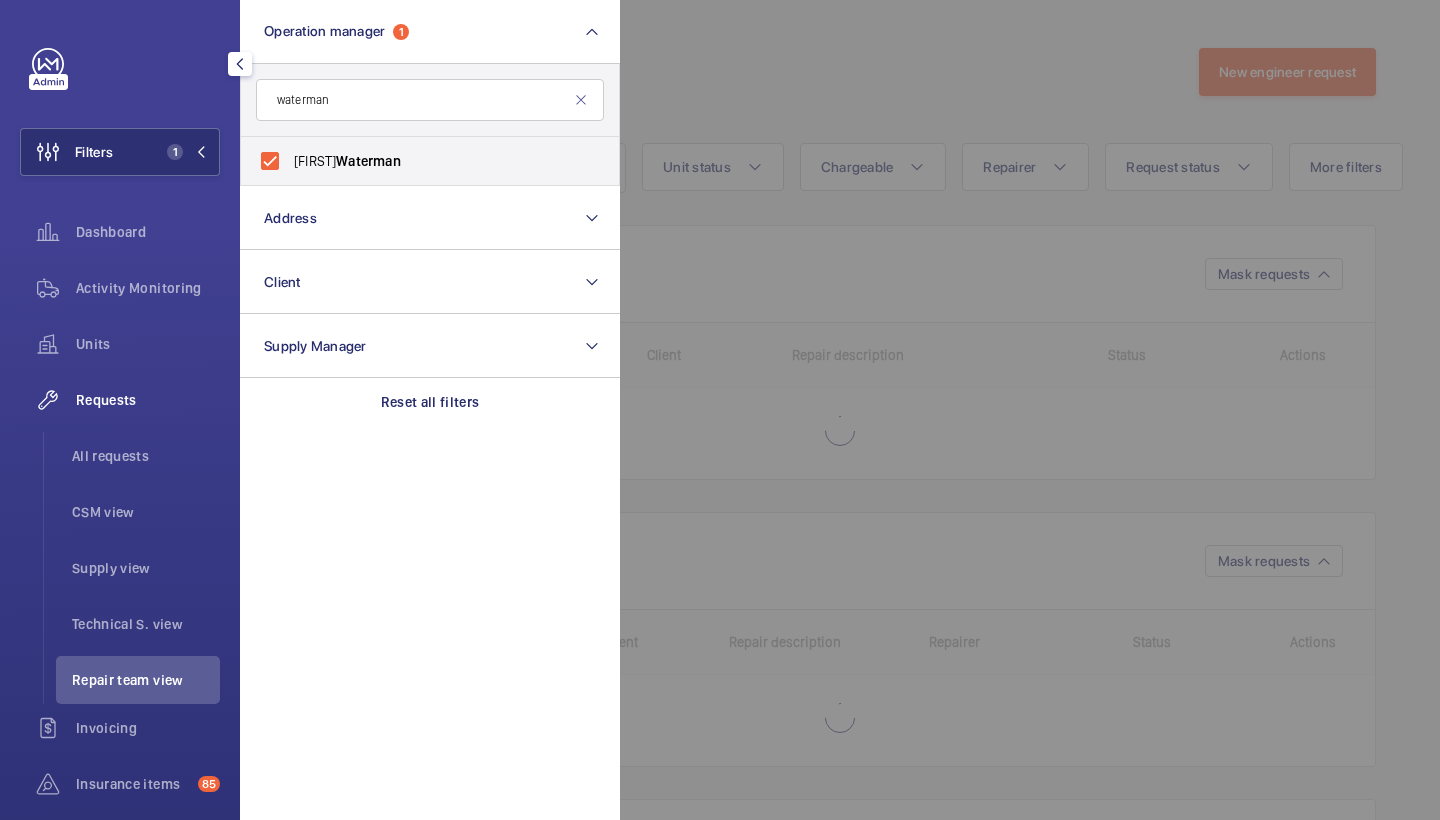 click 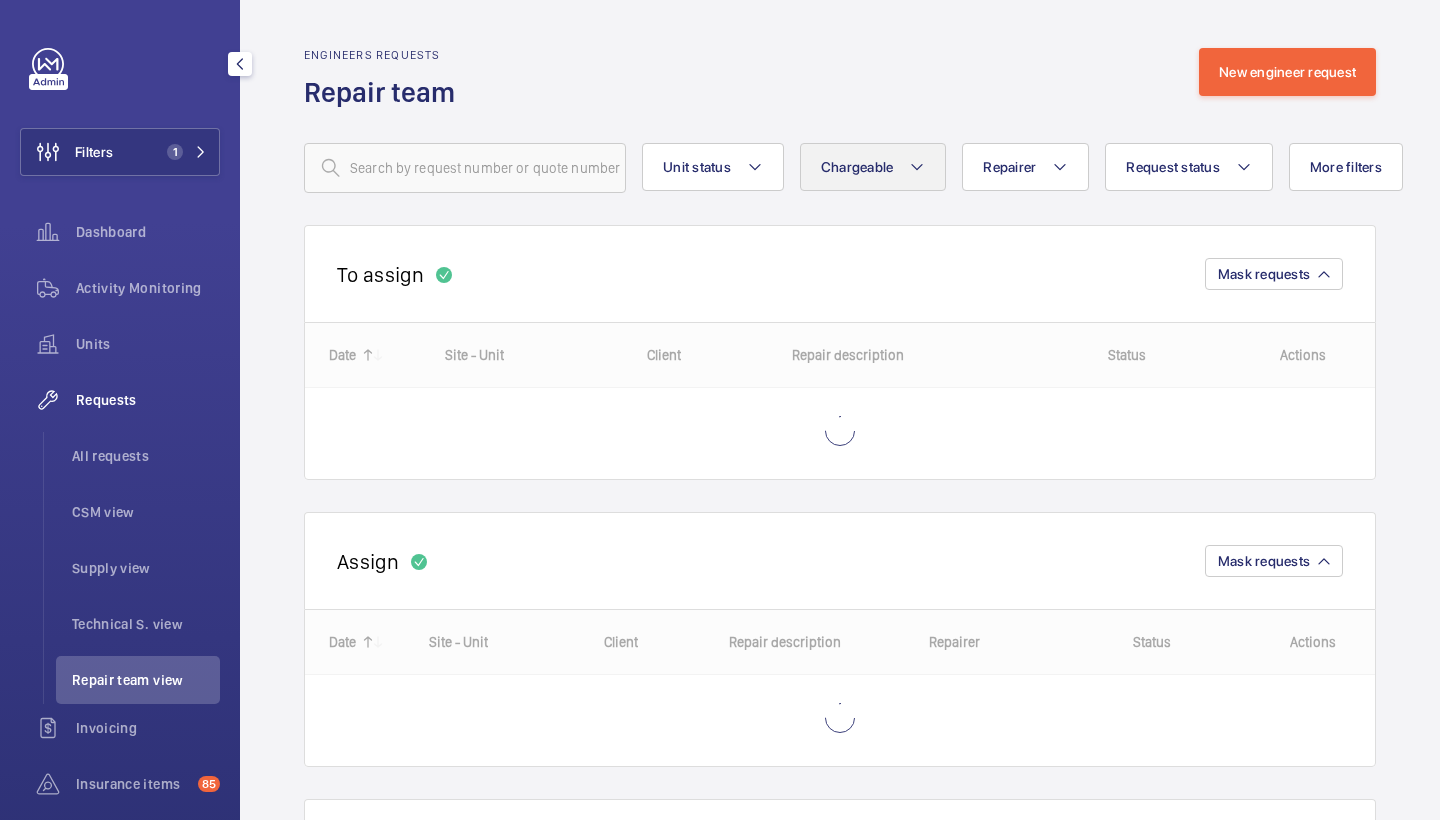 click 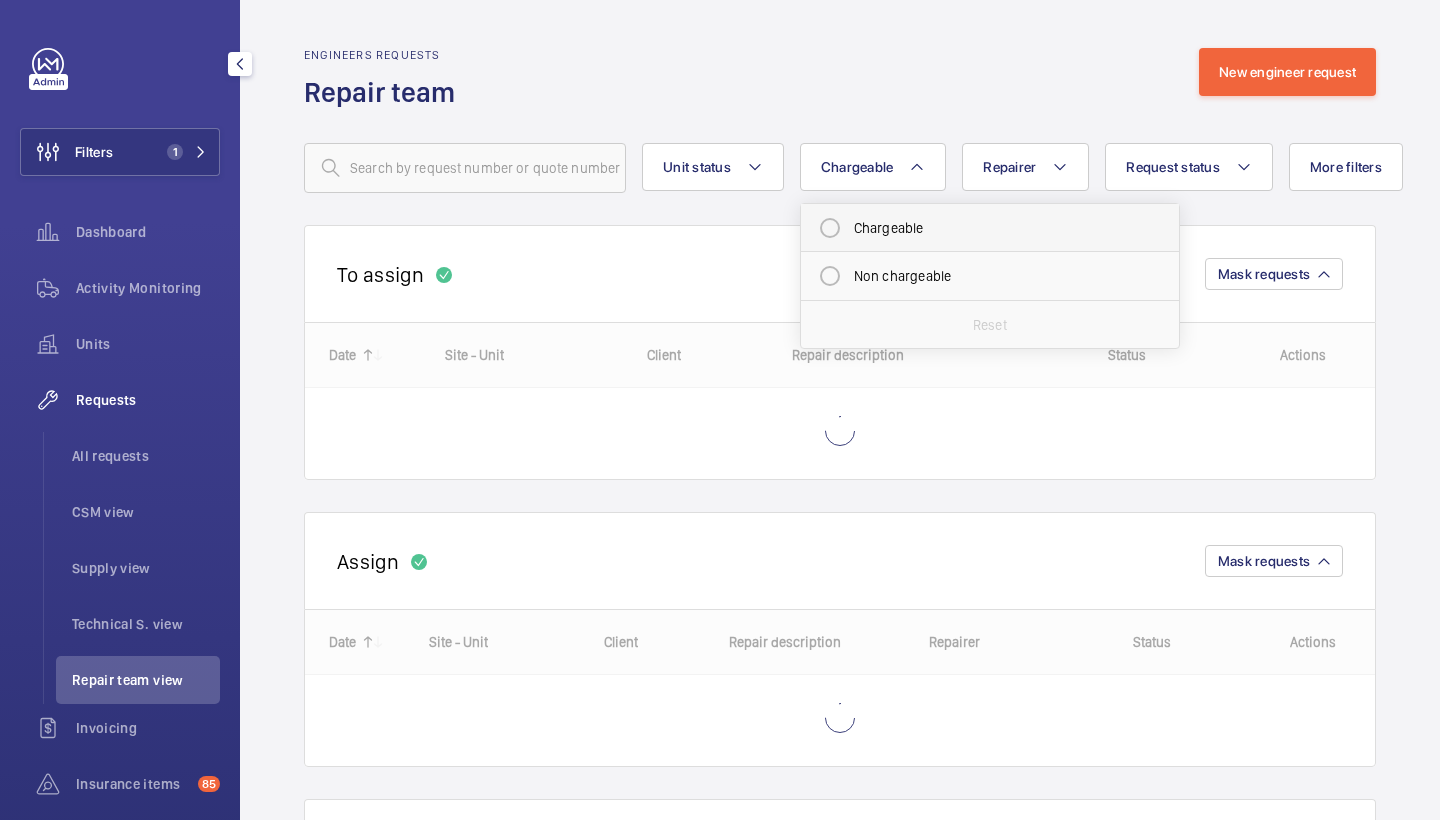 click on "Chargeable" at bounding box center (990, 228) 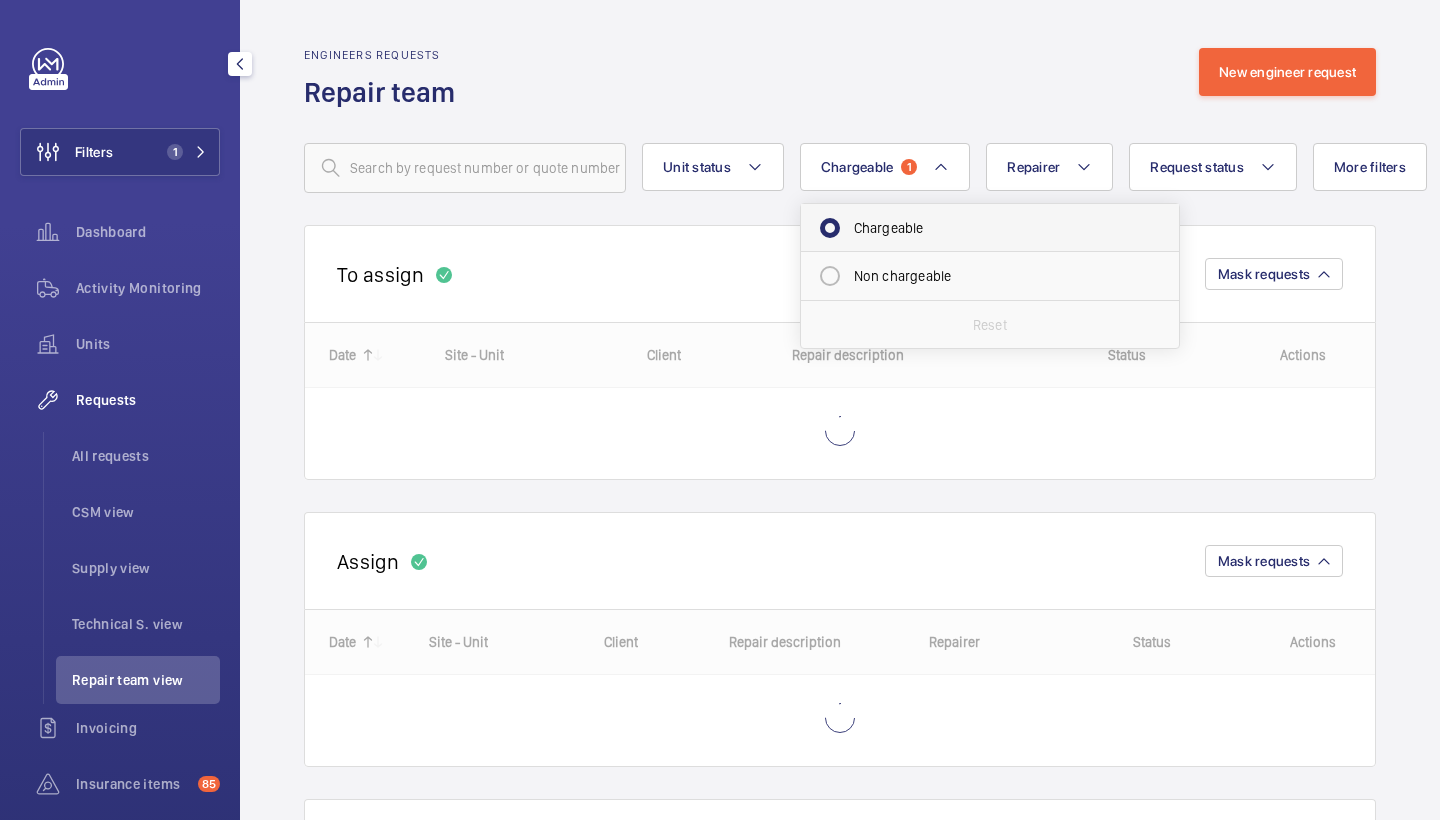 radio on "true" 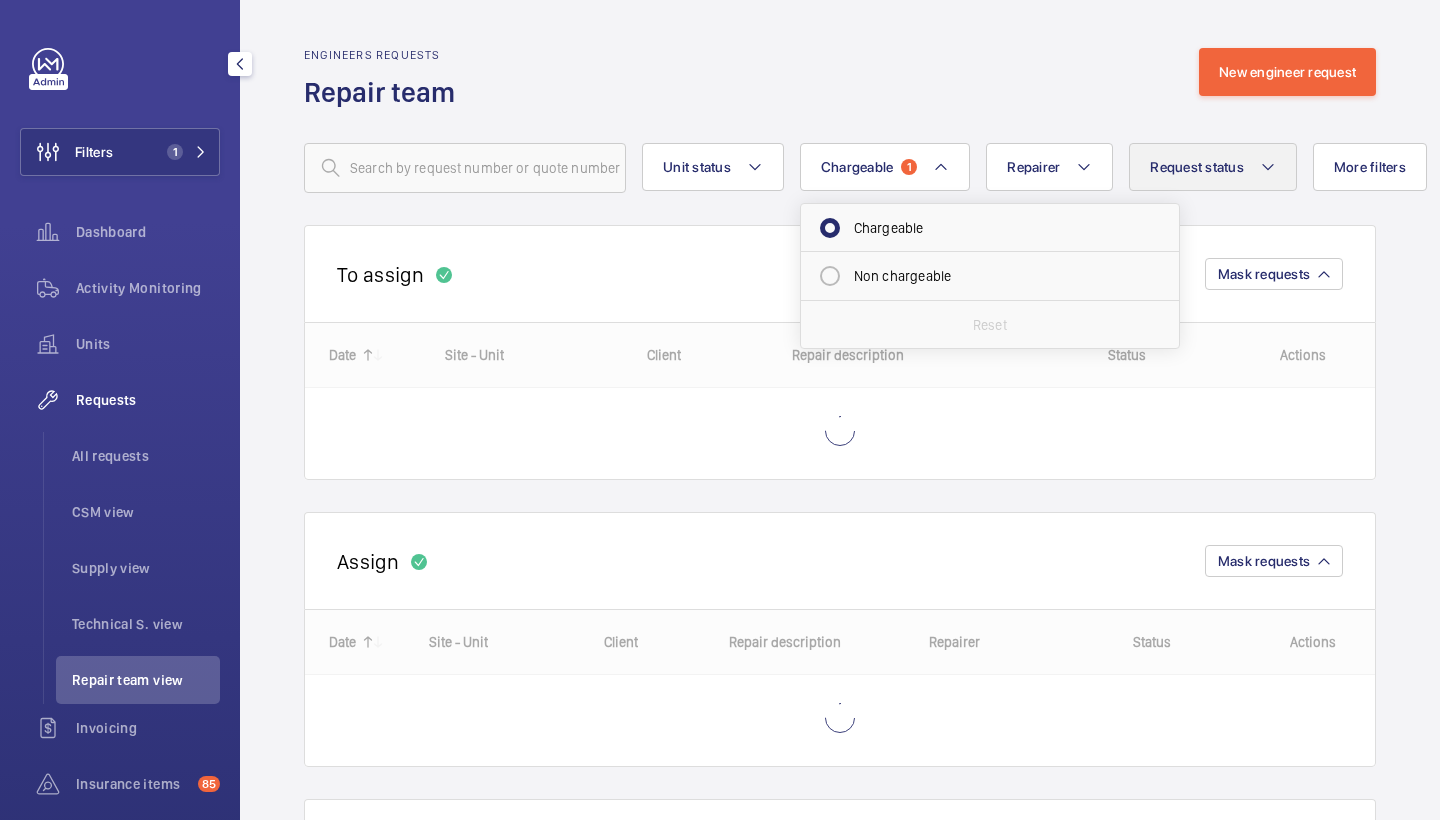 click on "Request status" 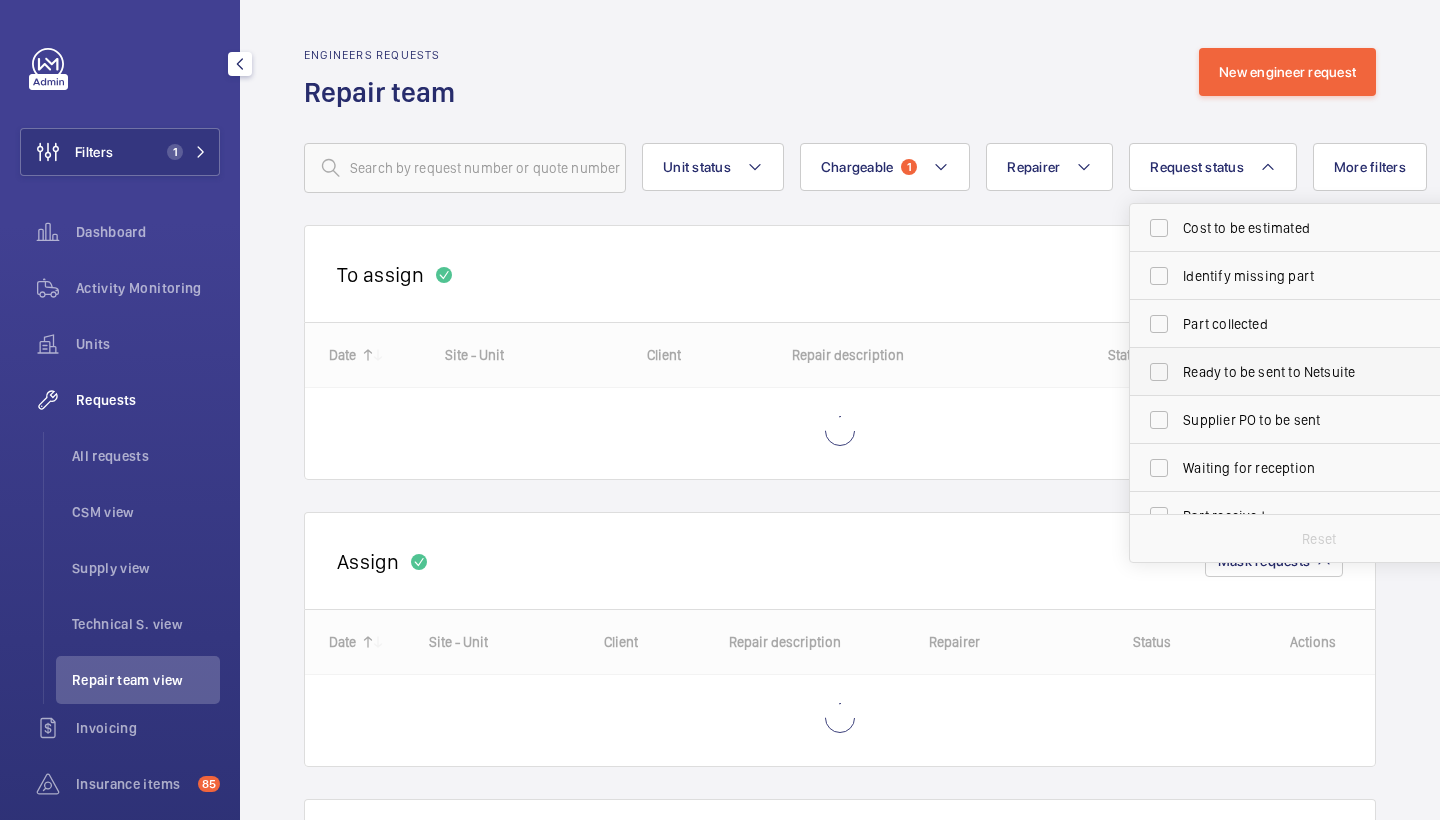 click on "Ready to be sent to Netsuite" at bounding box center (1320, 372) 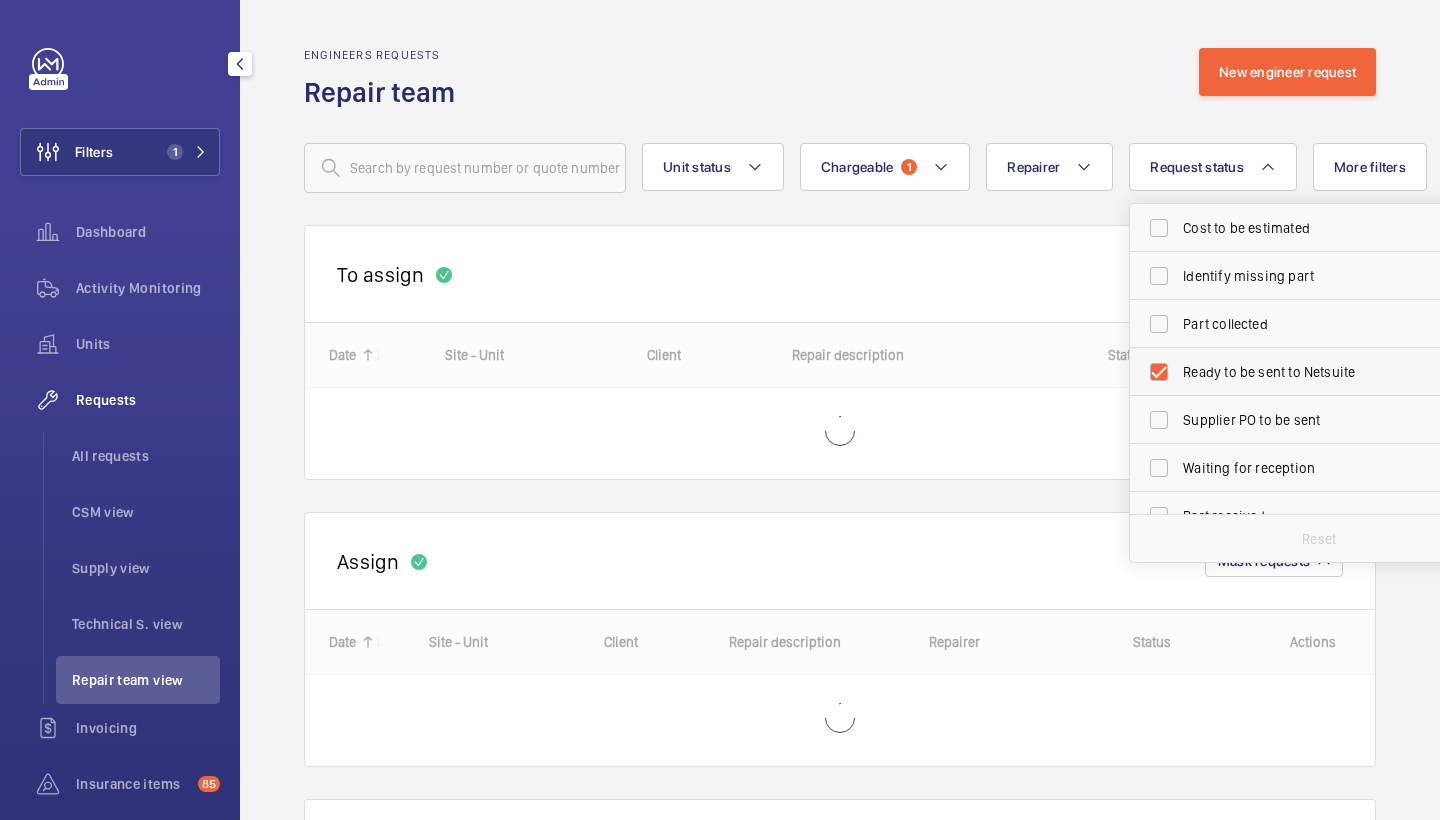 checkbox on "true" 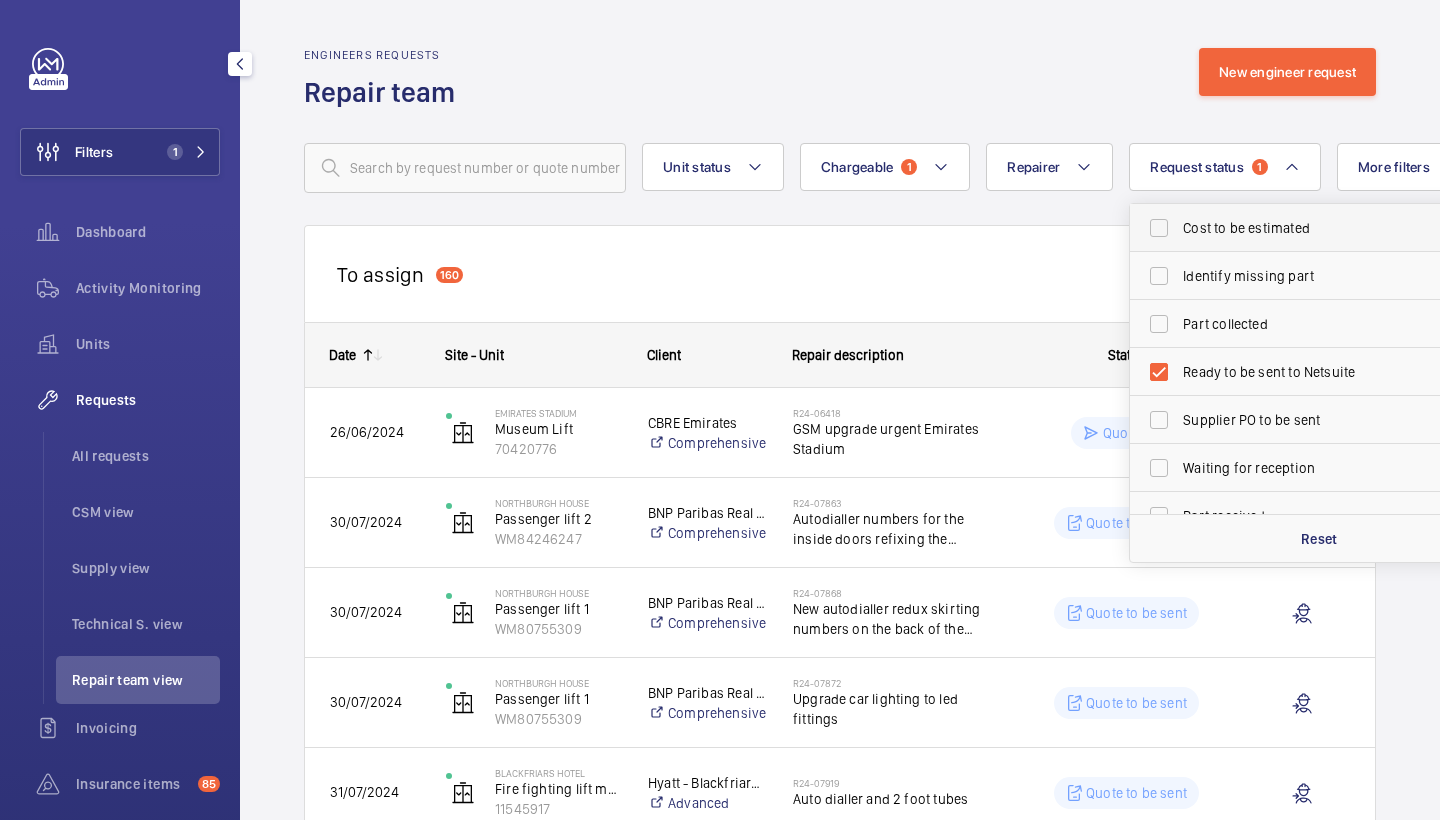 click on "Cost to be estimated" at bounding box center (1304, 228) 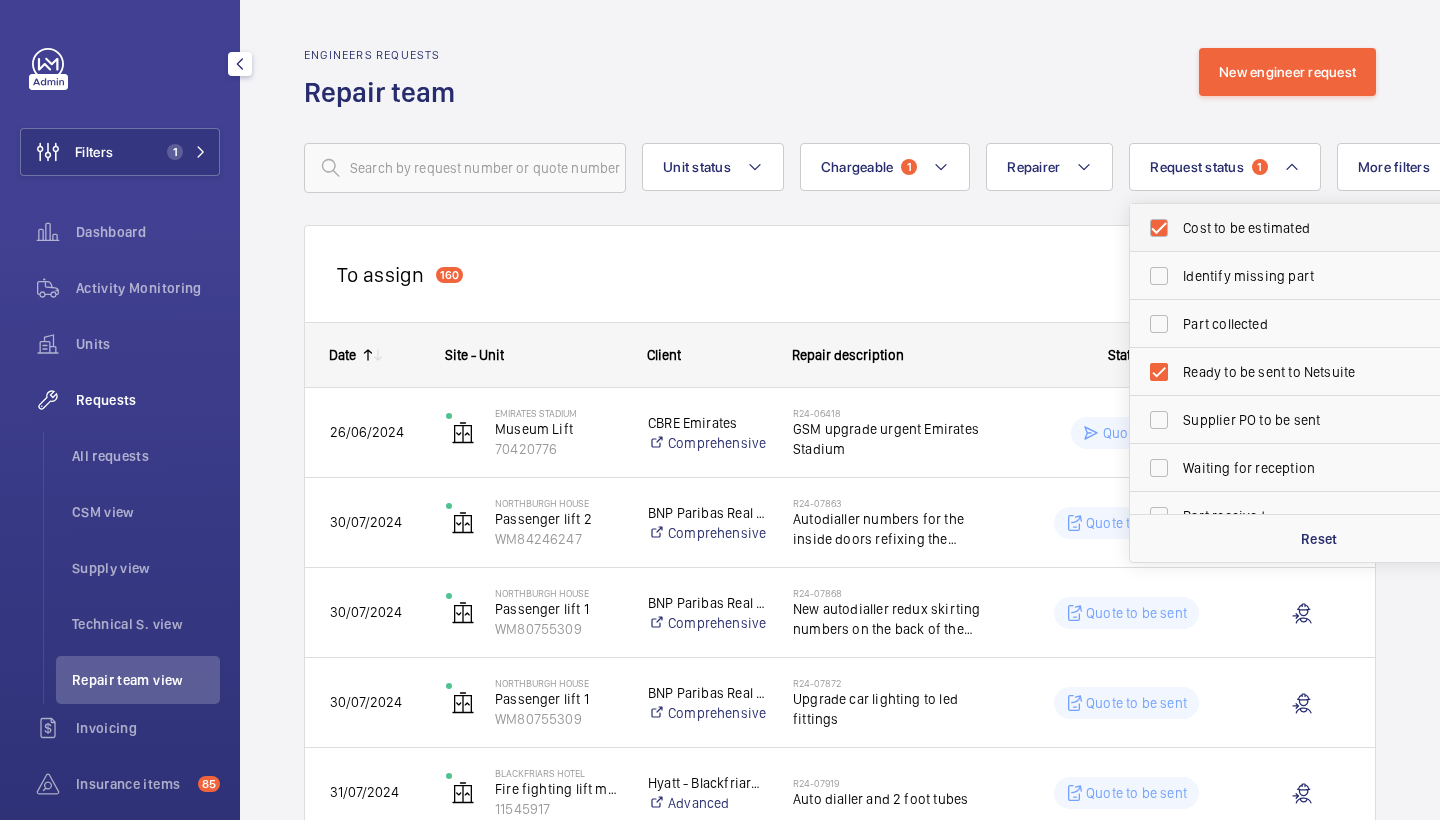 checkbox on "true" 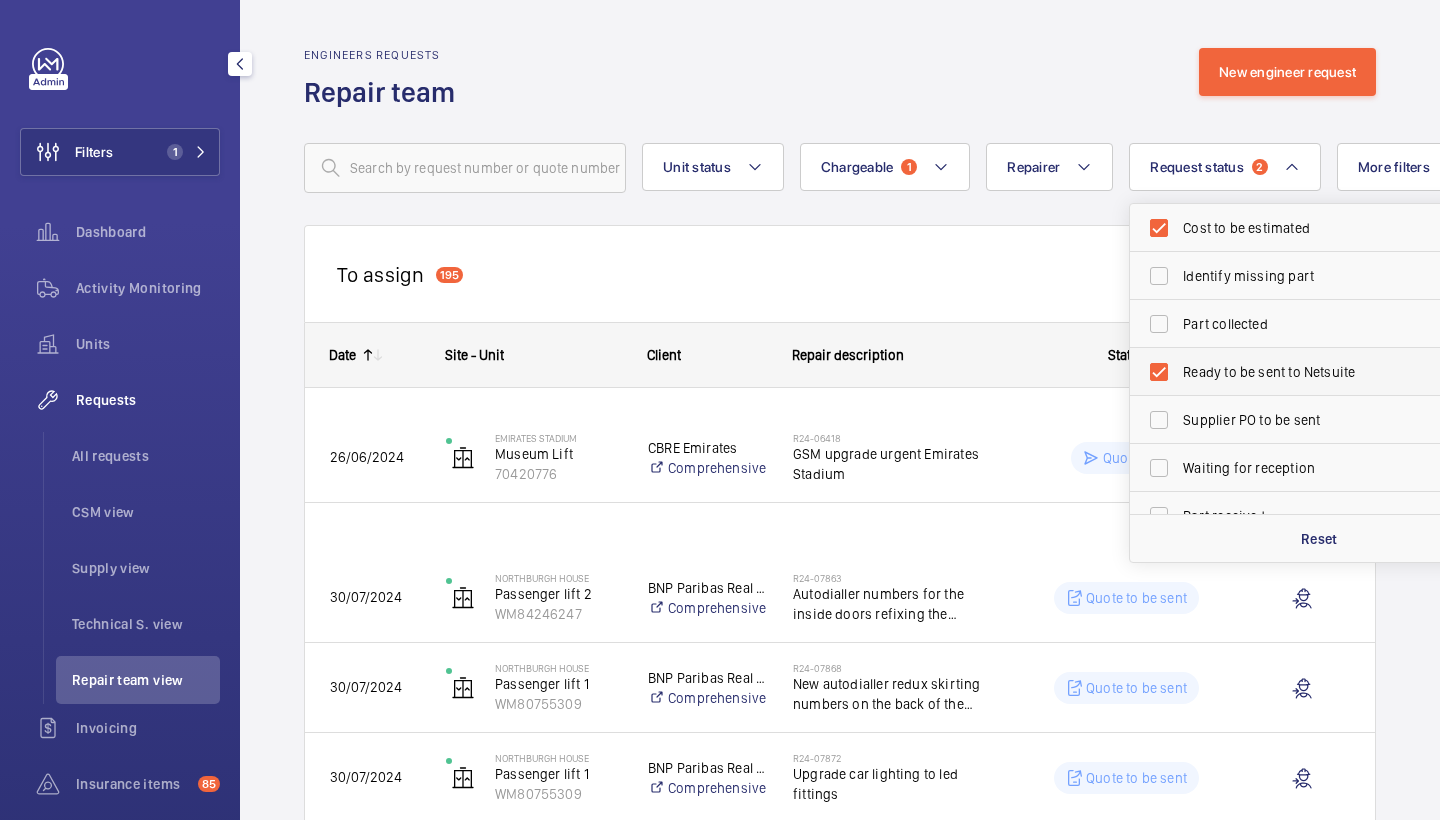 drag, startPoint x: 1212, startPoint y: 375, endPoint x: 1190, endPoint y: 368, distance: 23.086792 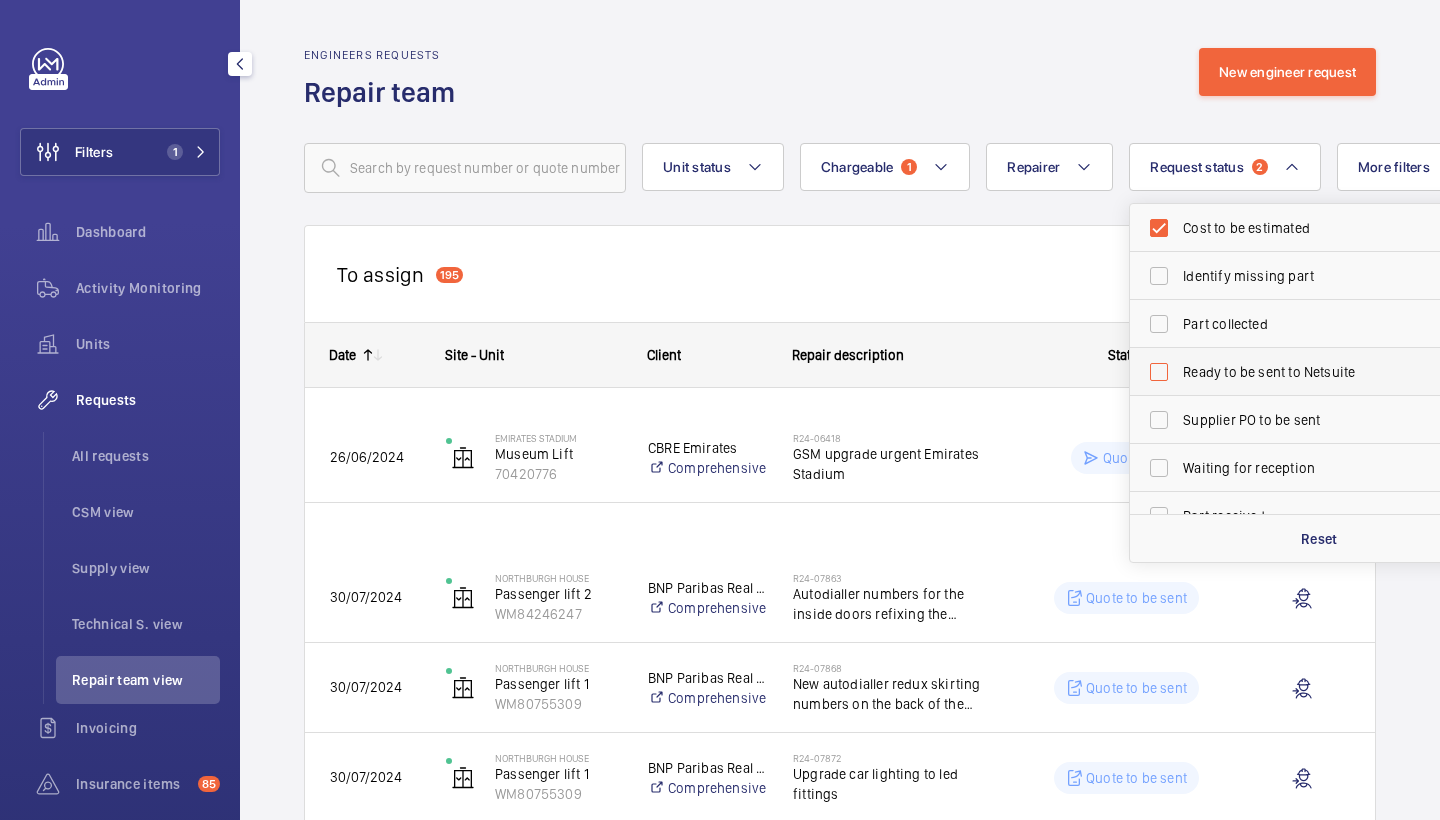 checkbox on "false" 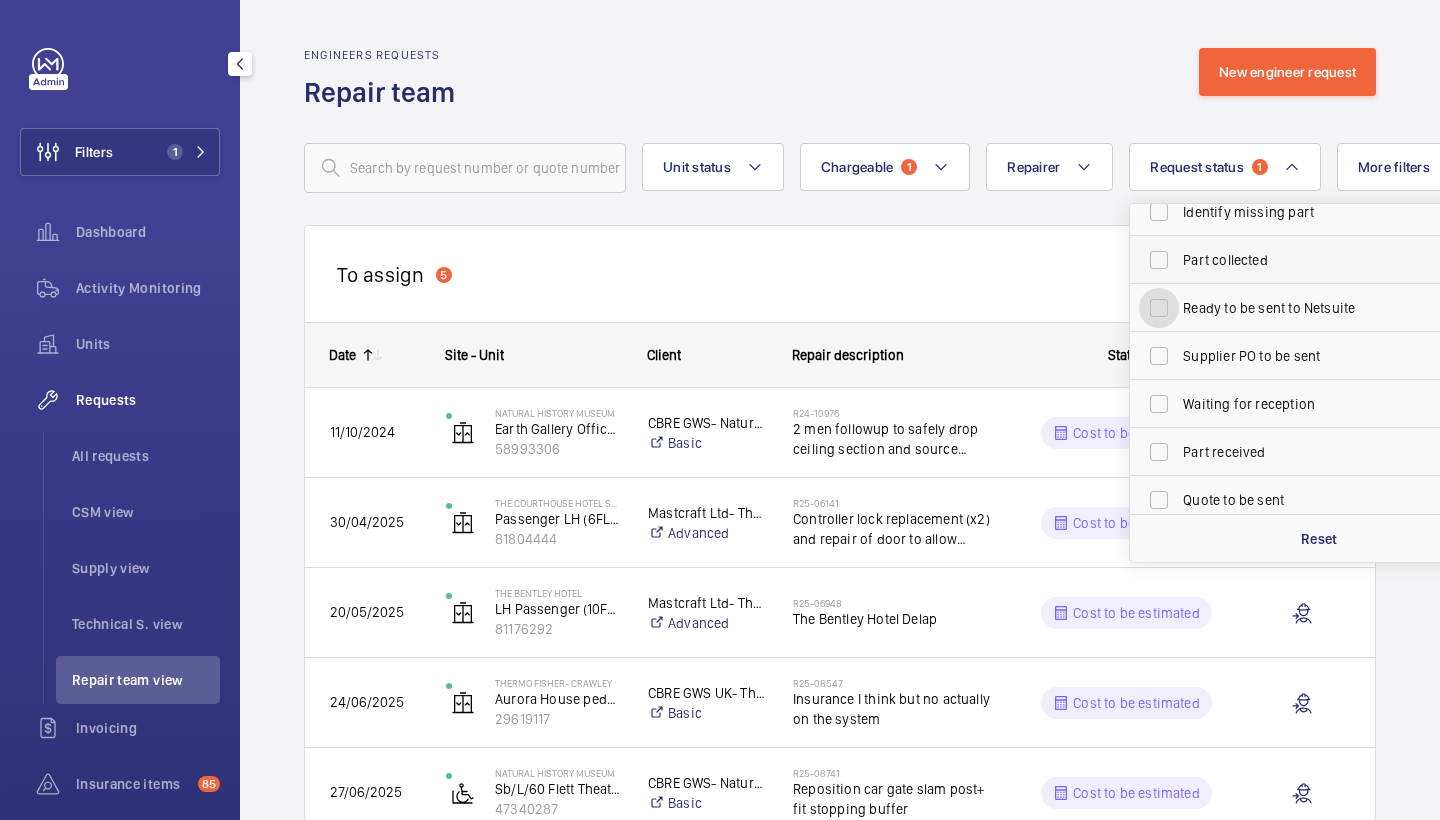 scroll, scrollTop: 68, scrollLeft: 0, axis: vertical 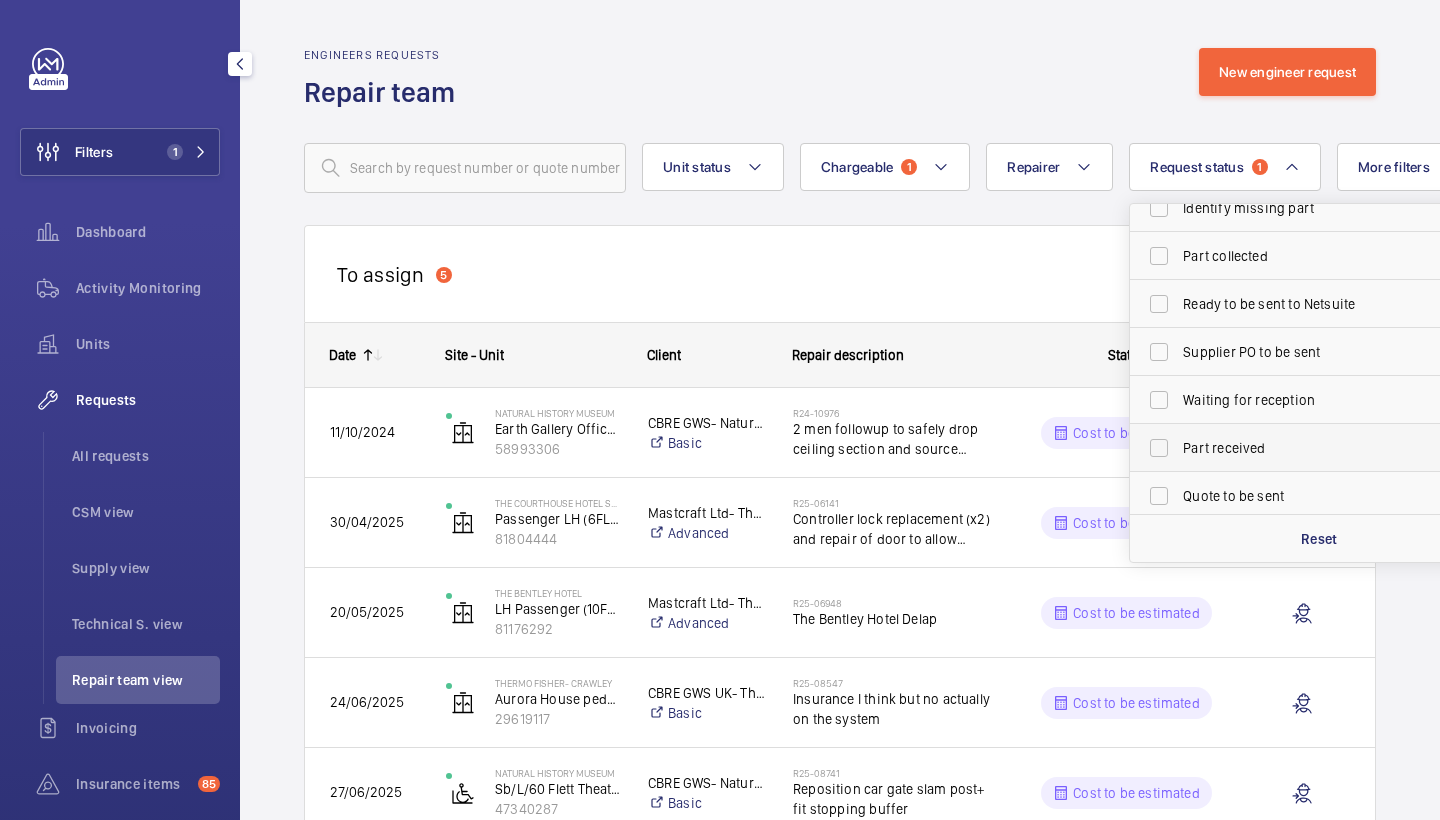 click on "Part received" at bounding box center [1320, 448] 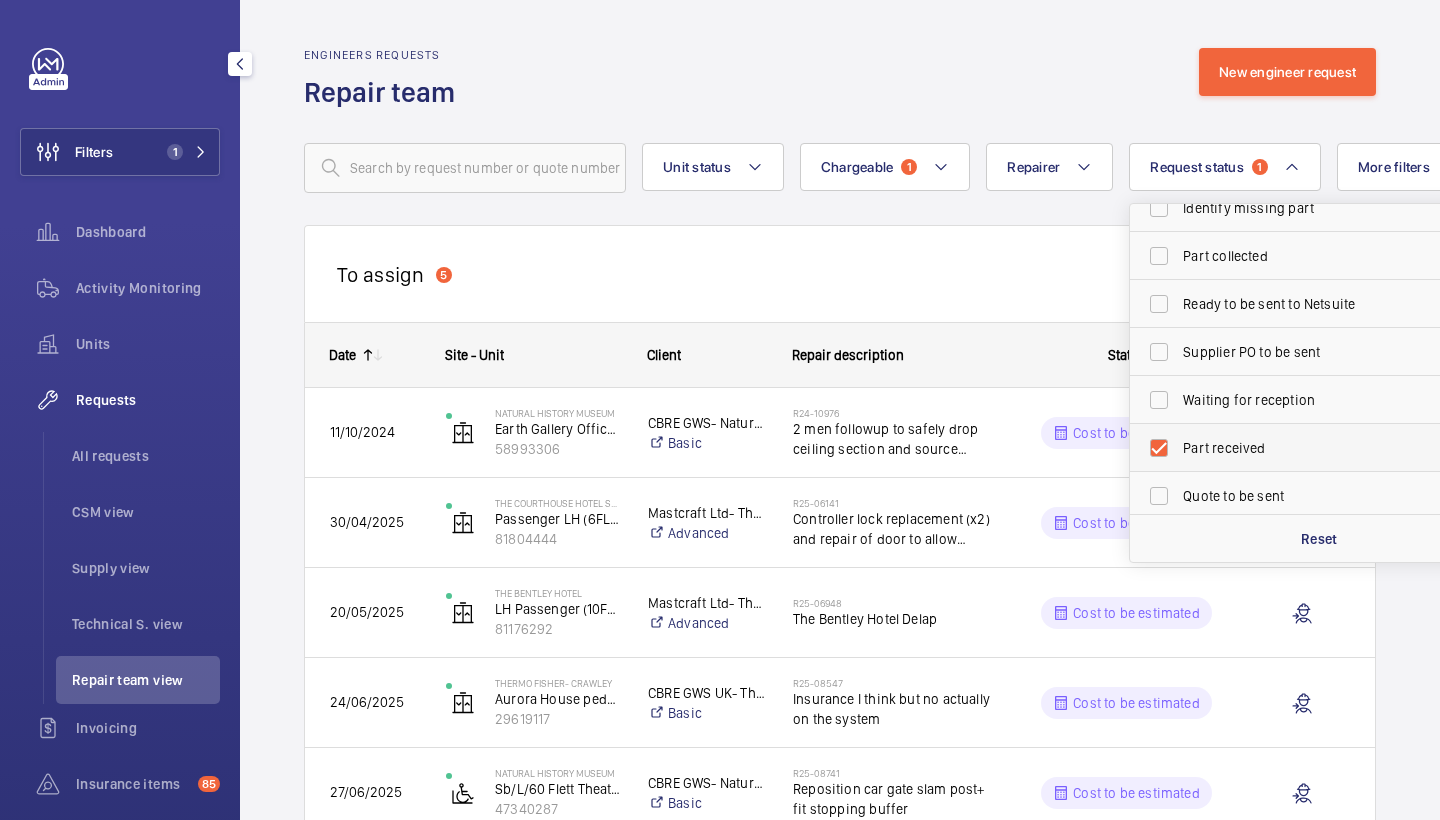 checkbox on "true" 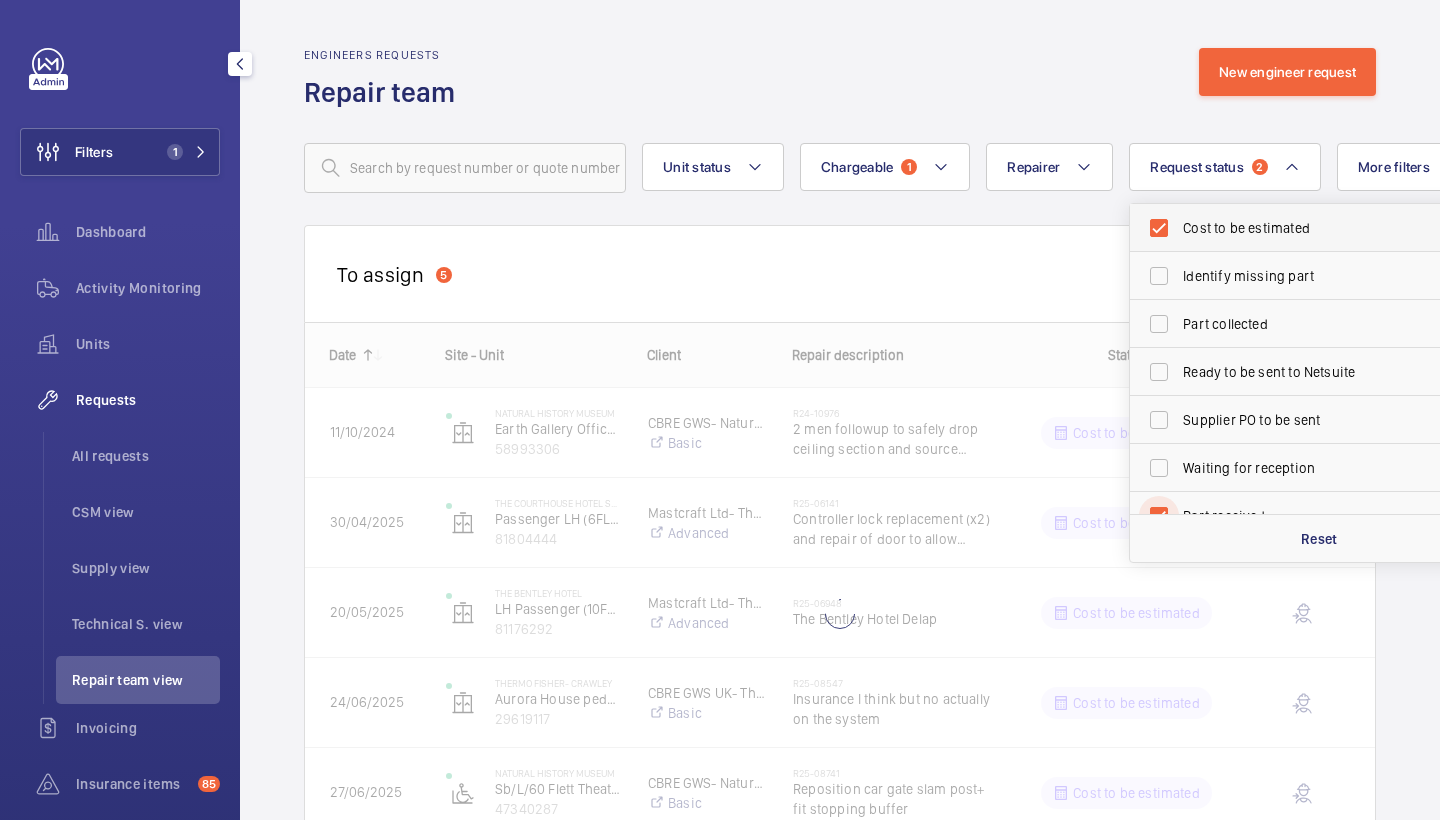 scroll, scrollTop: -1, scrollLeft: 0, axis: vertical 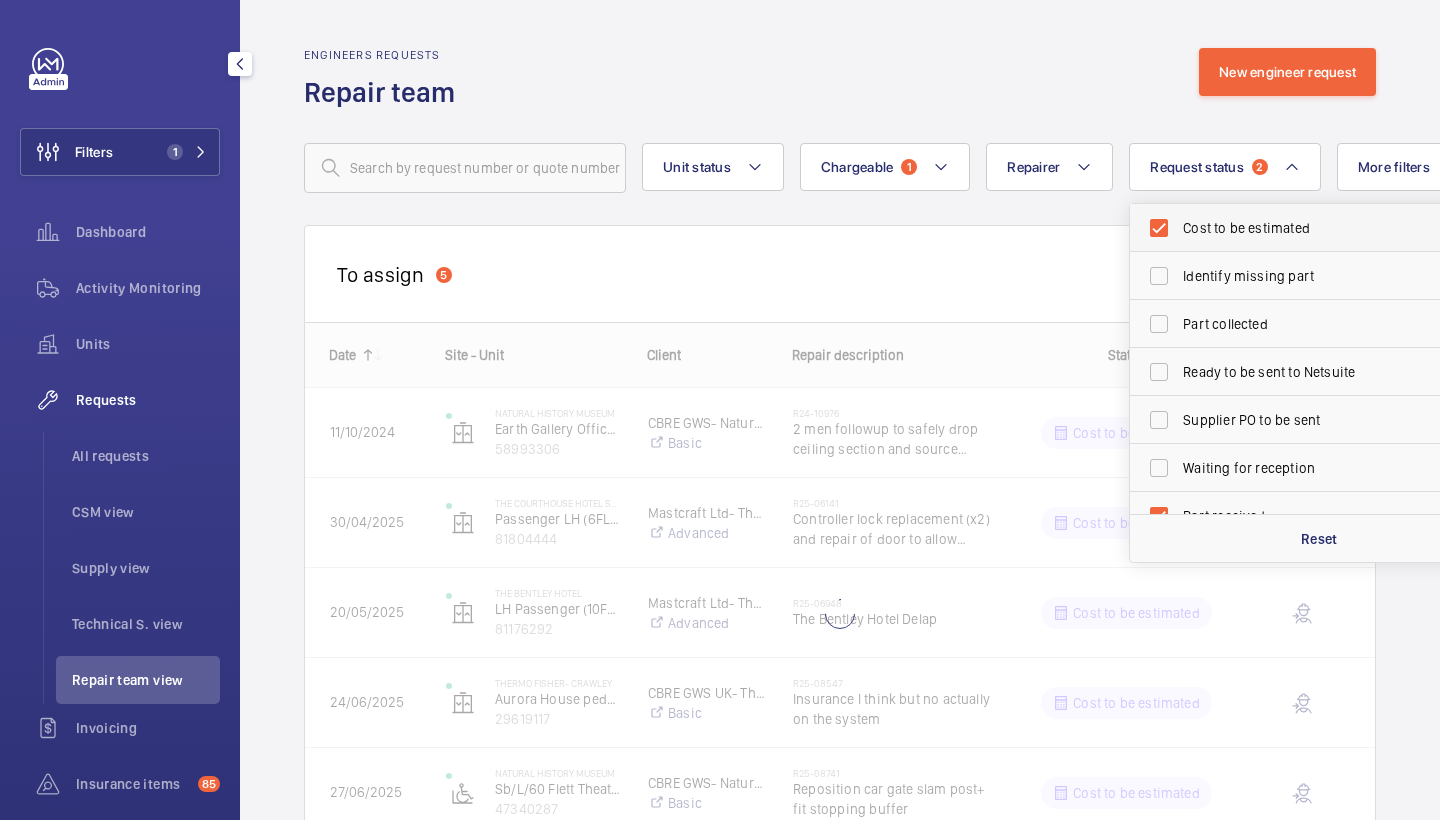 click on "Cost to be estimated" at bounding box center (1320, 228) 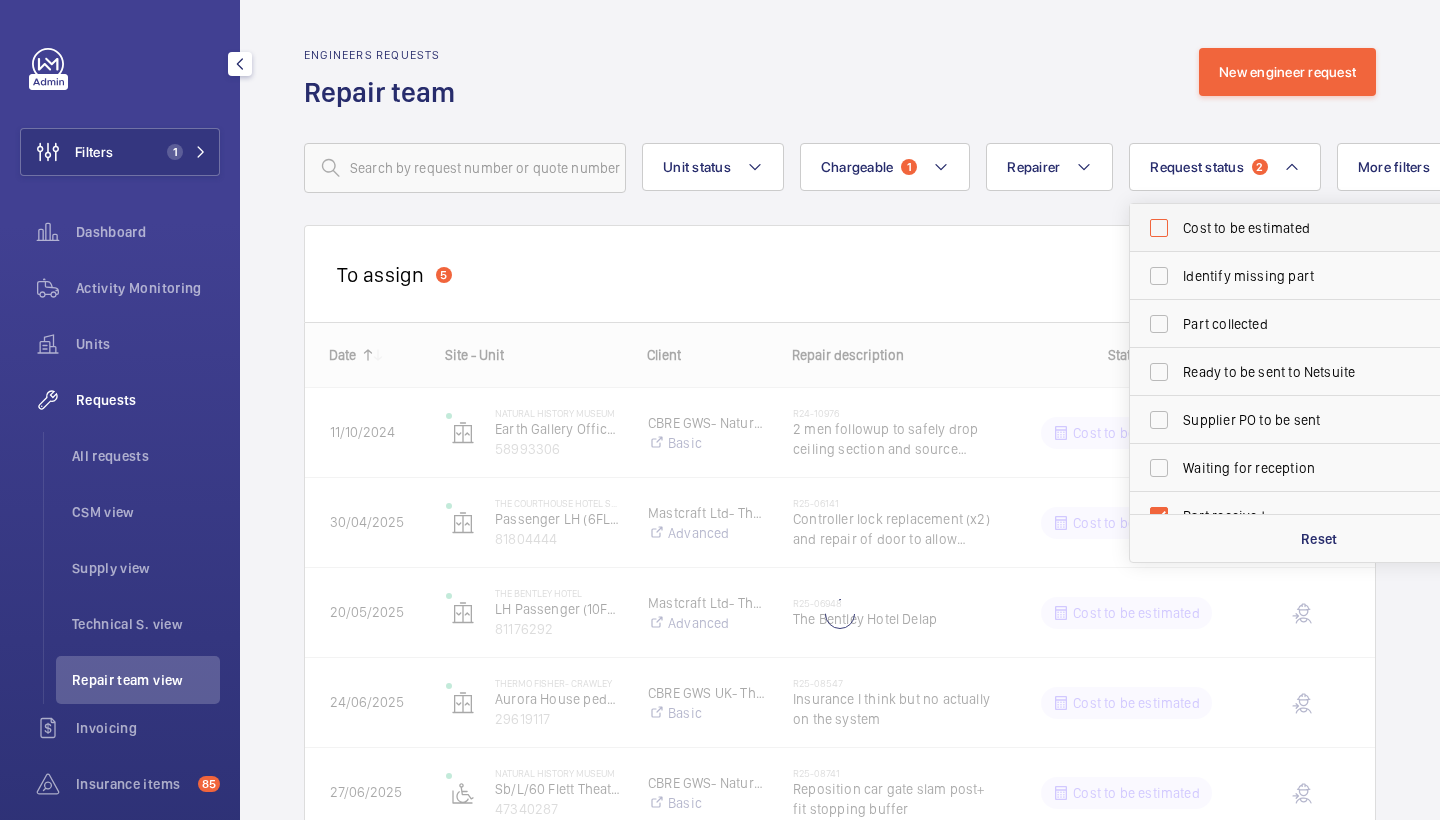 checkbox on "false" 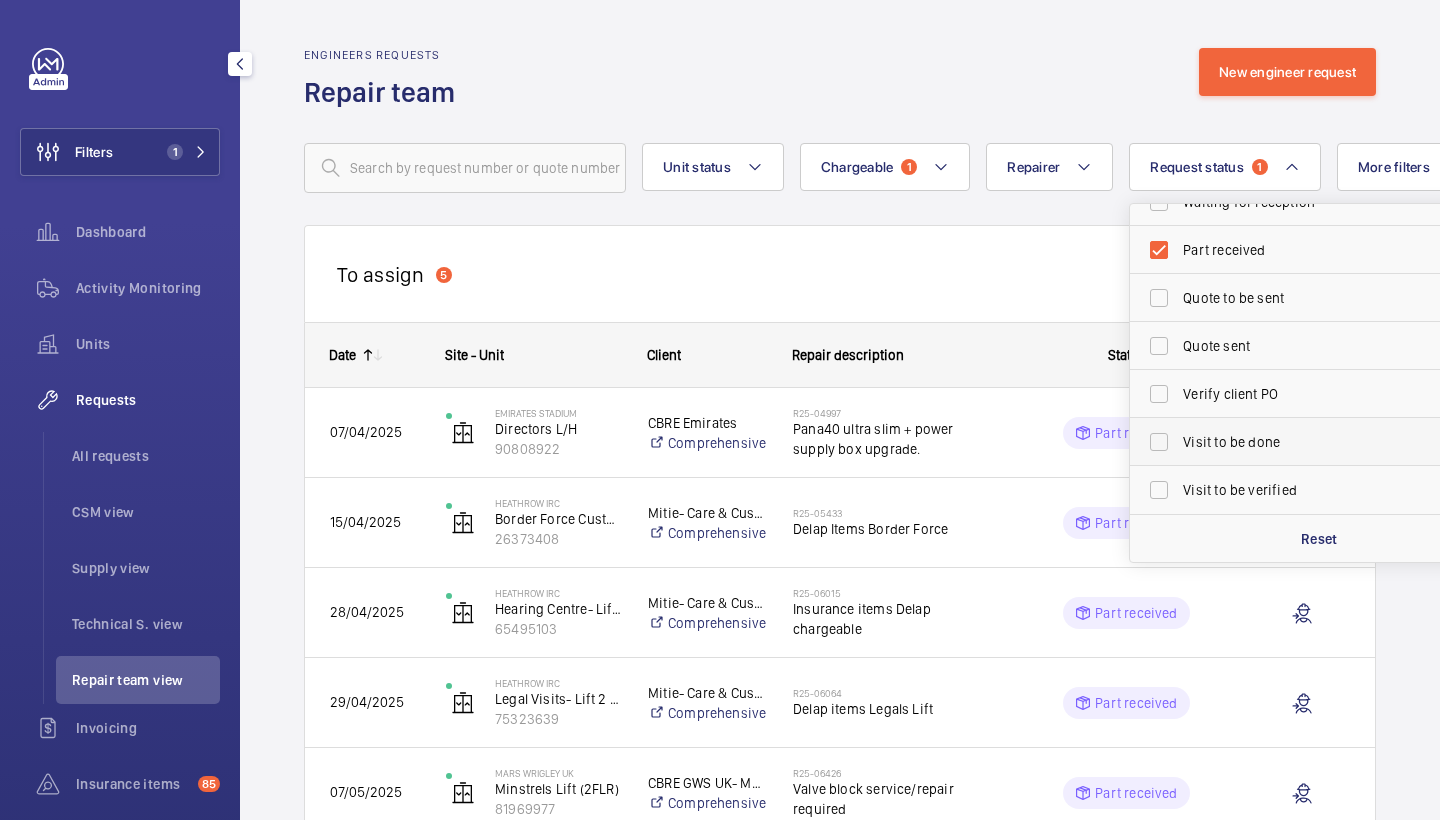 scroll, scrollTop: 266, scrollLeft: 0, axis: vertical 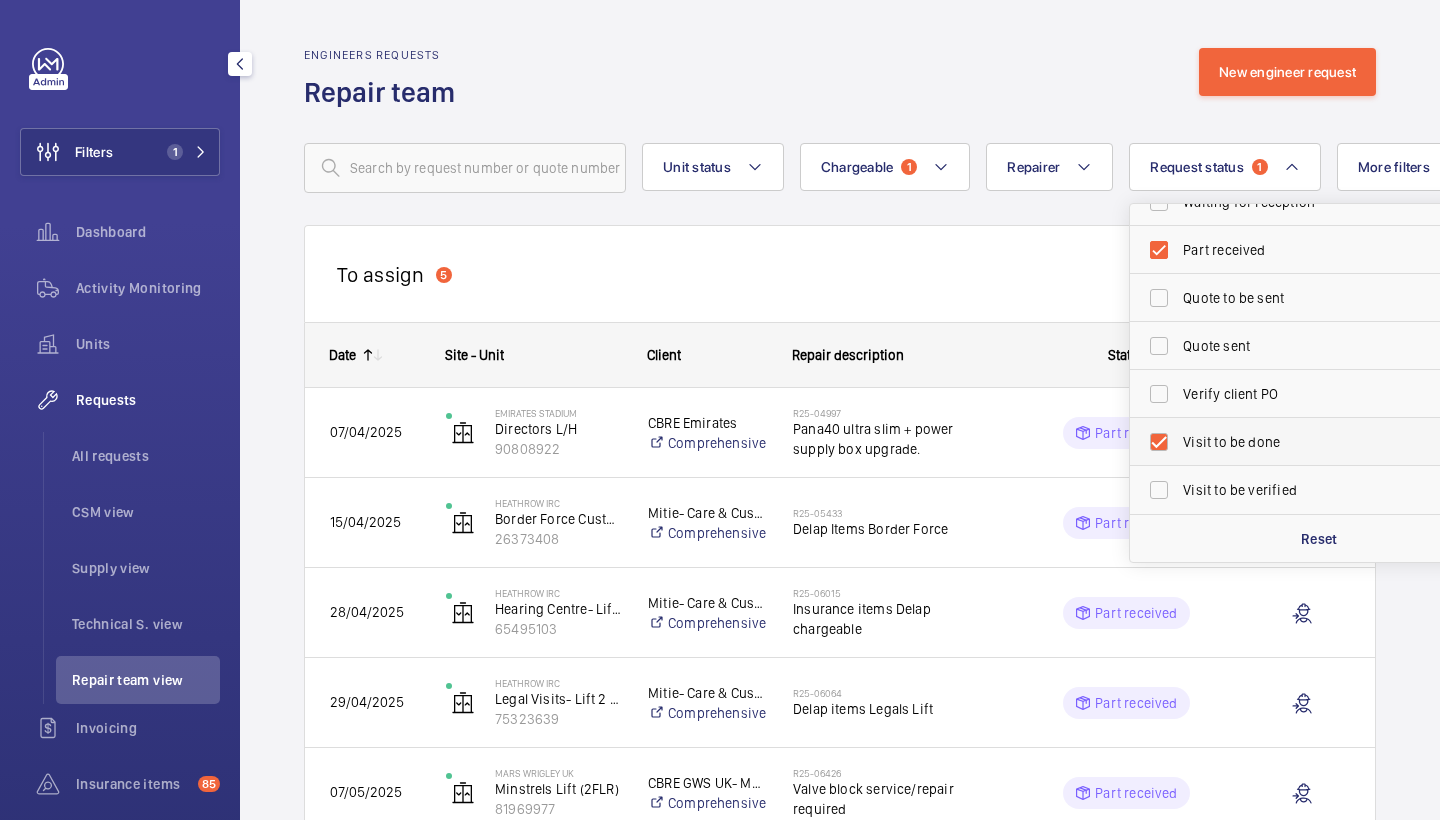 checkbox on "true" 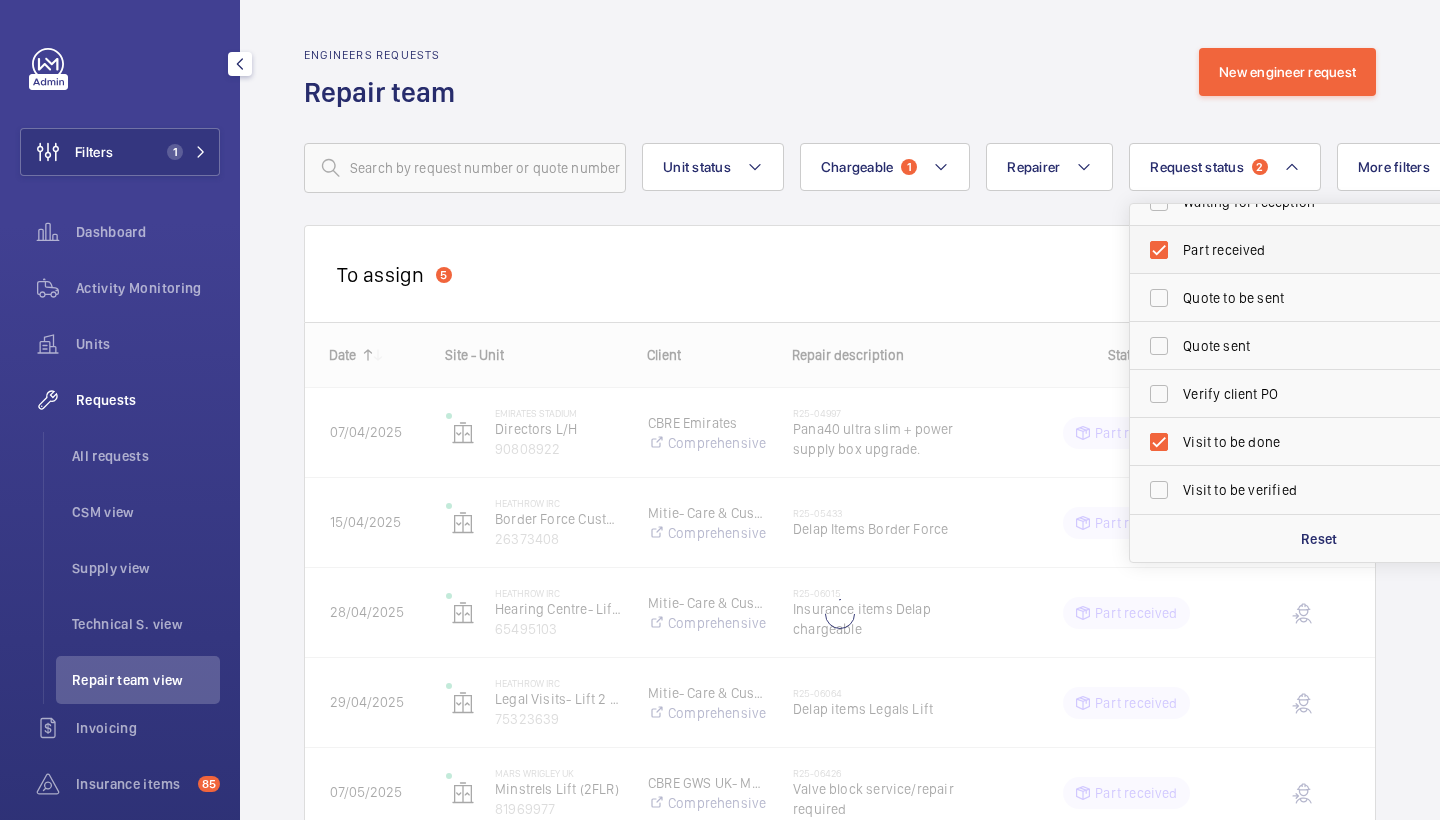 click on "Part received" at bounding box center (1320, 250) 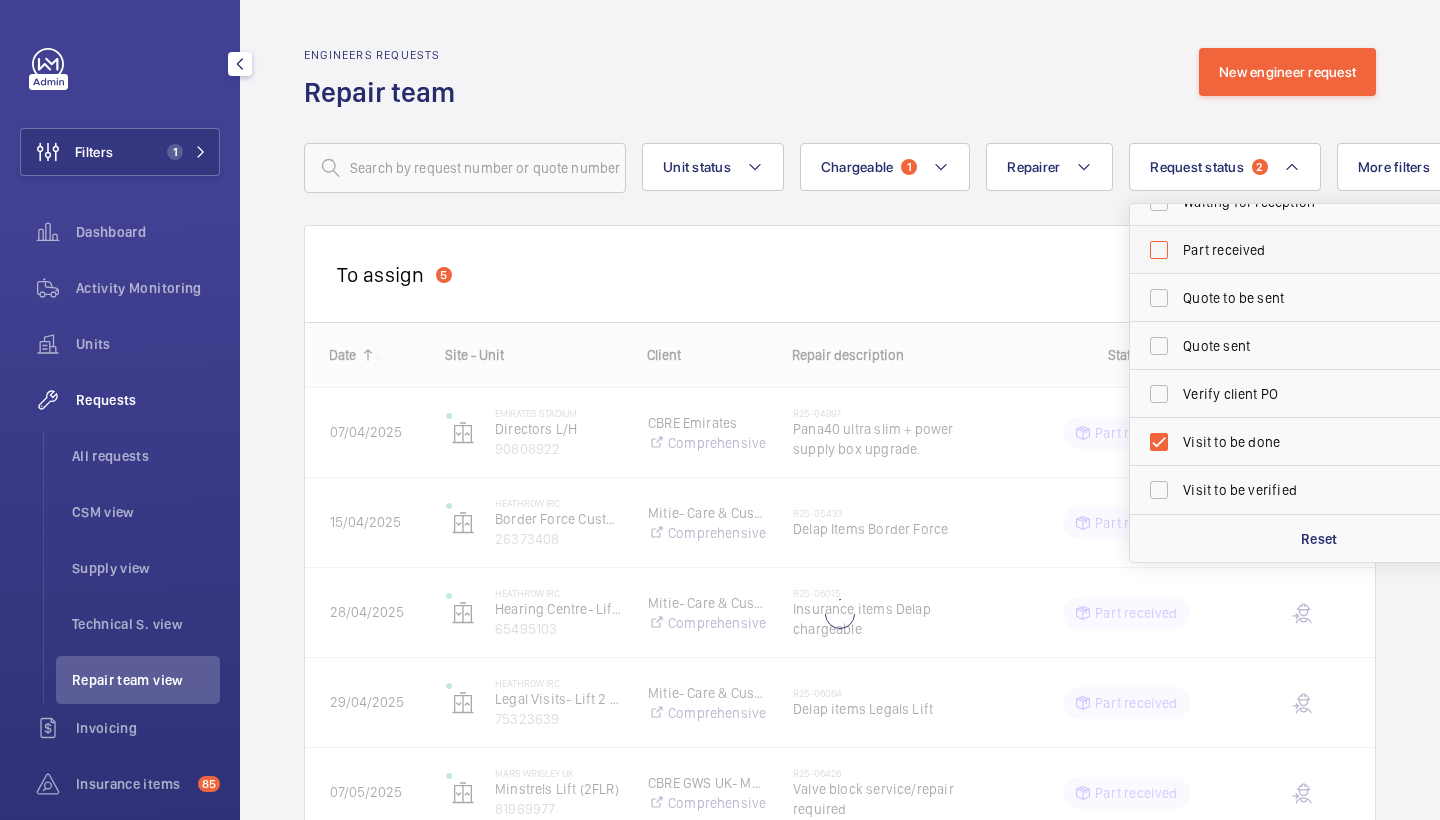 checkbox on "false" 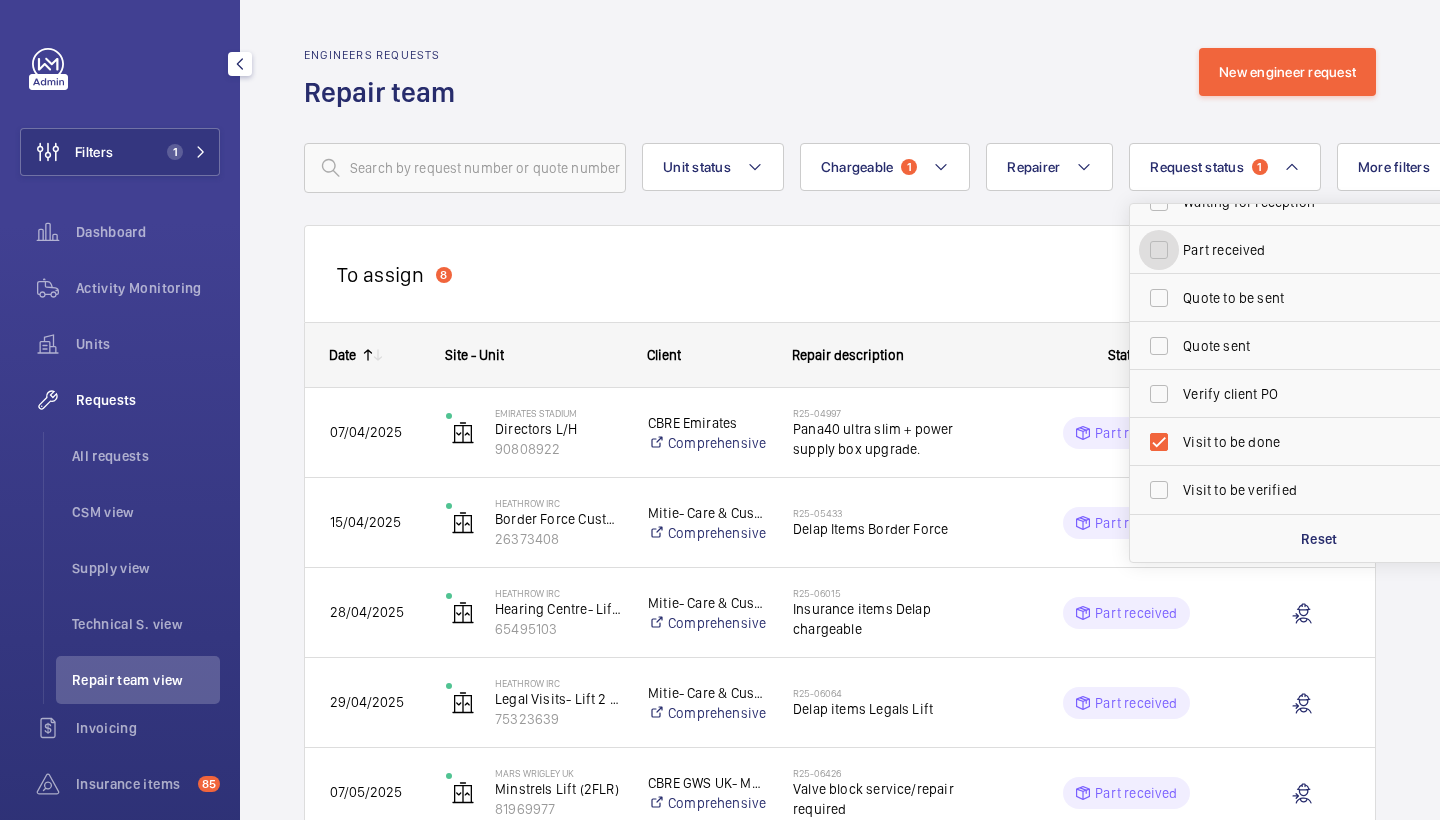 scroll, scrollTop: 0, scrollLeft: 0, axis: both 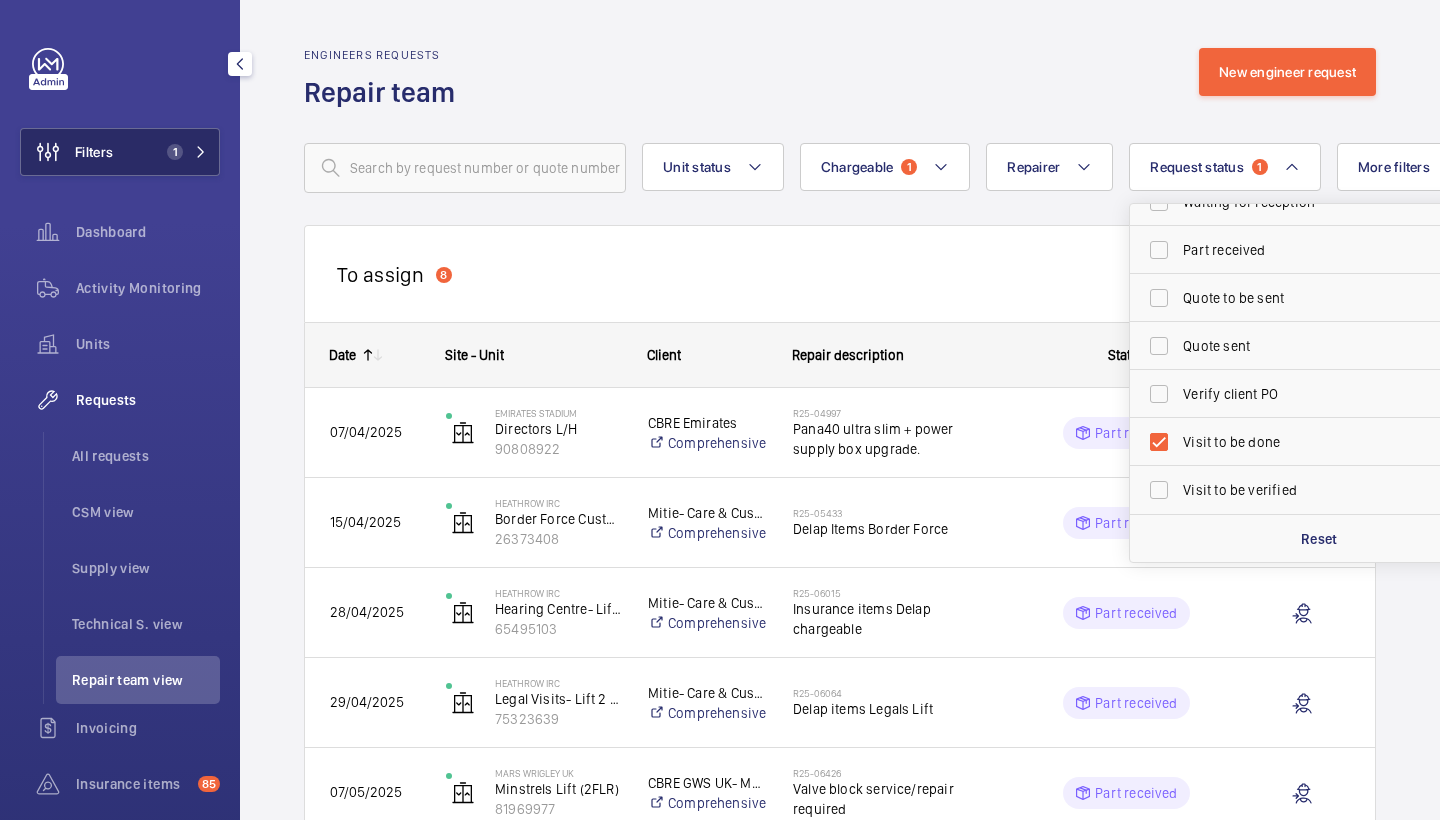 click on "Filters 1" 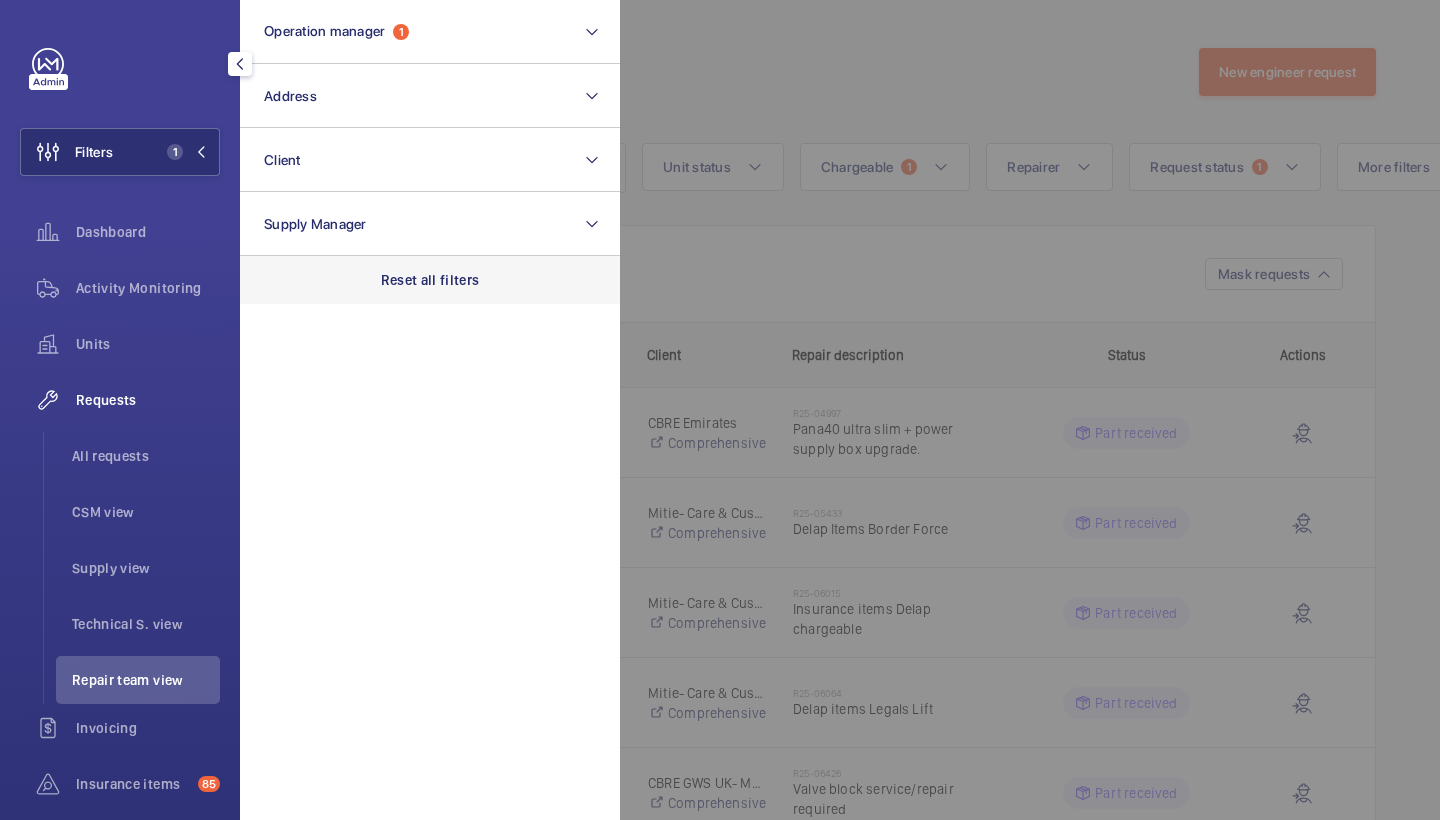 click on "Reset all filters" 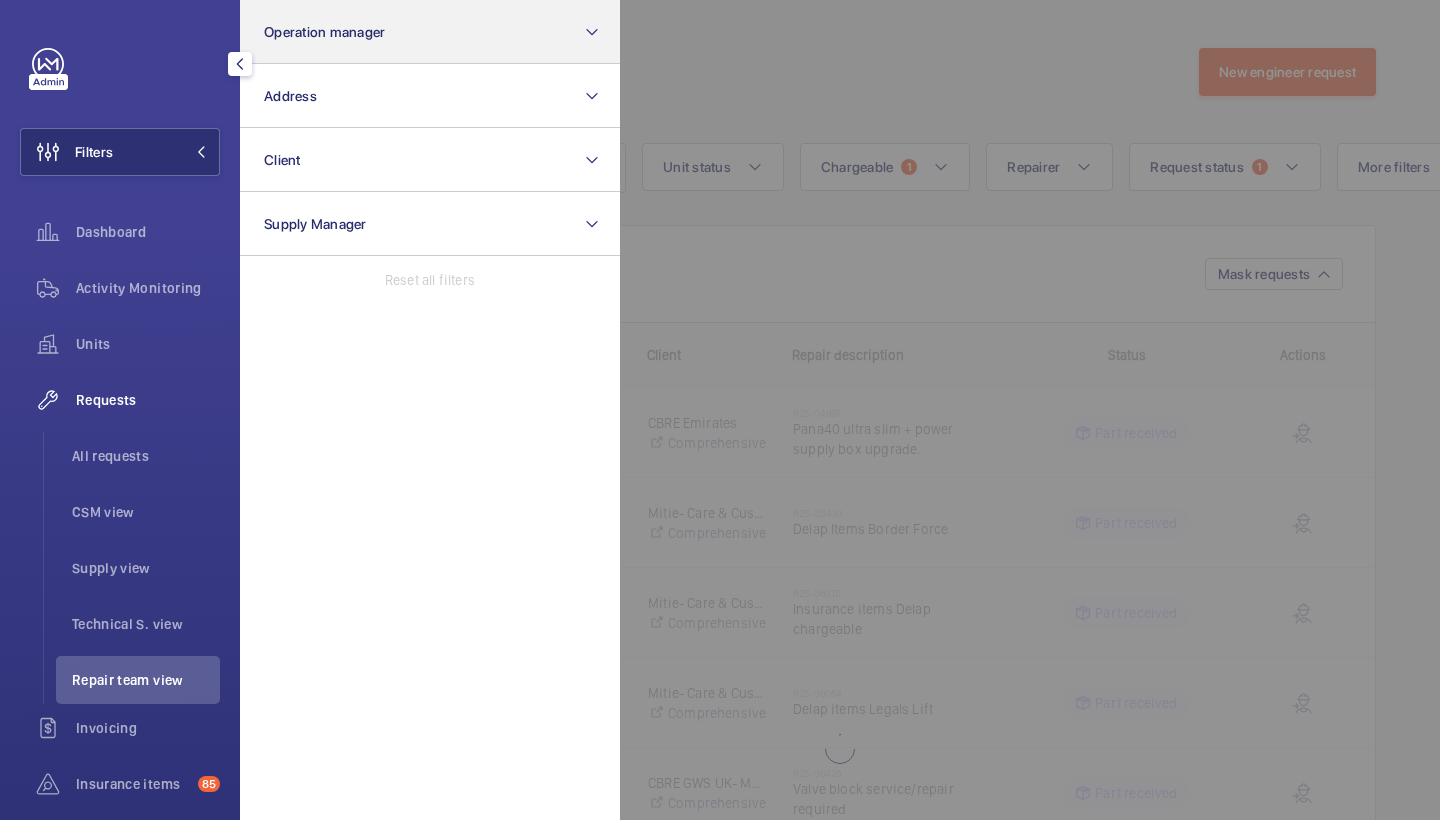 click on "Operation manager" 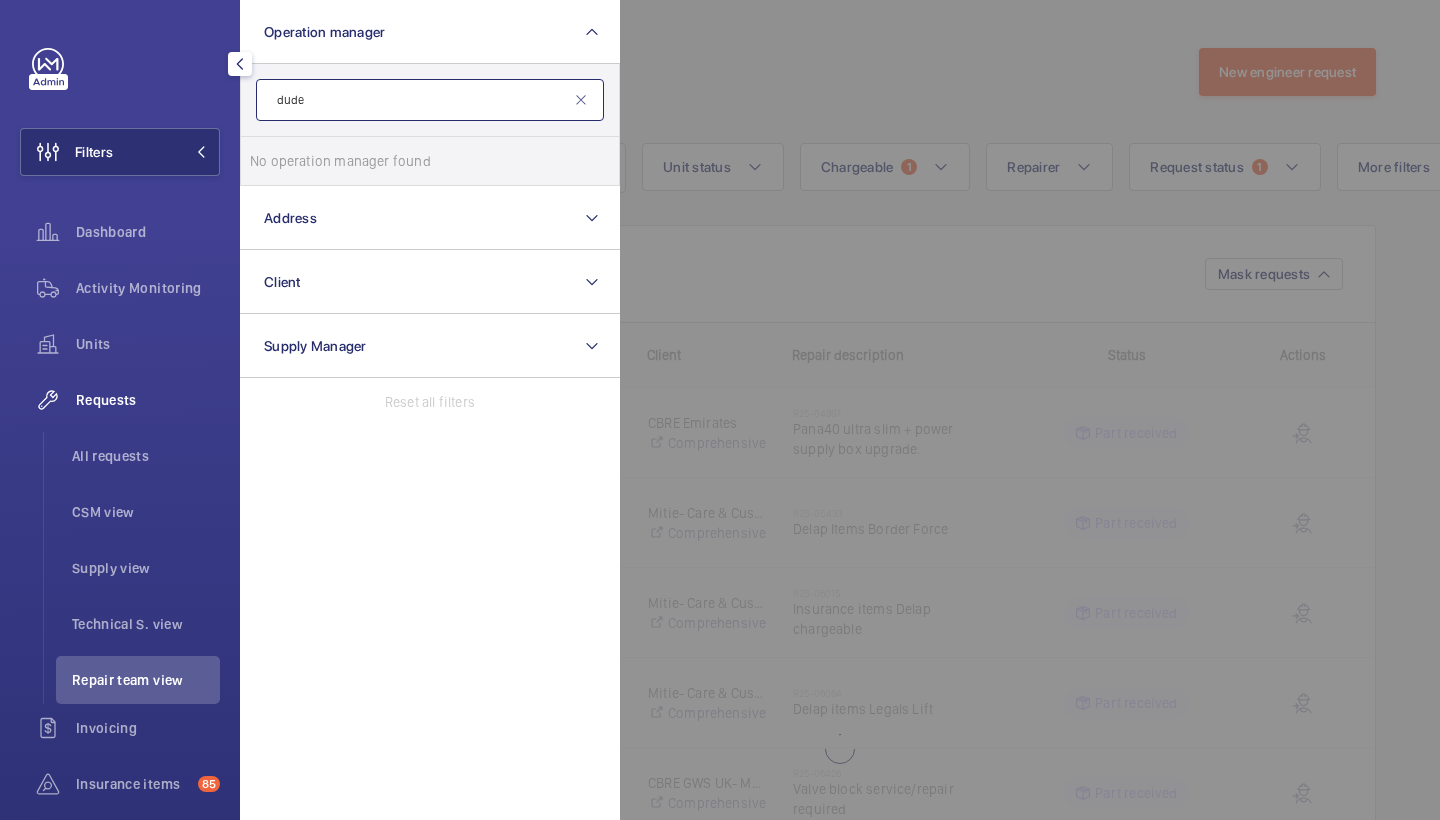 click on "dude" 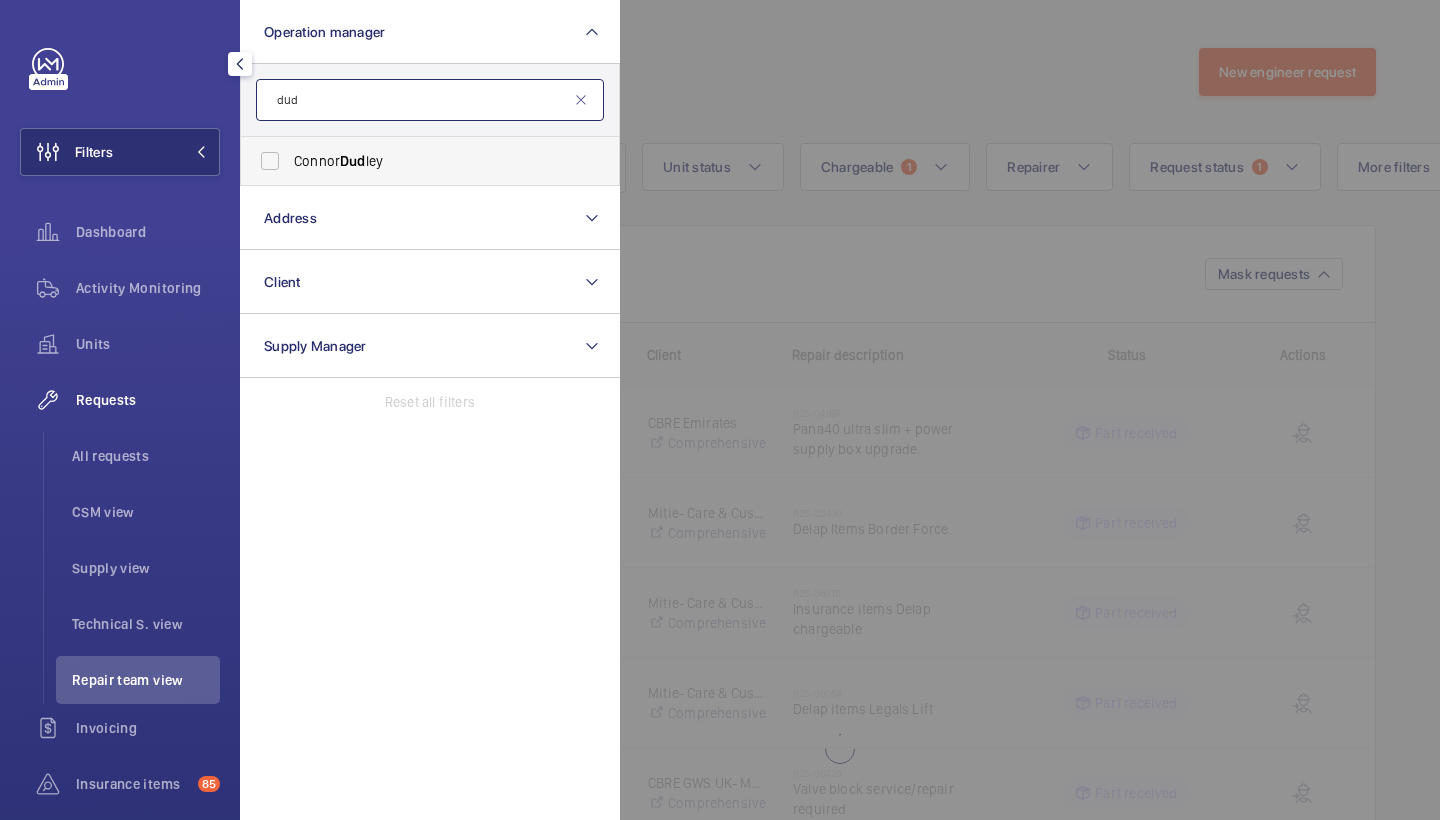 type on "dud" 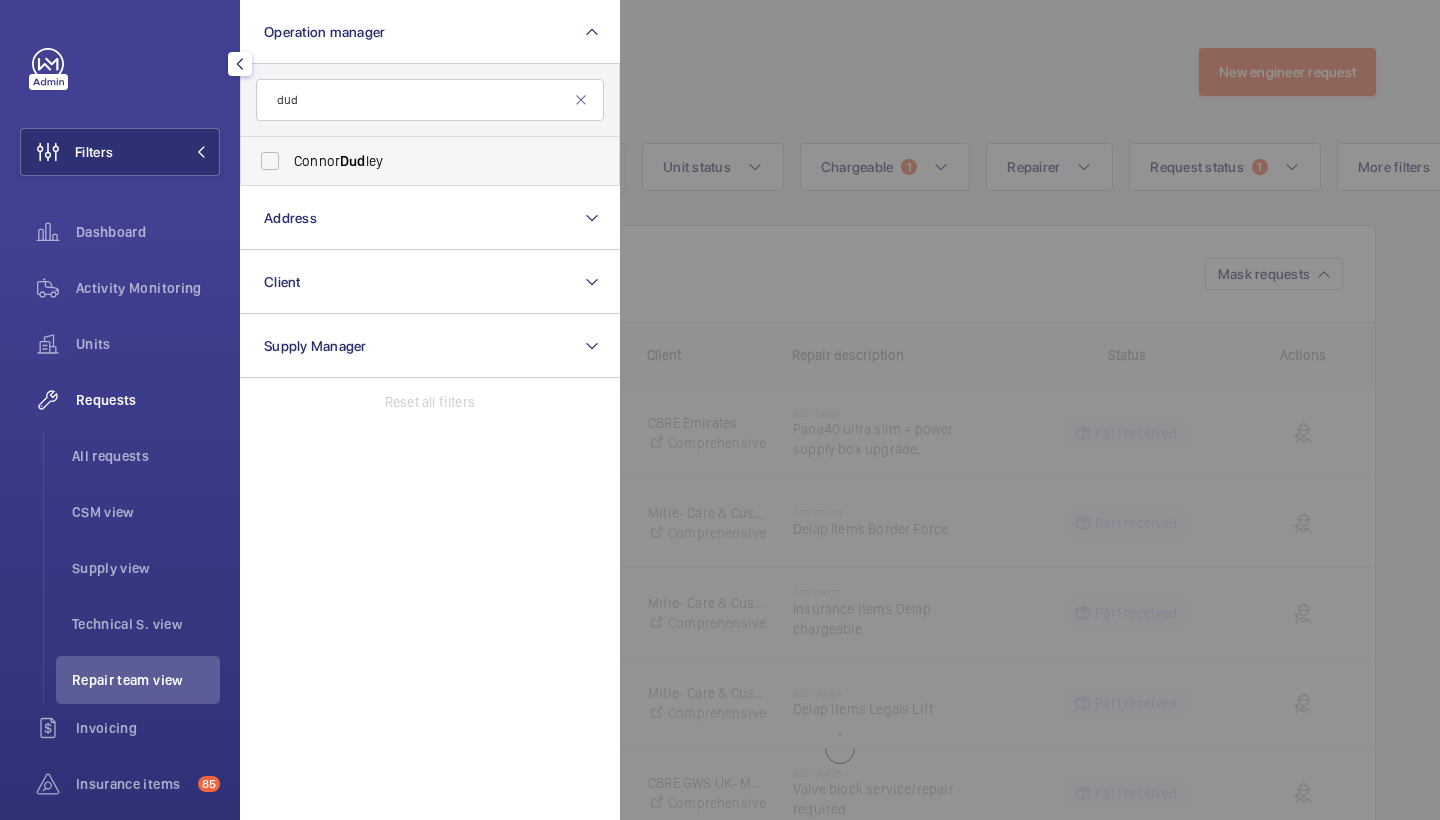 click on "[FIRST] [LAST]" at bounding box center (431, 161) 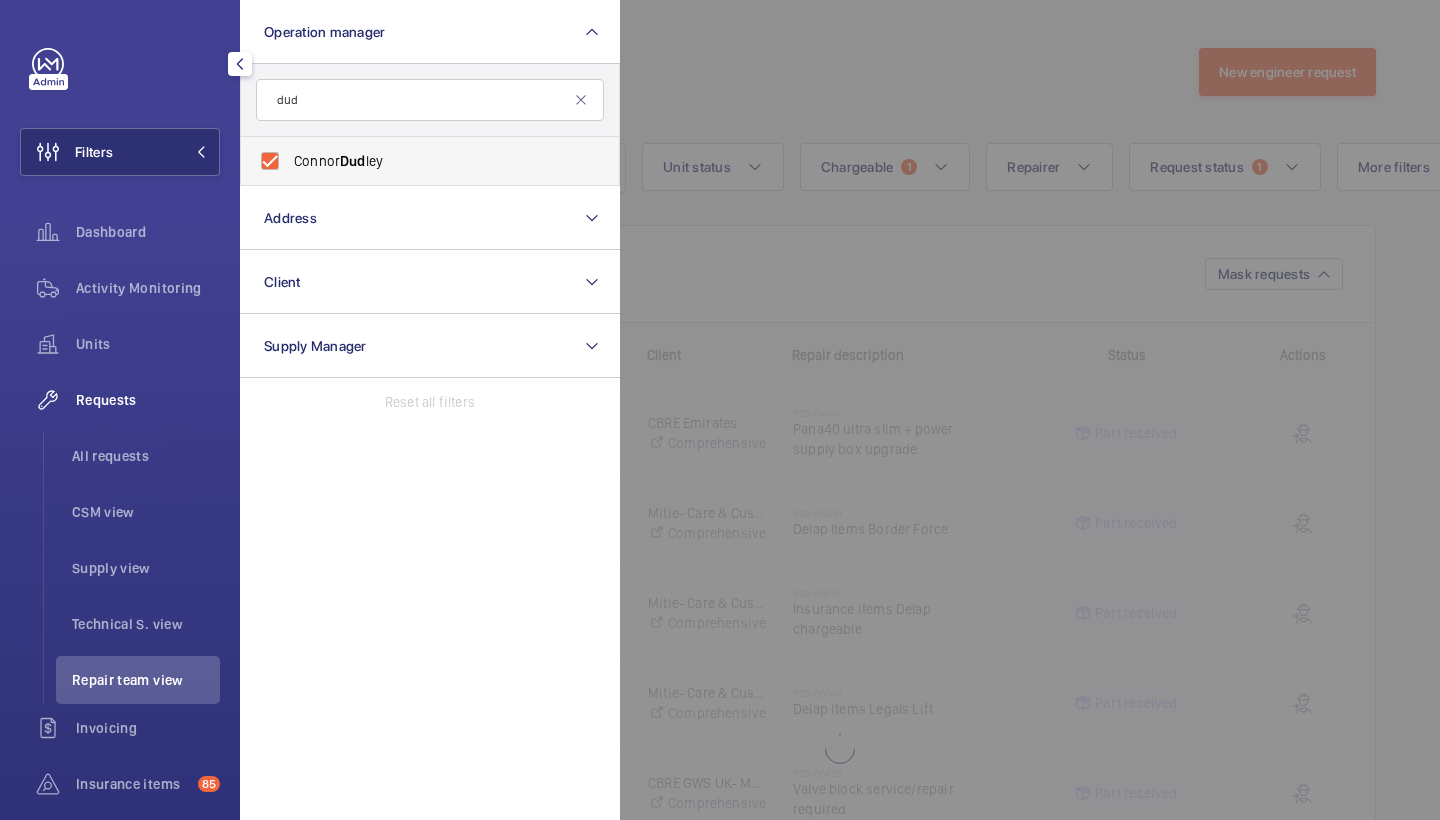 checkbox on "true" 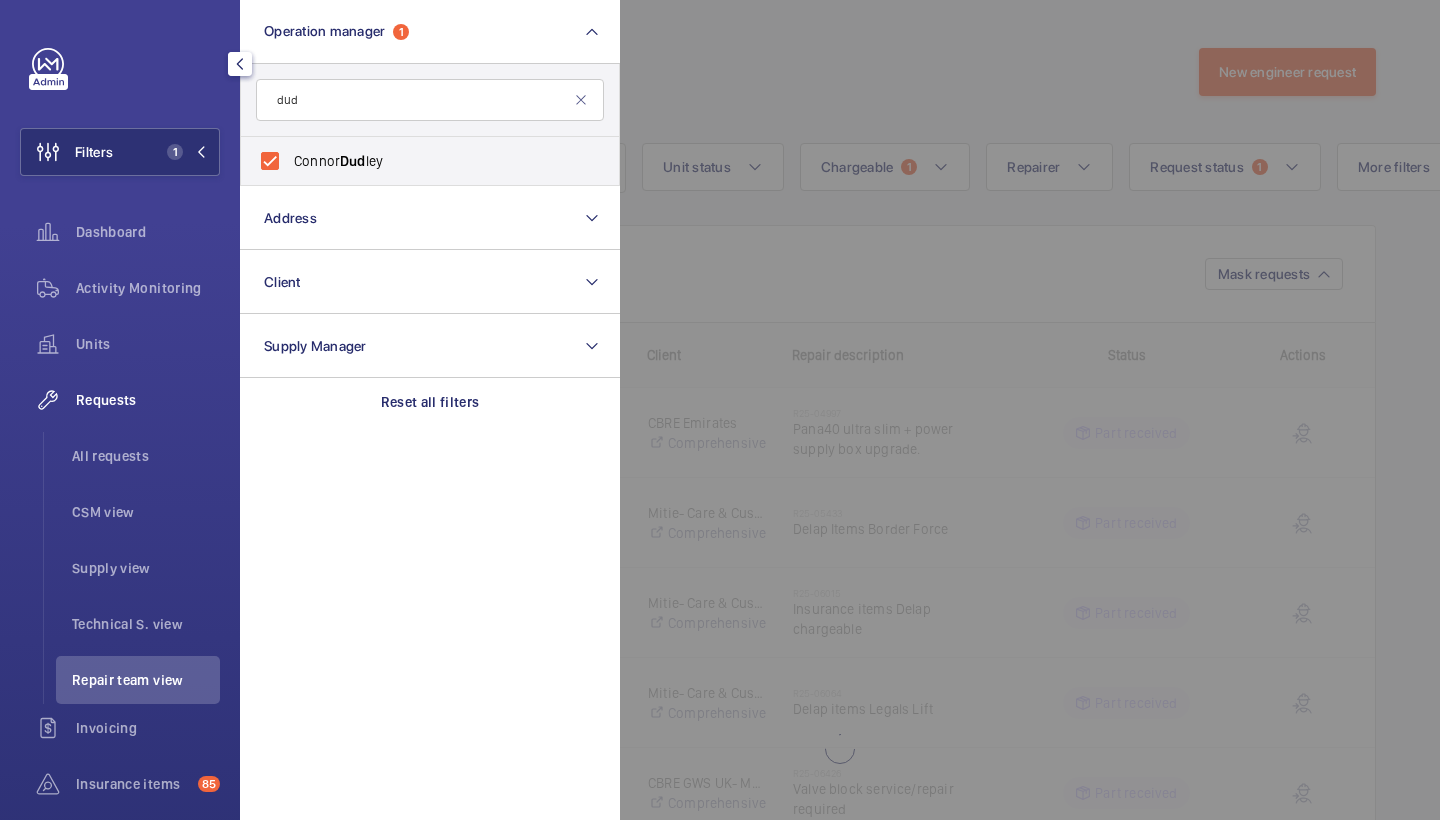 click 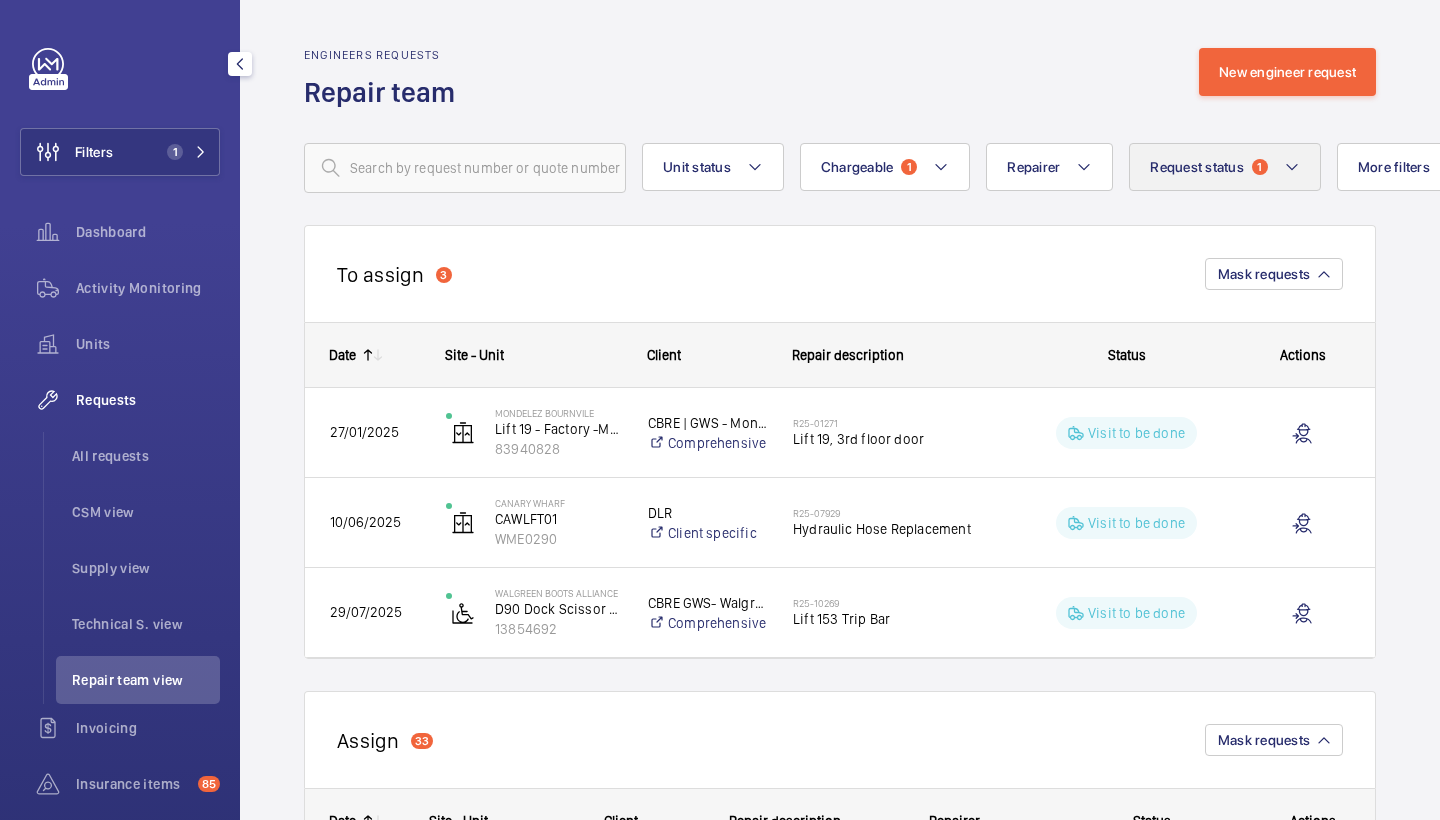 click on "Request status" 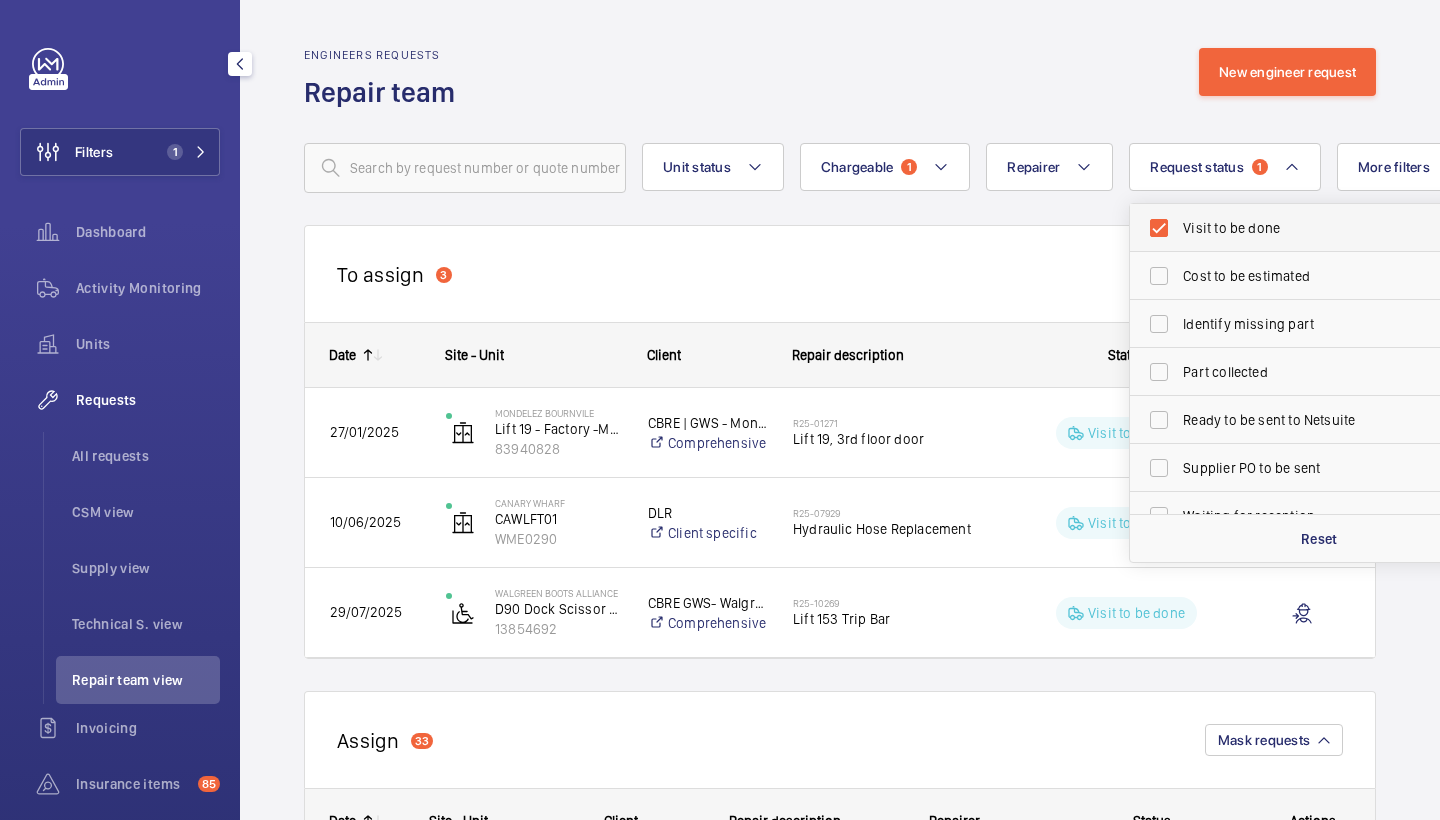 click on "Visit to be done" at bounding box center (1304, 228) 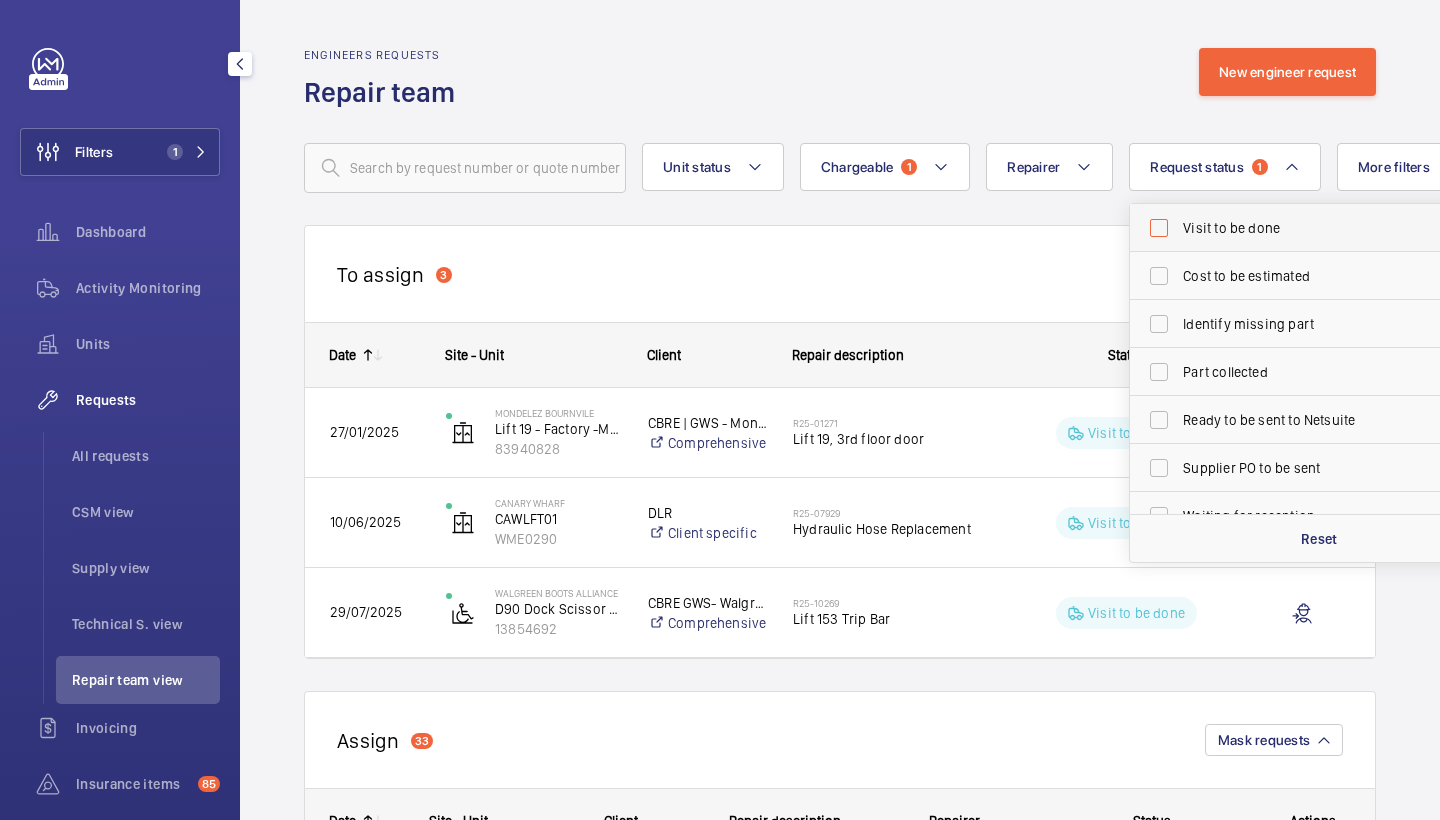 checkbox on "false" 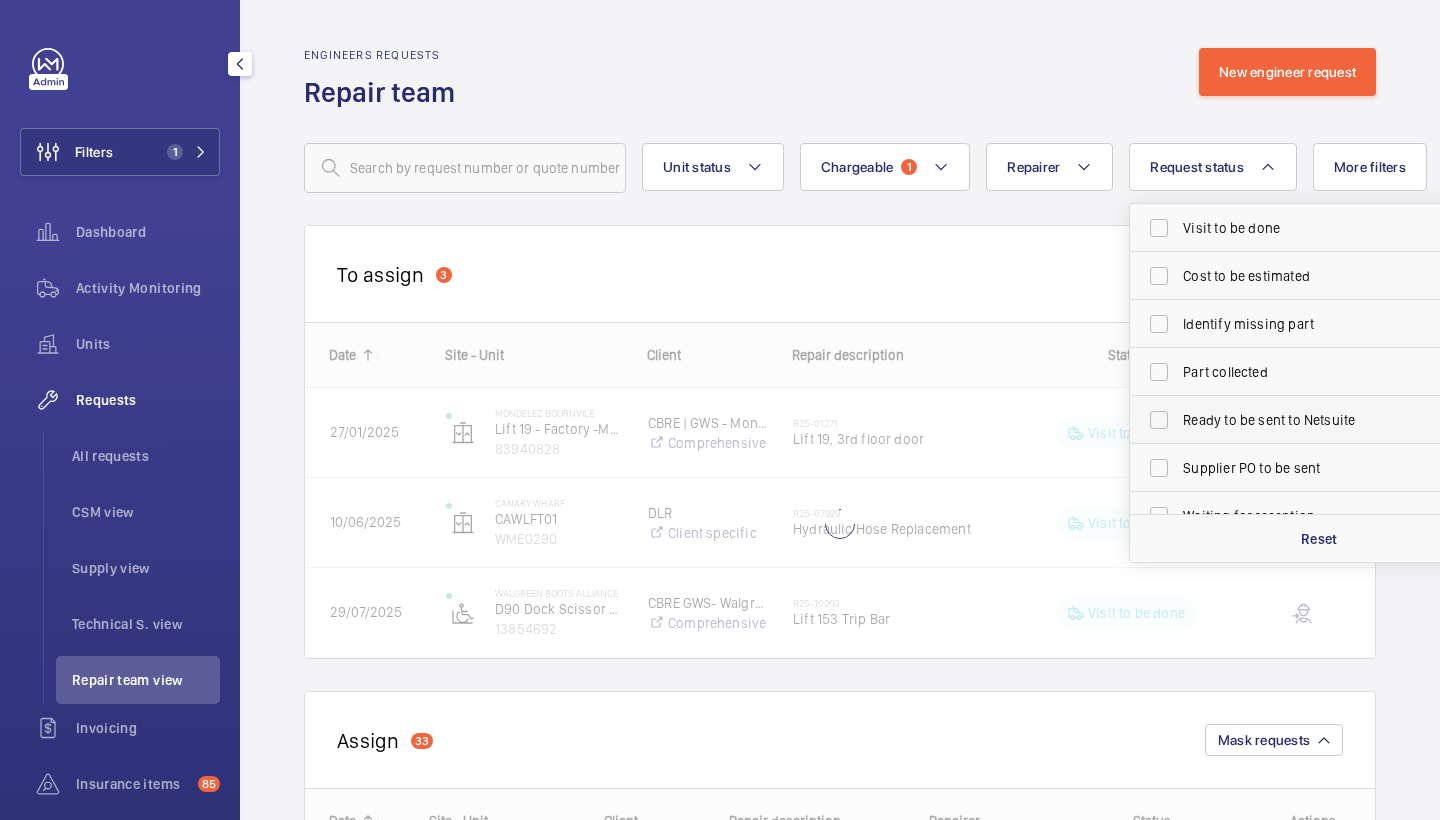 click on "Ready to be sent to Netsuite" at bounding box center (1320, 420) 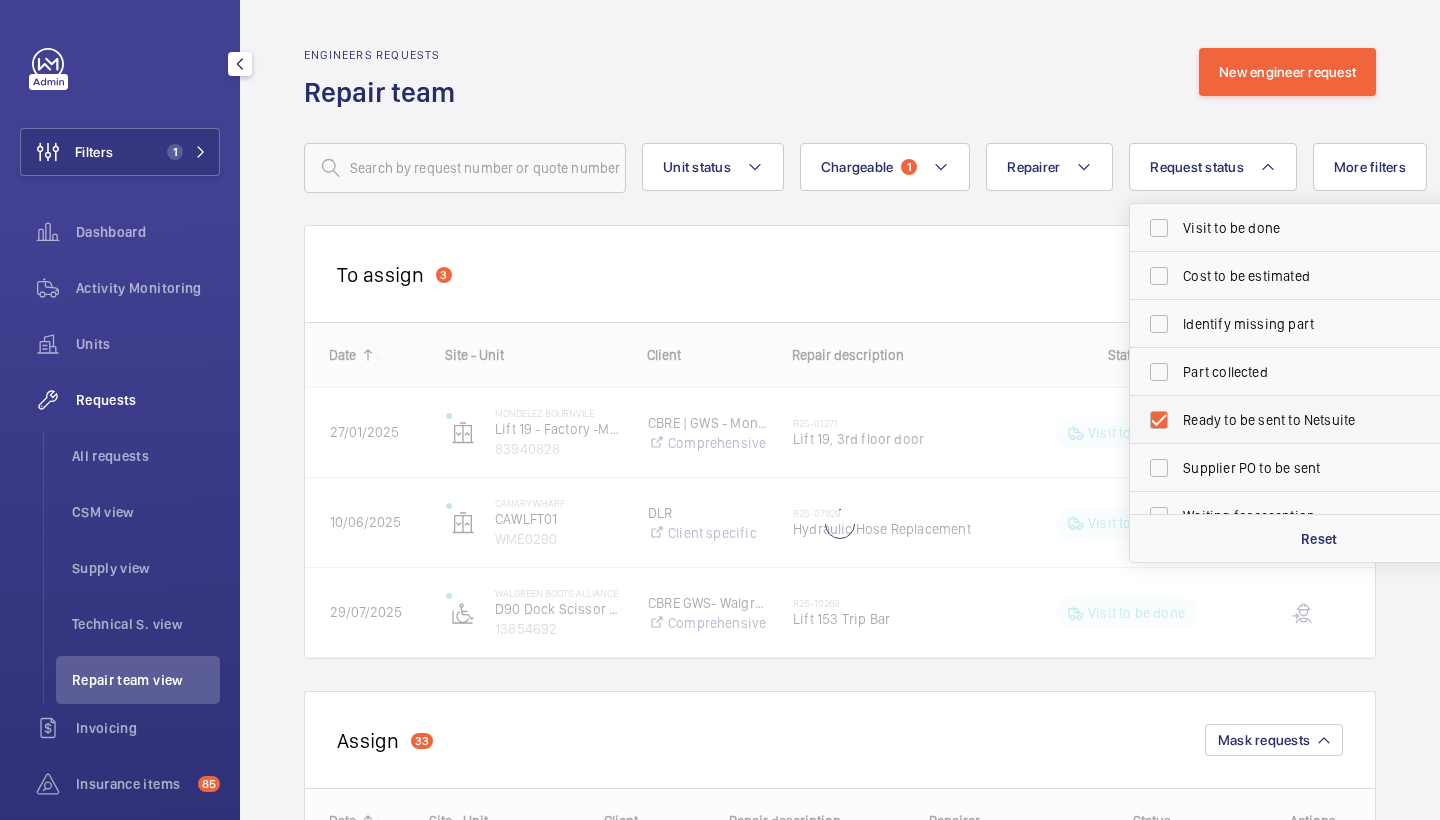 checkbox on "true" 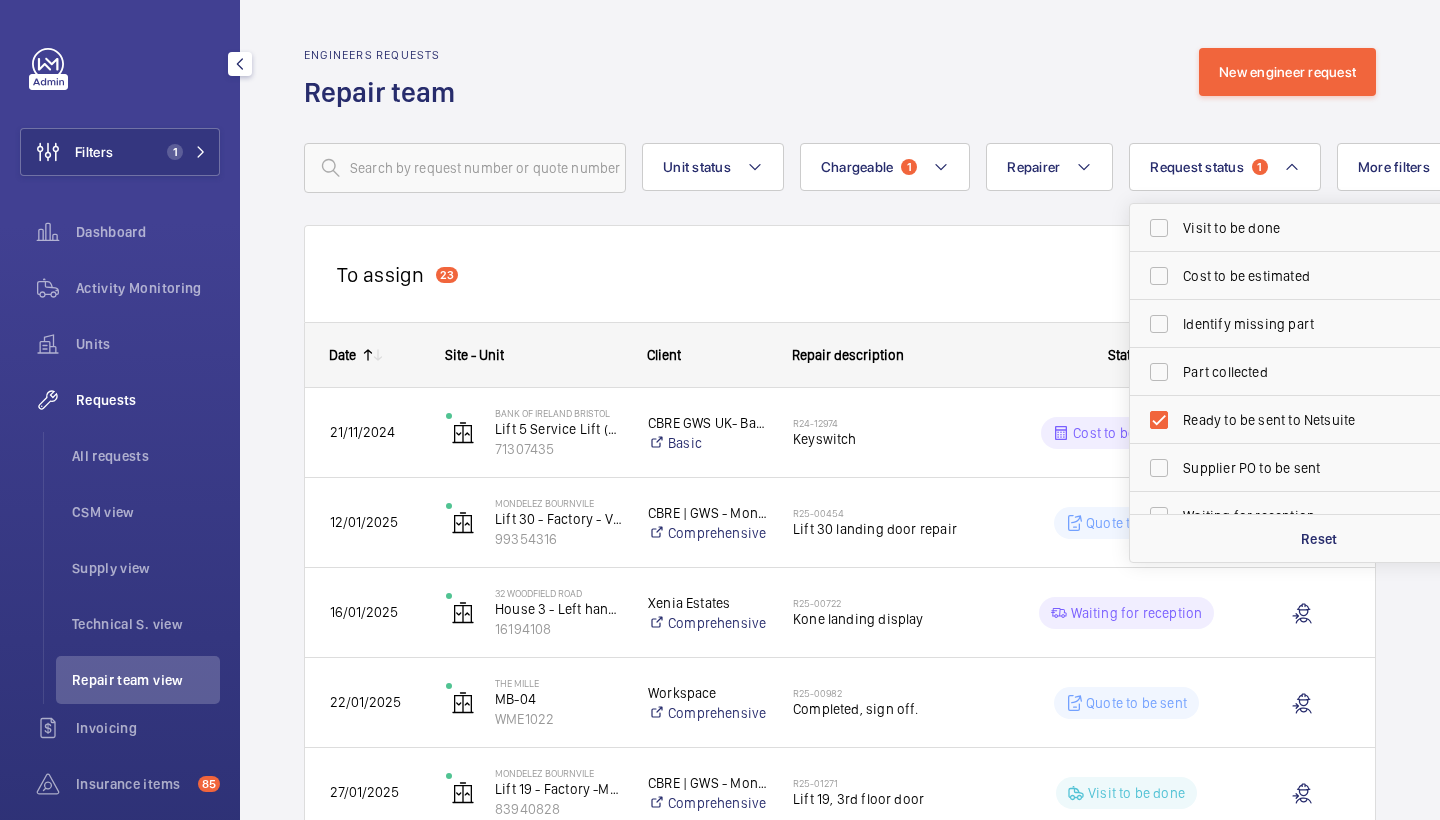 click on "To assign  [NUMBER]  Mask requests" 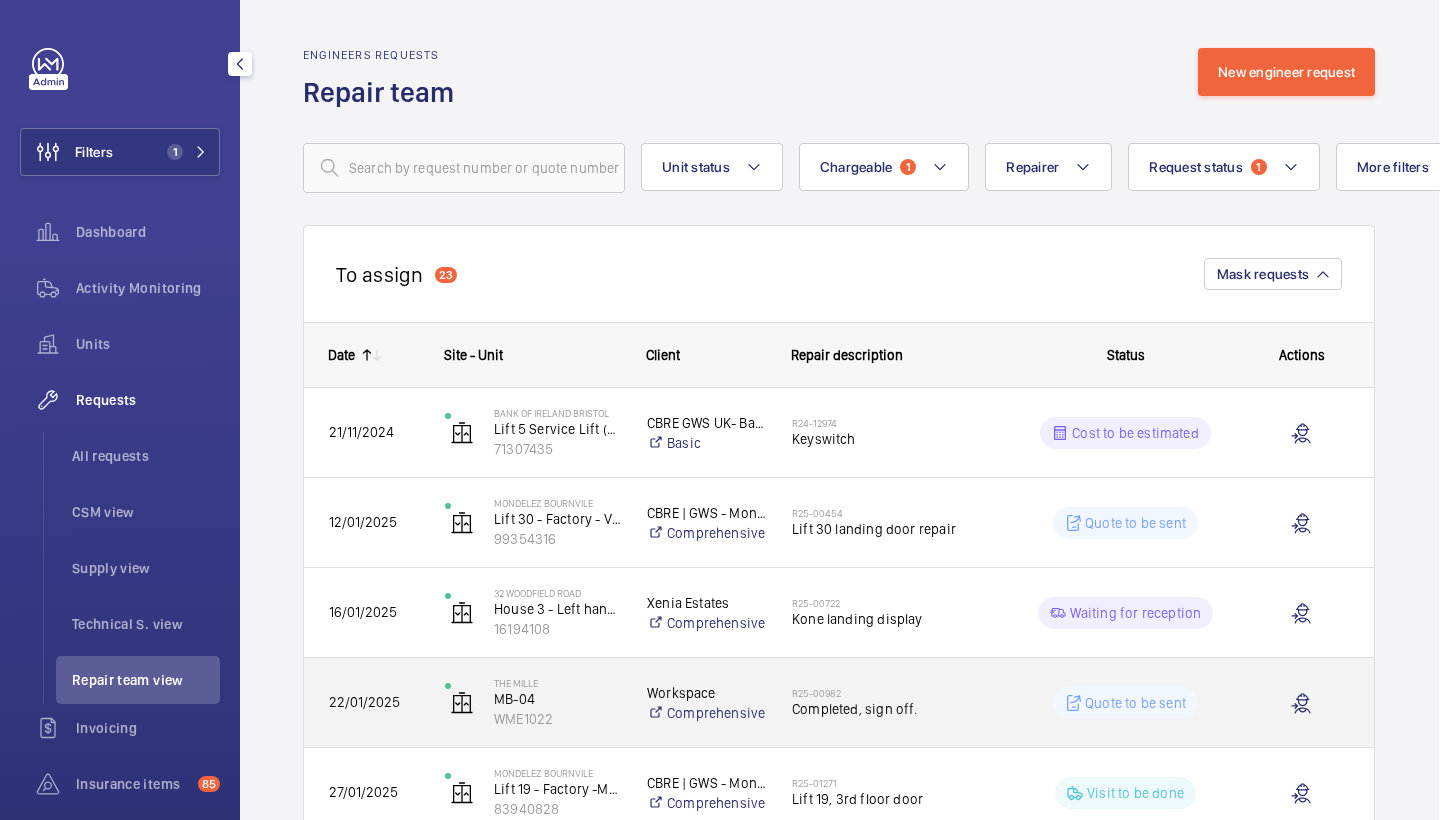 scroll, scrollTop: 0, scrollLeft: 1, axis: horizontal 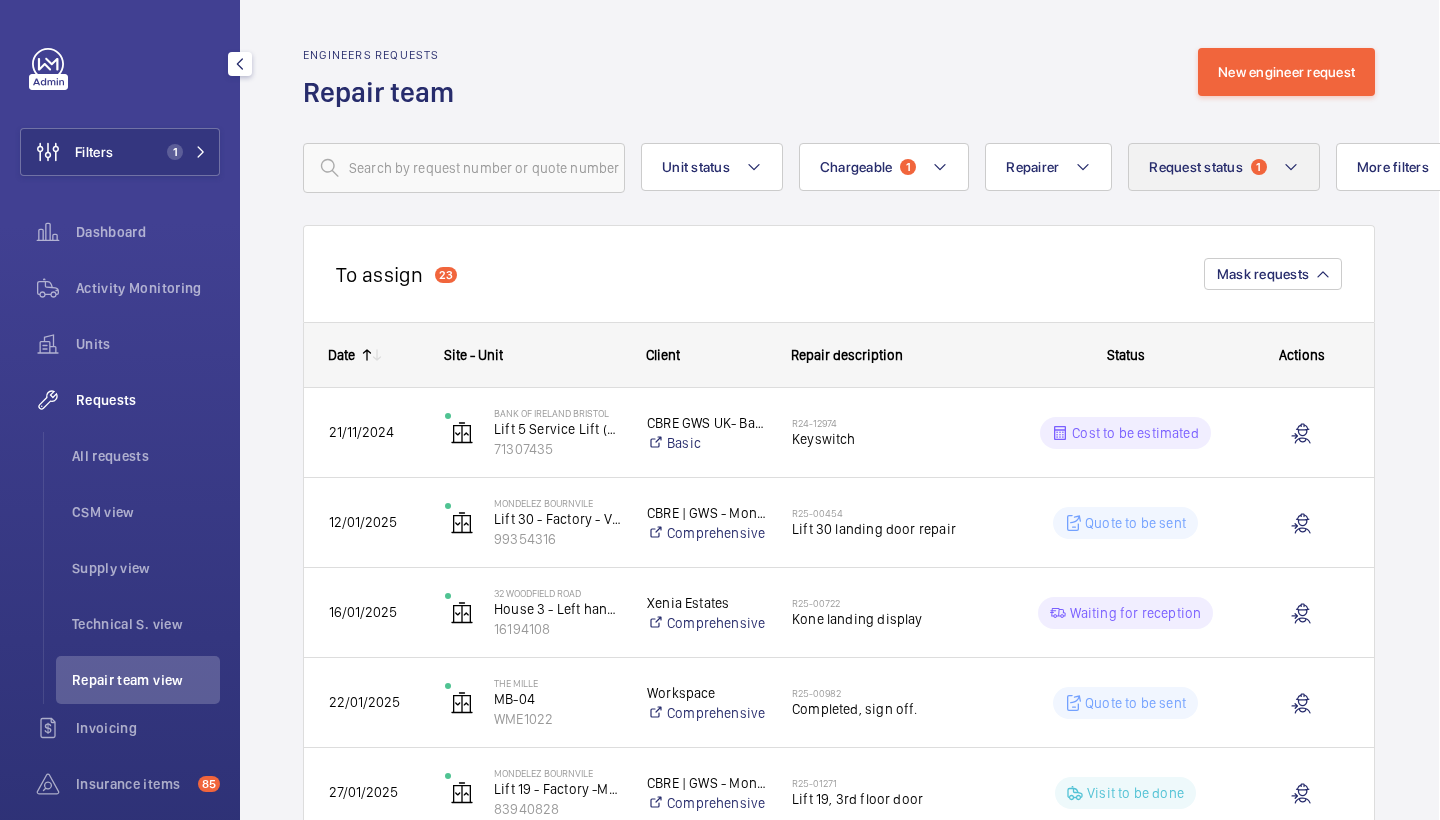 click on "Request status  1" 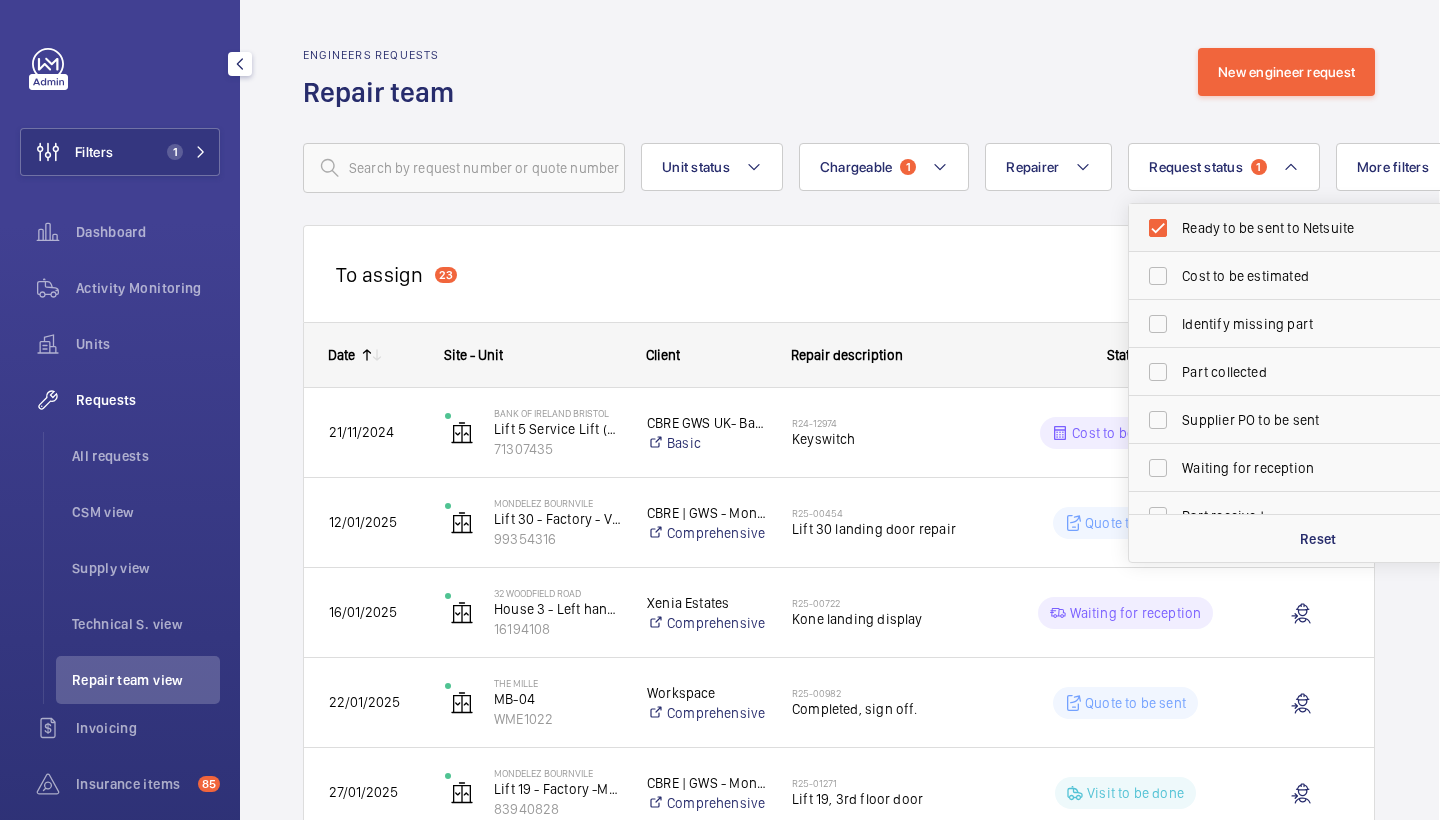 click on "Ready to be sent to Netsuite" at bounding box center [1319, 228] 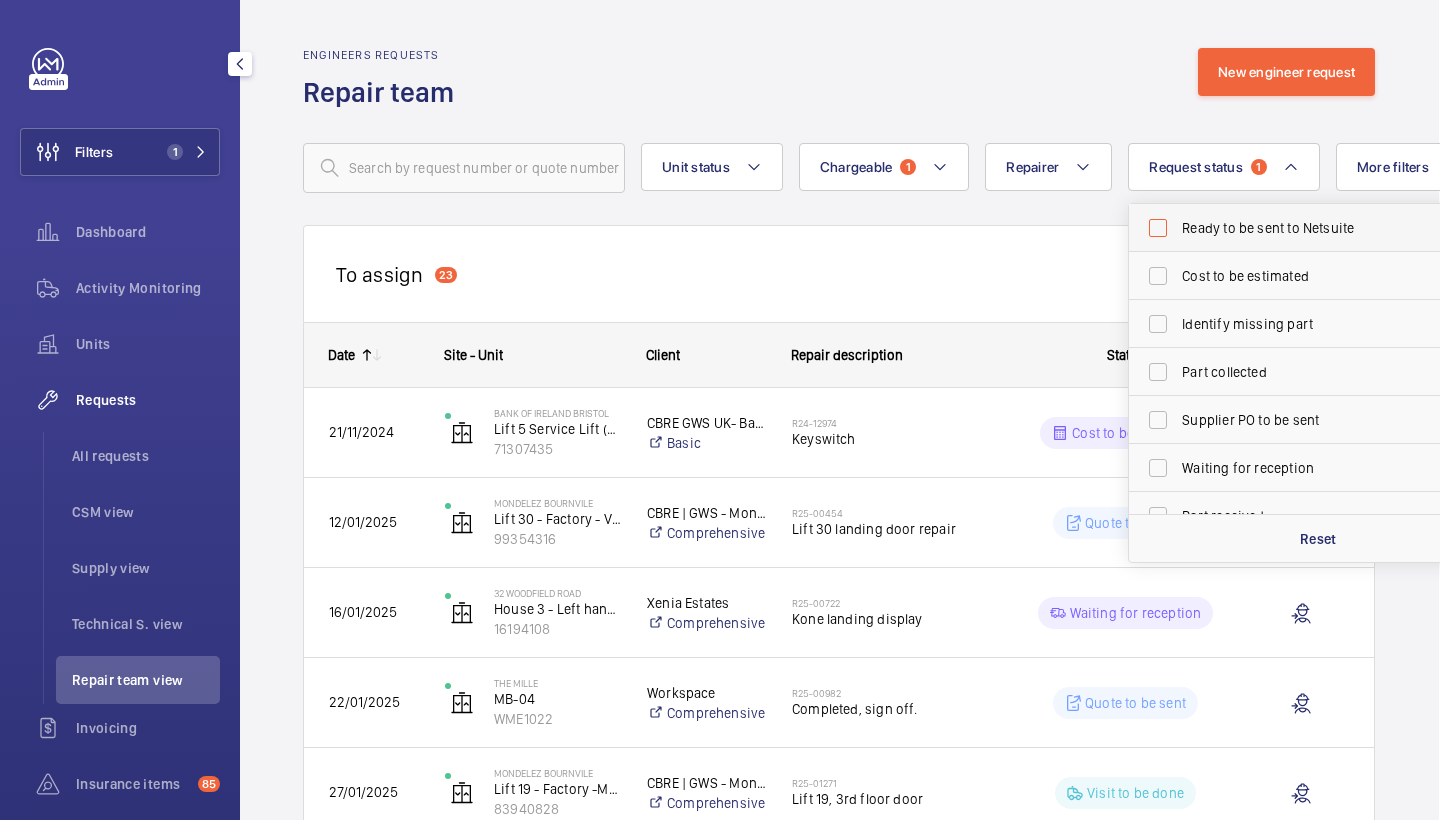 checkbox on "false" 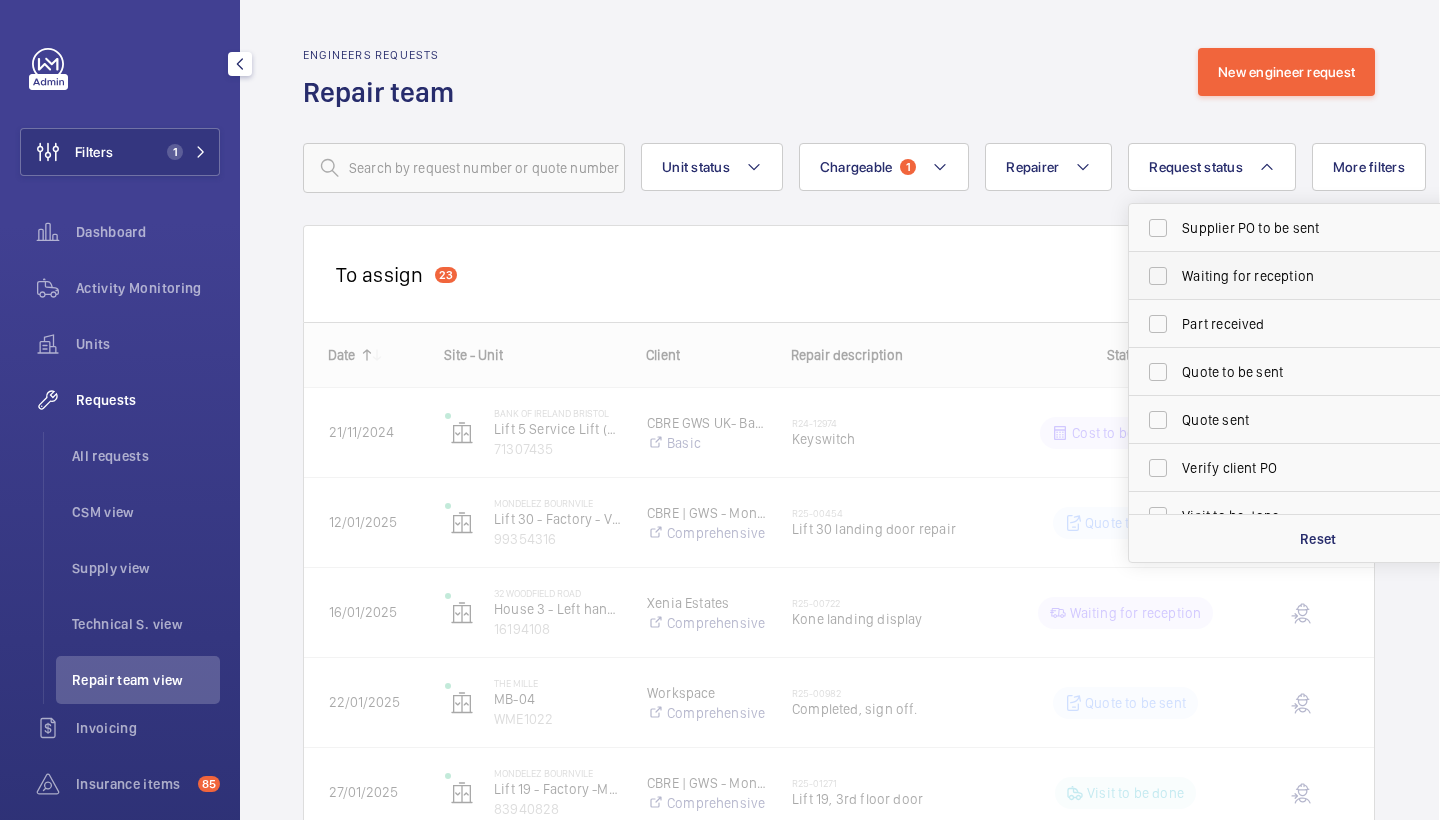 scroll, scrollTop: 200, scrollLeft: 0, axis: vertical 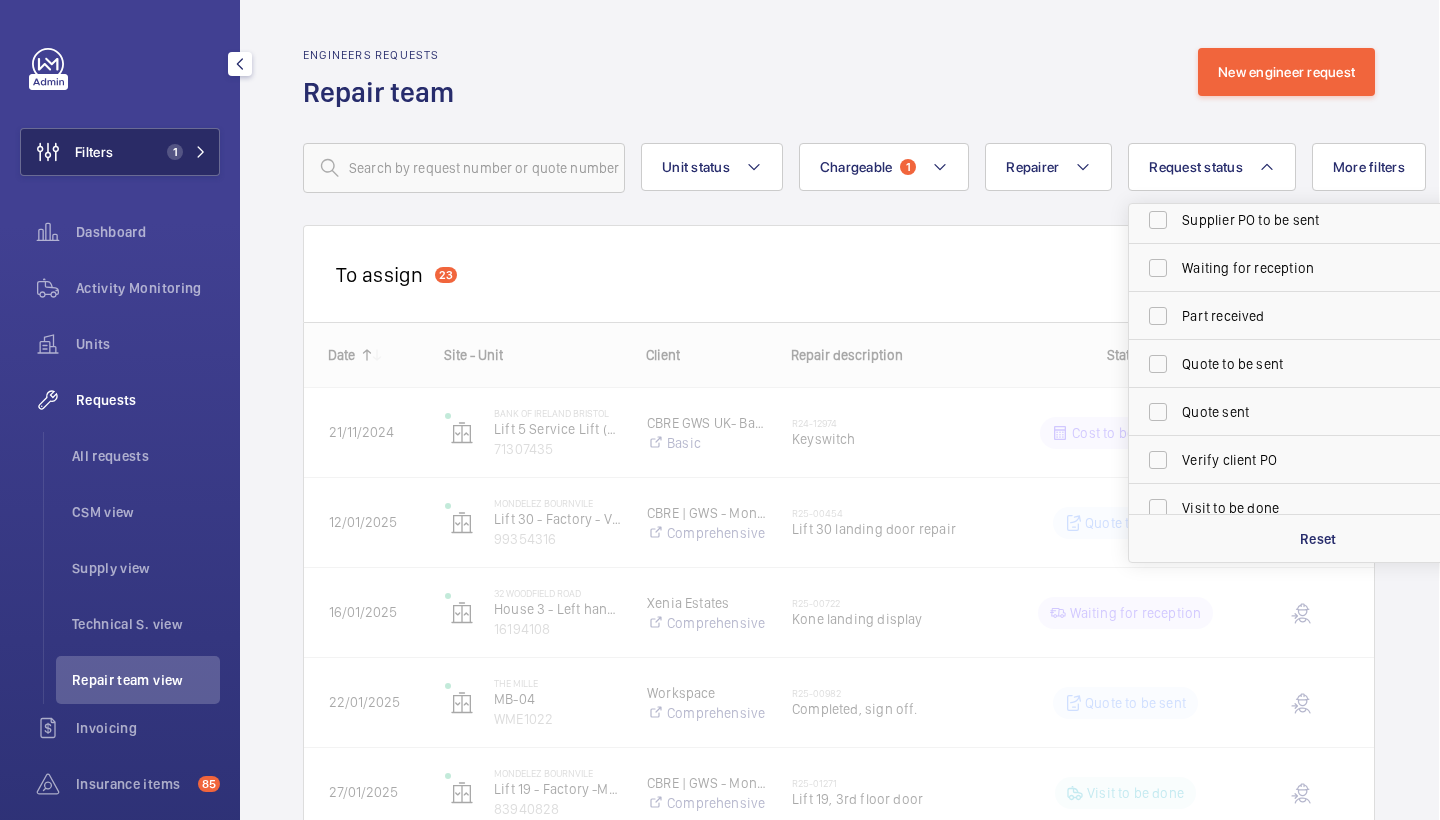 click on "1" 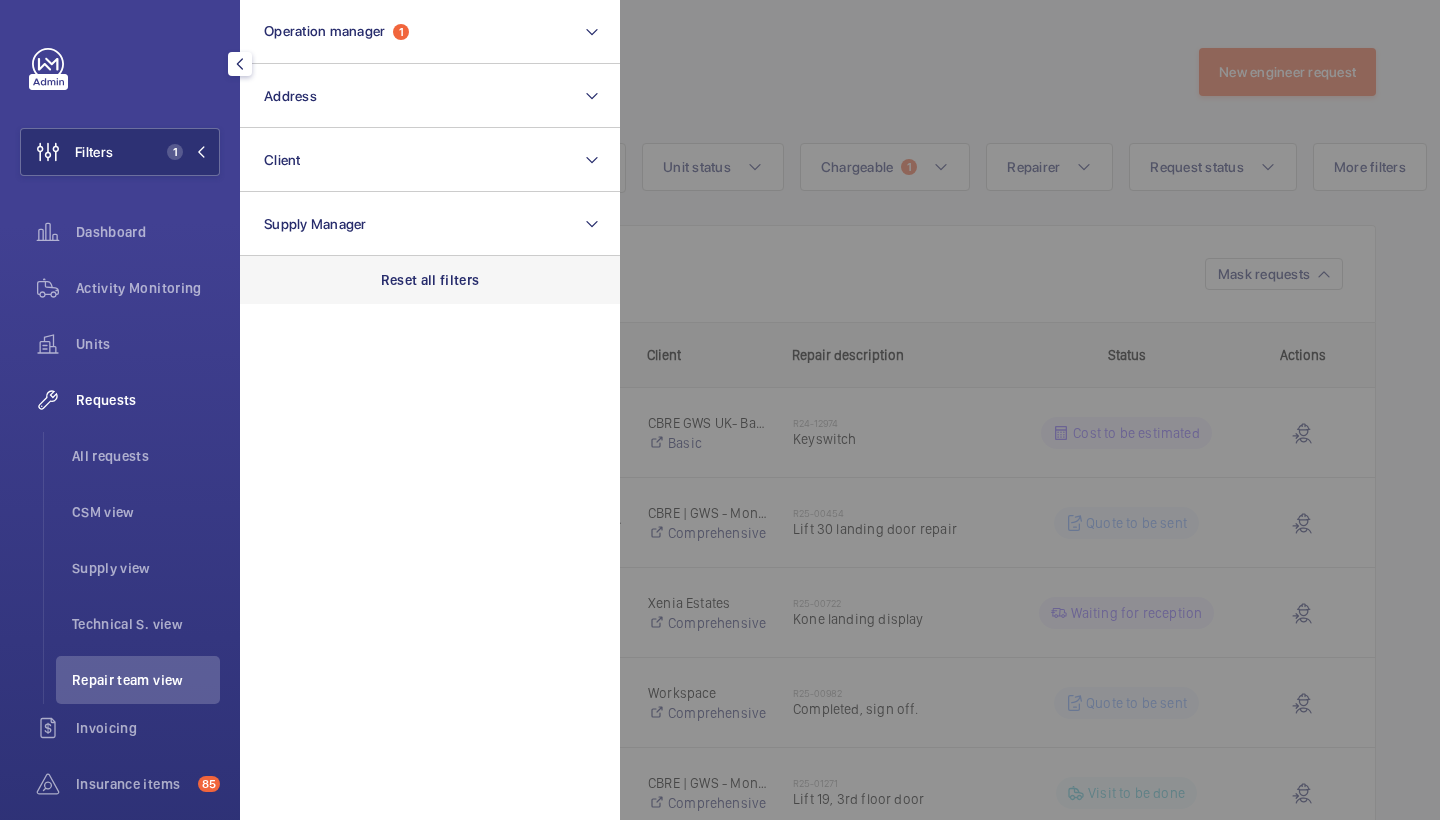 drag, startPoint x: 452, startPoint y: 279, endPoint x: 447, endPoint y: 269, distance: 11.18034 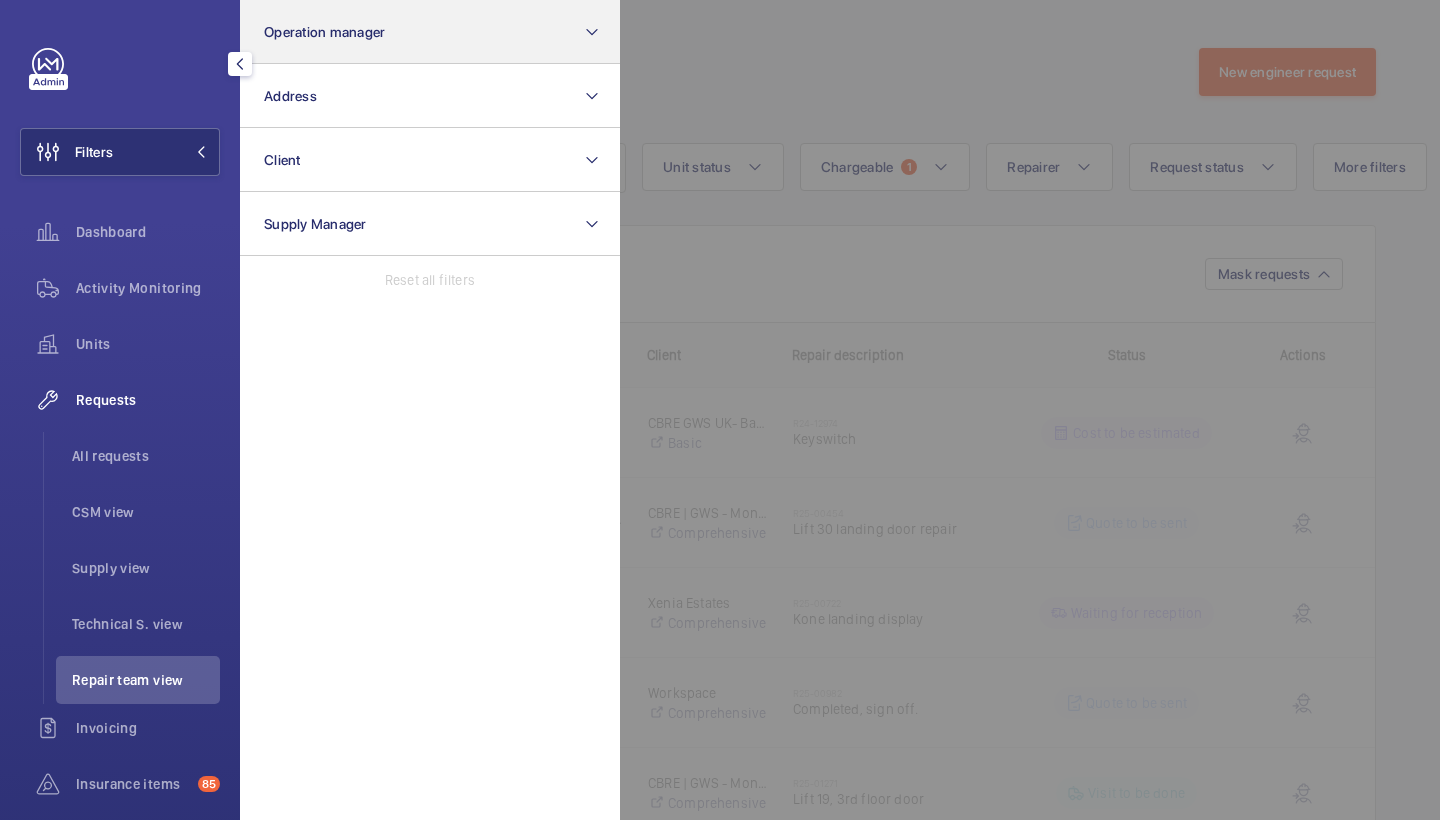 click on "Operation manager" 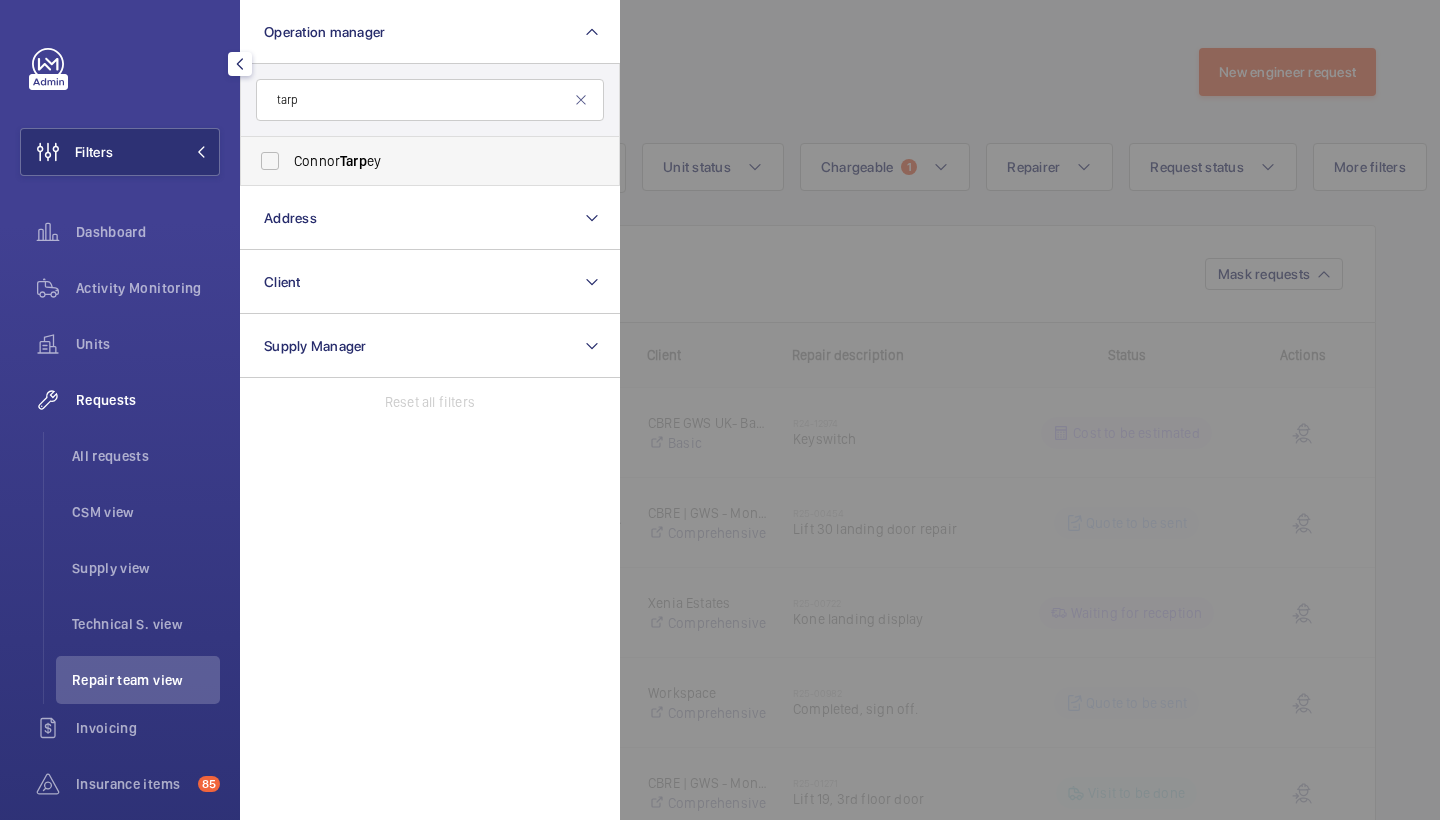 type on "tarp" 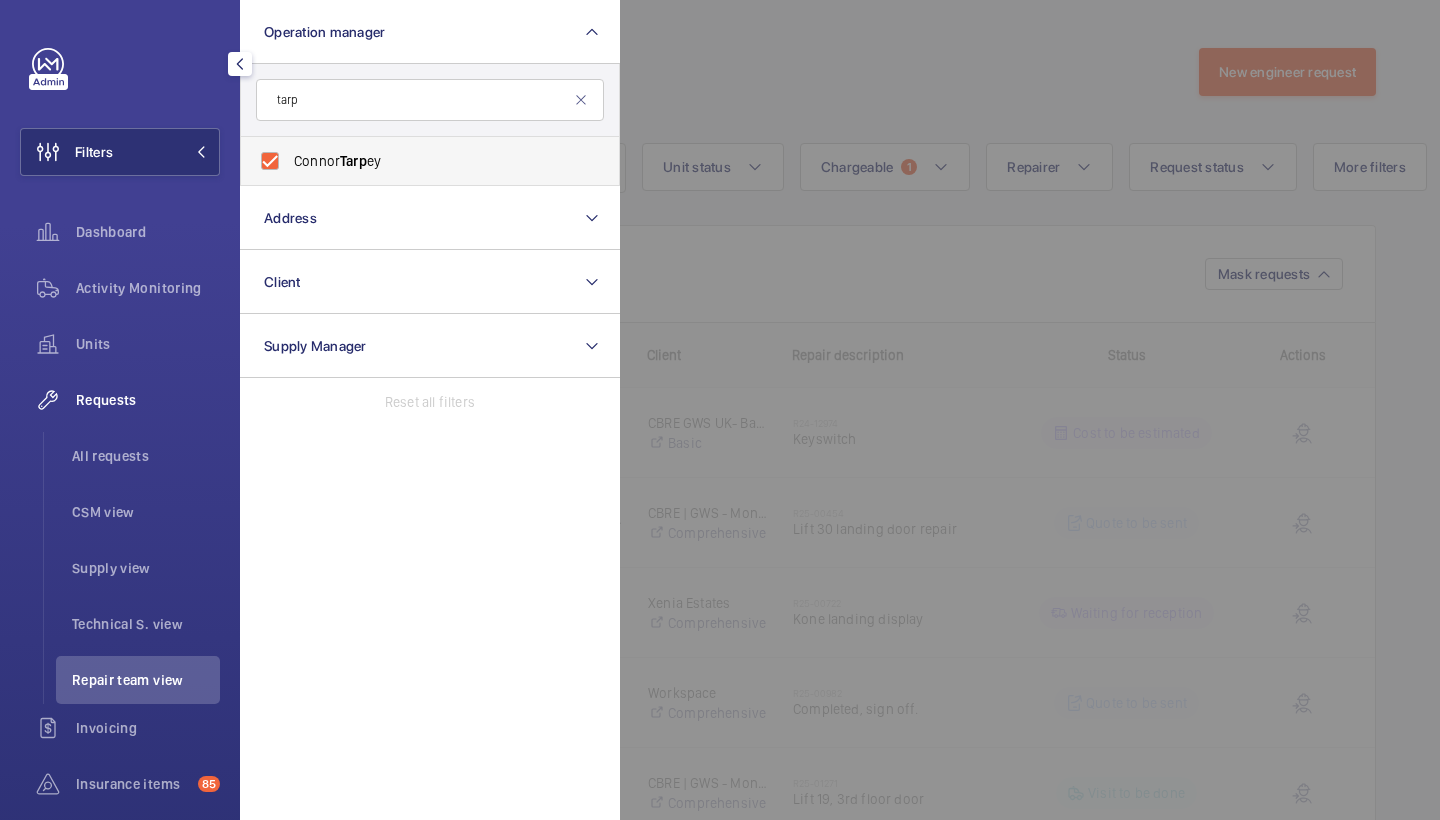 checkbox on "true" 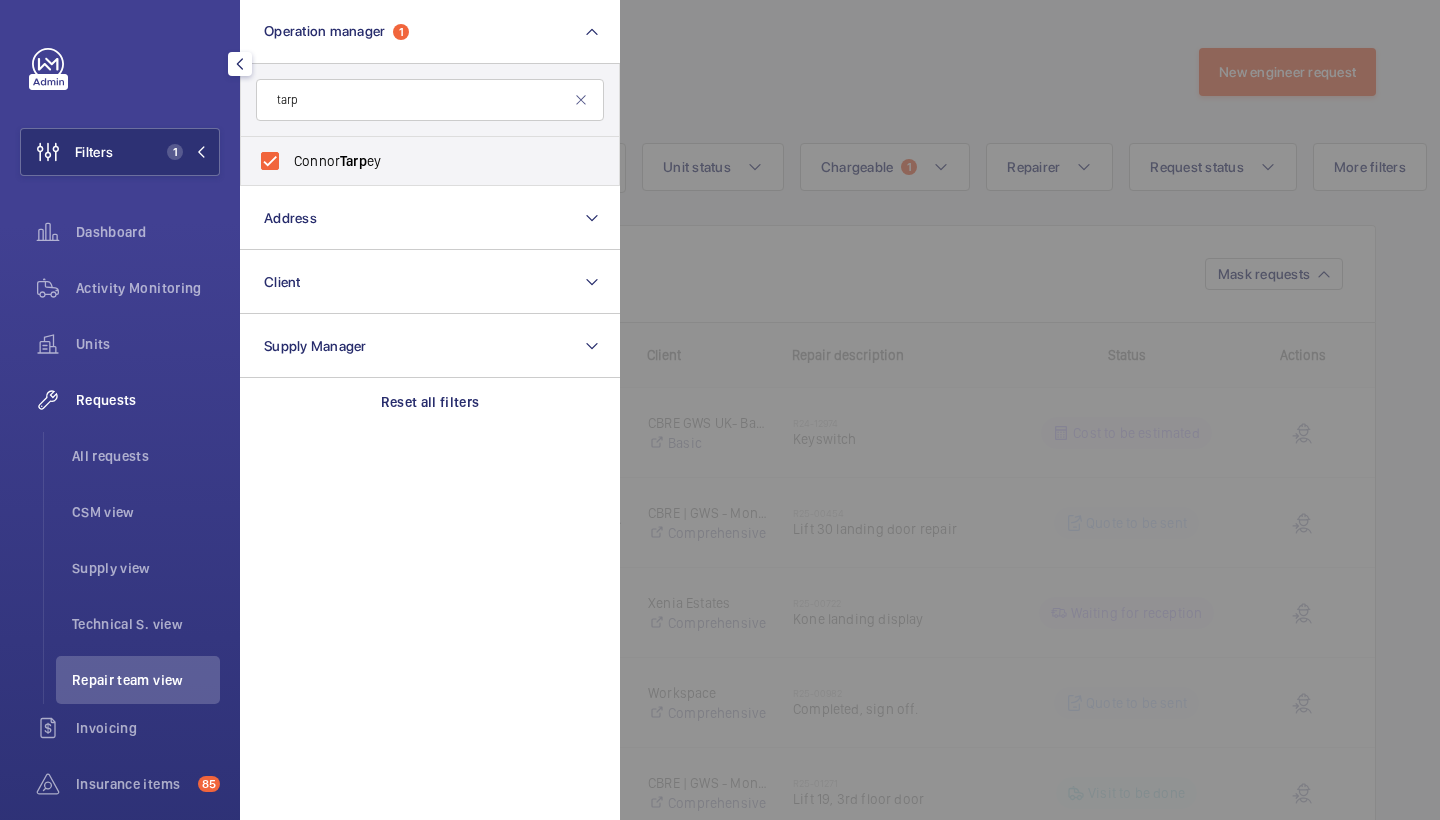 click 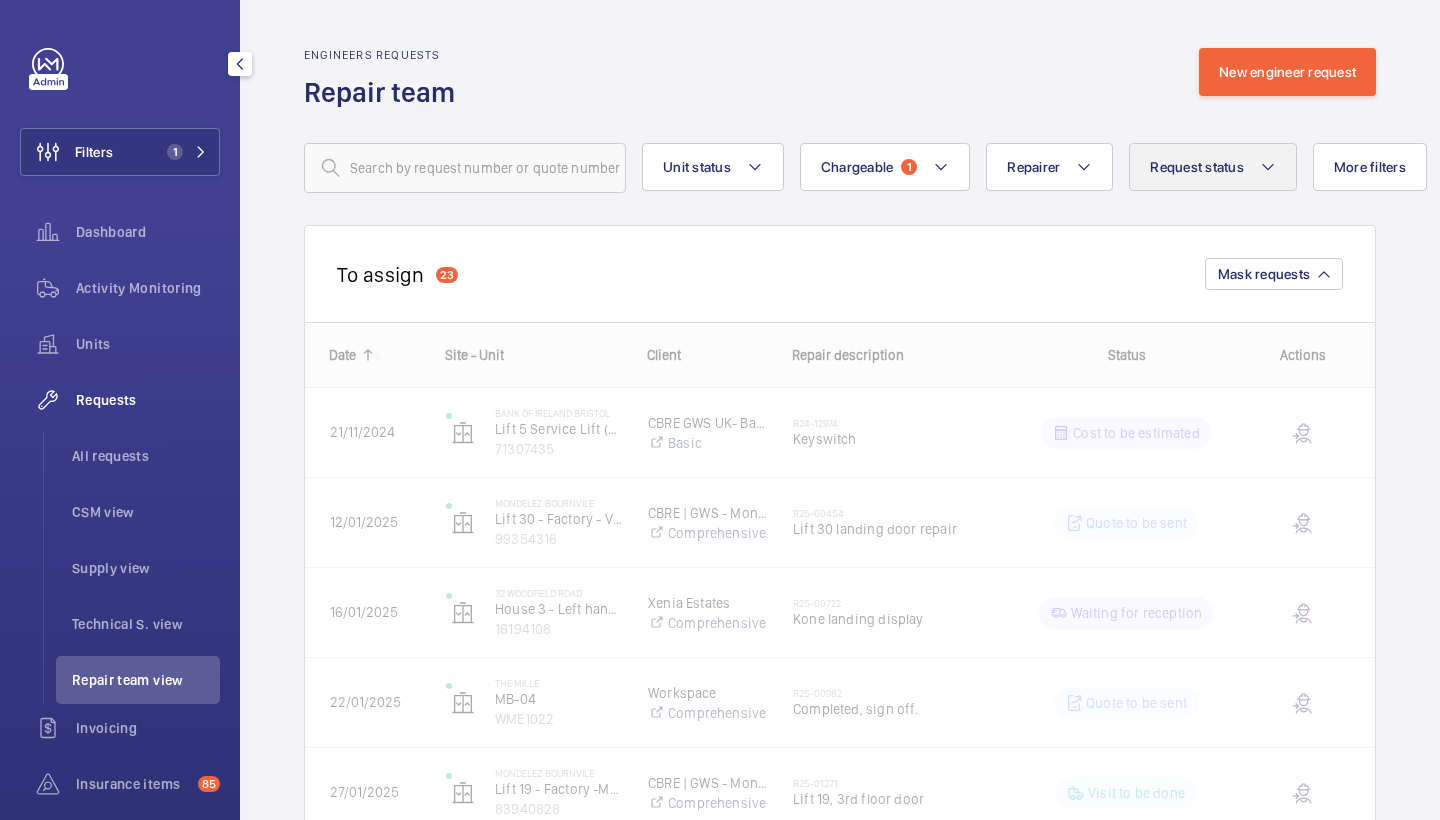 click on "Request status" 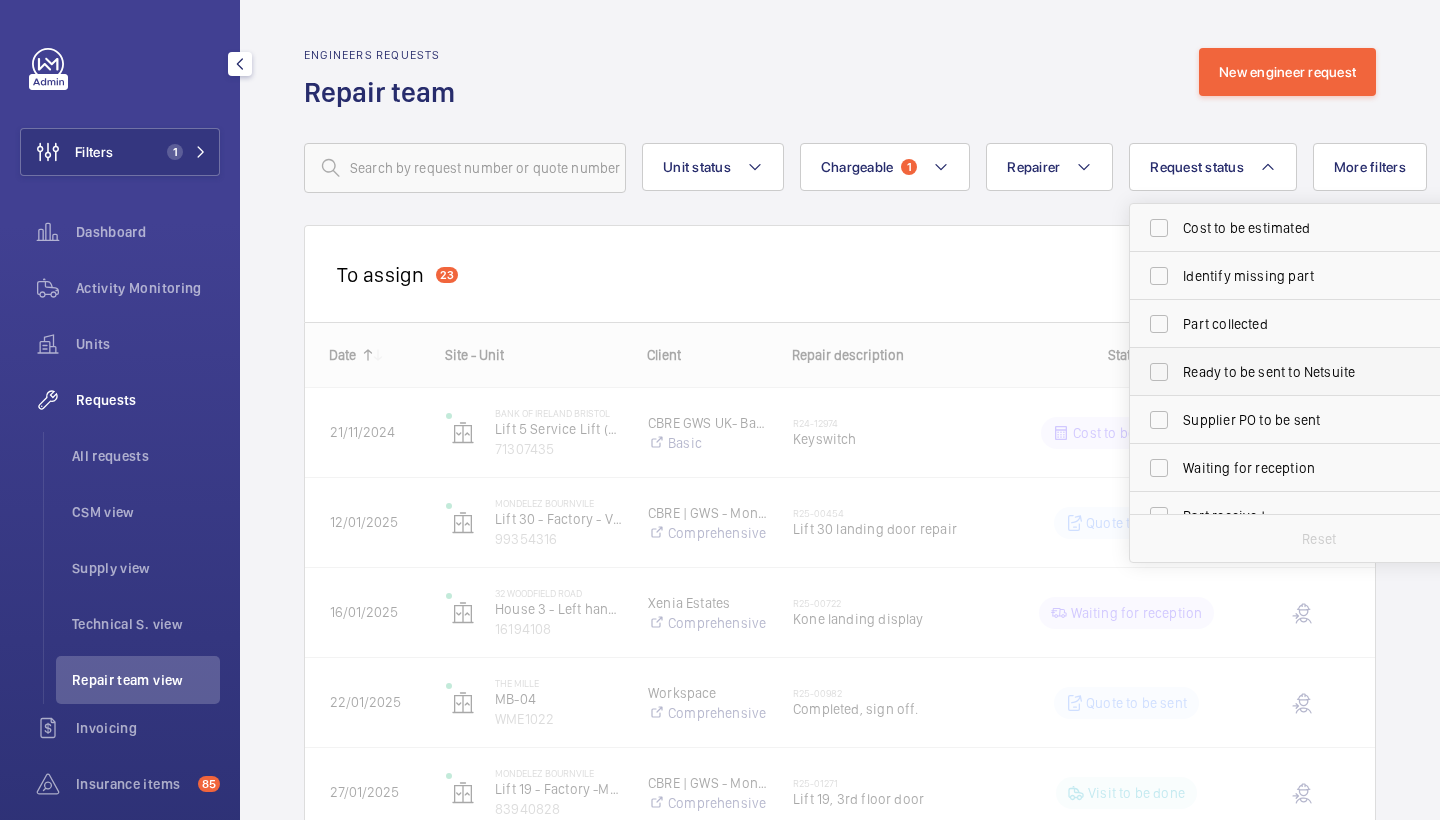 click on "Ready to be sent to Netsuite" at bounding box center (1320, 372) 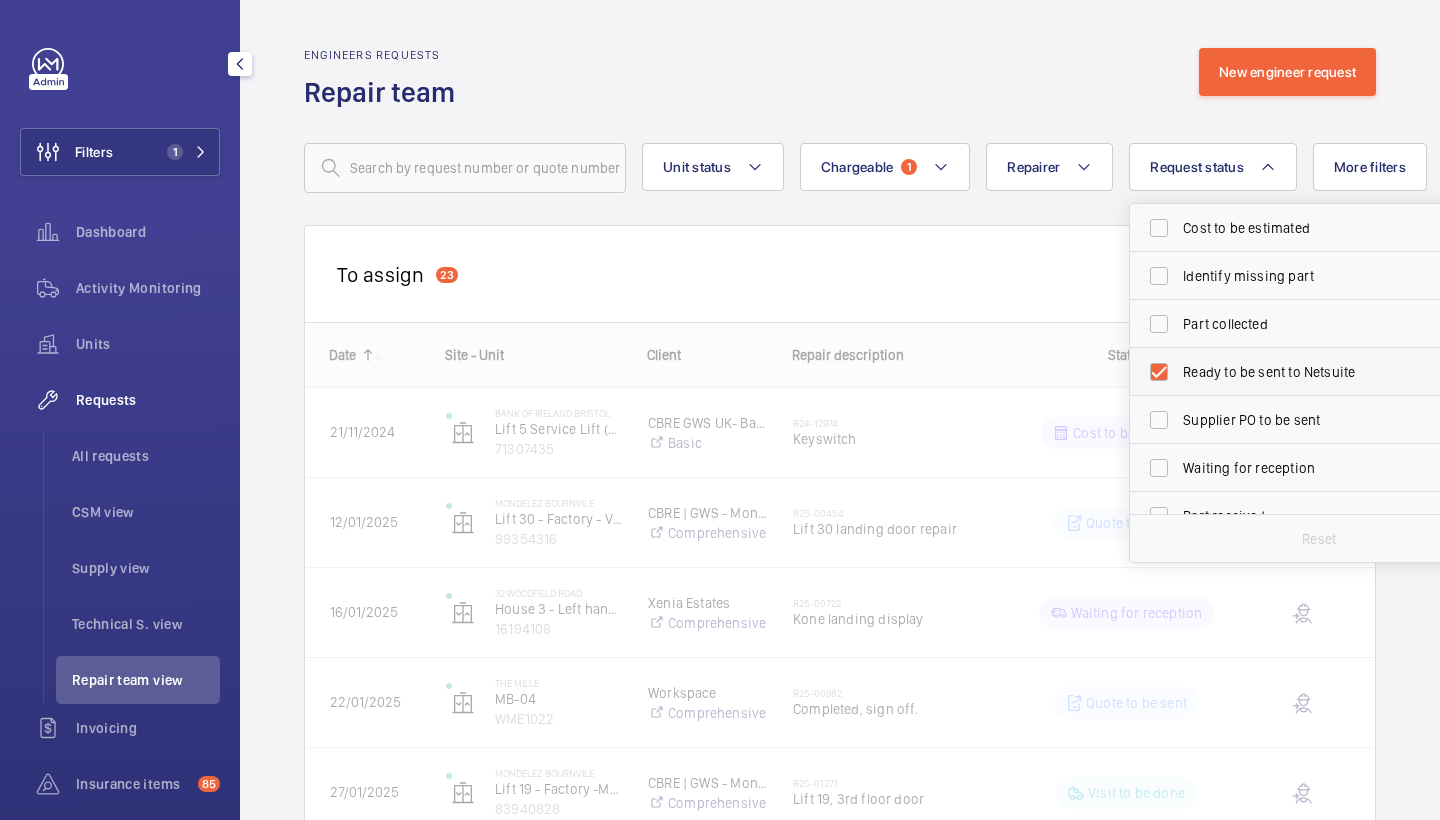 checkbox on "true" 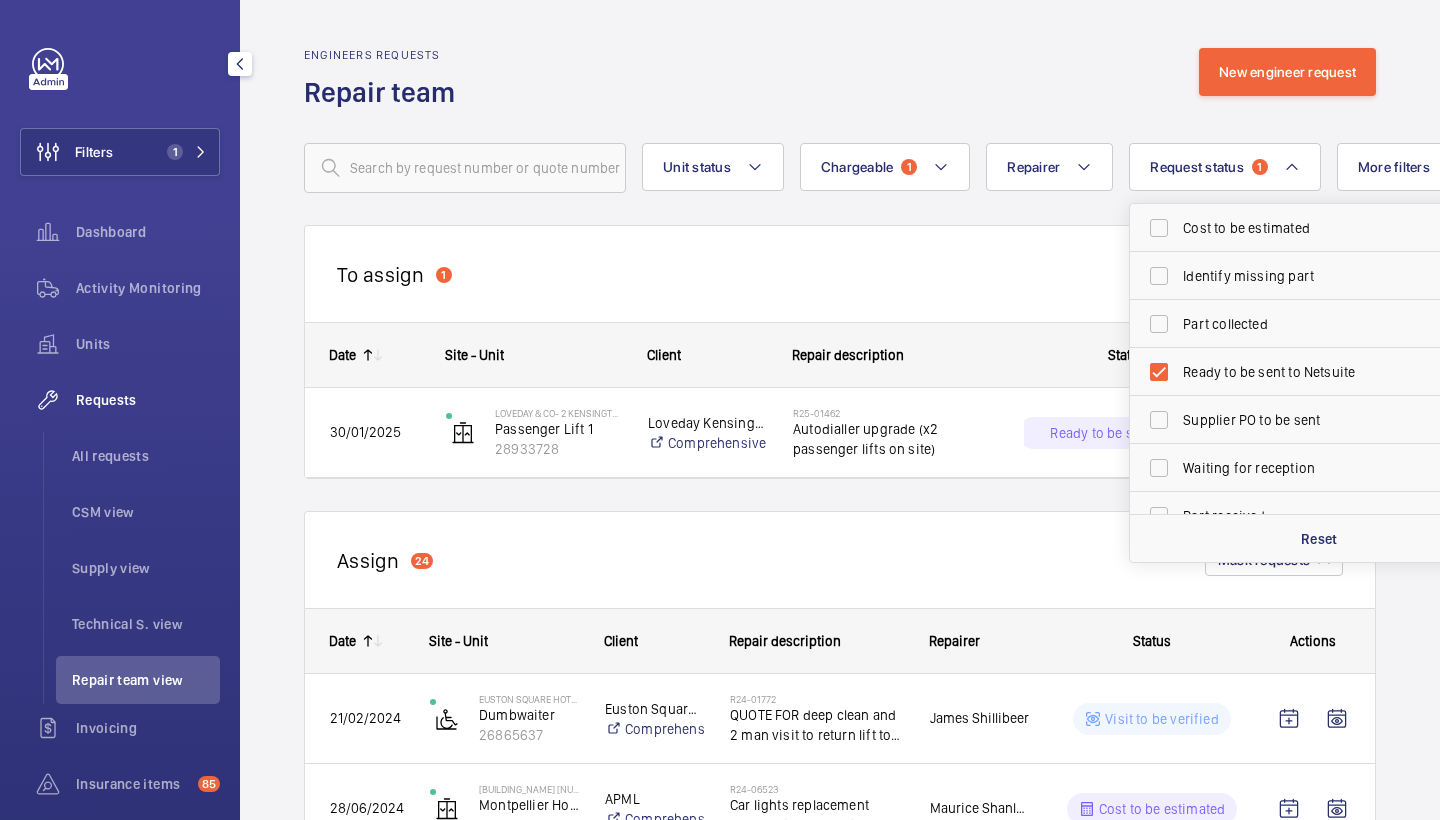 click on "Engineers requests  Repair team  New engineer request" 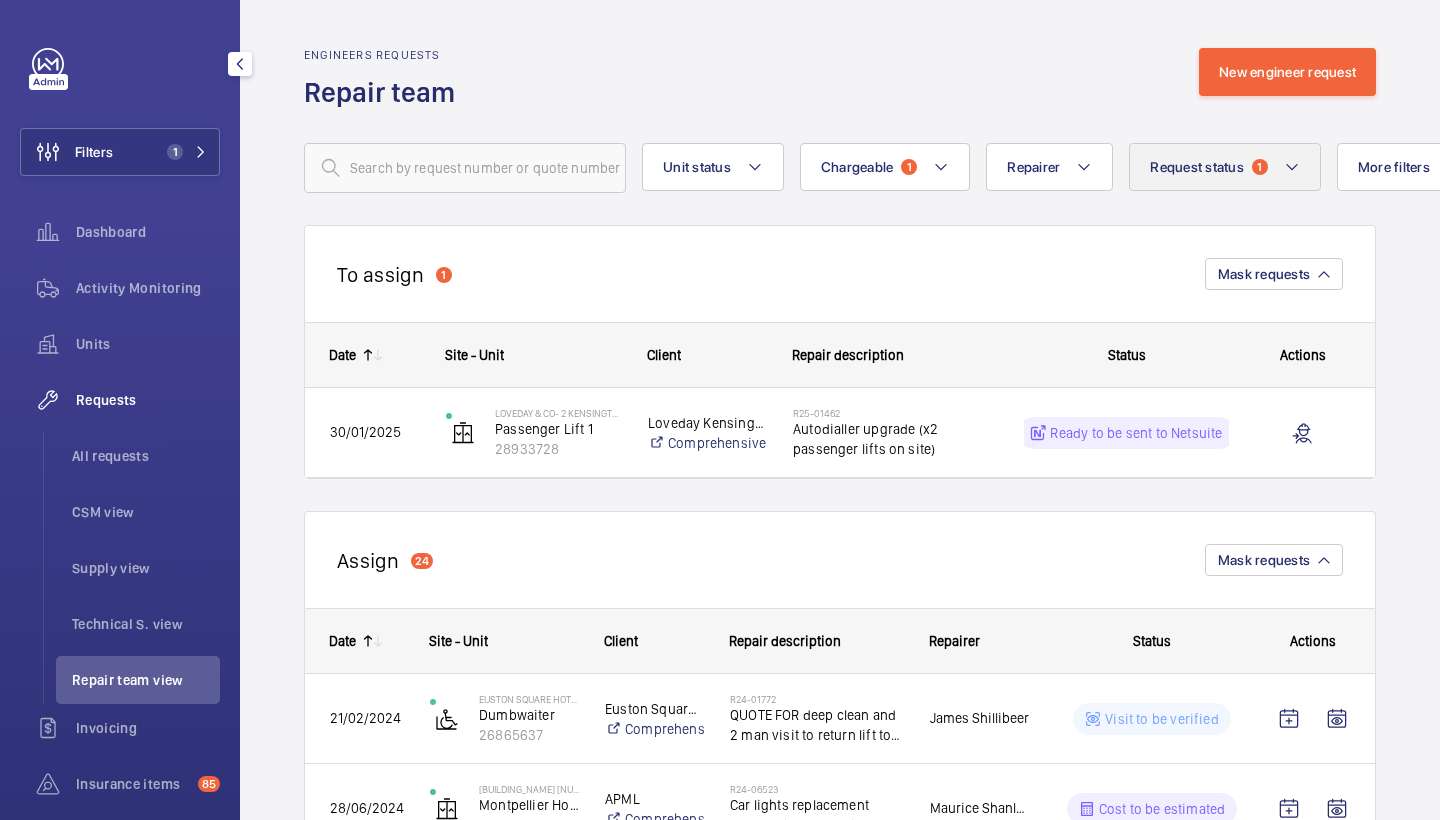 click on "Request status  1" 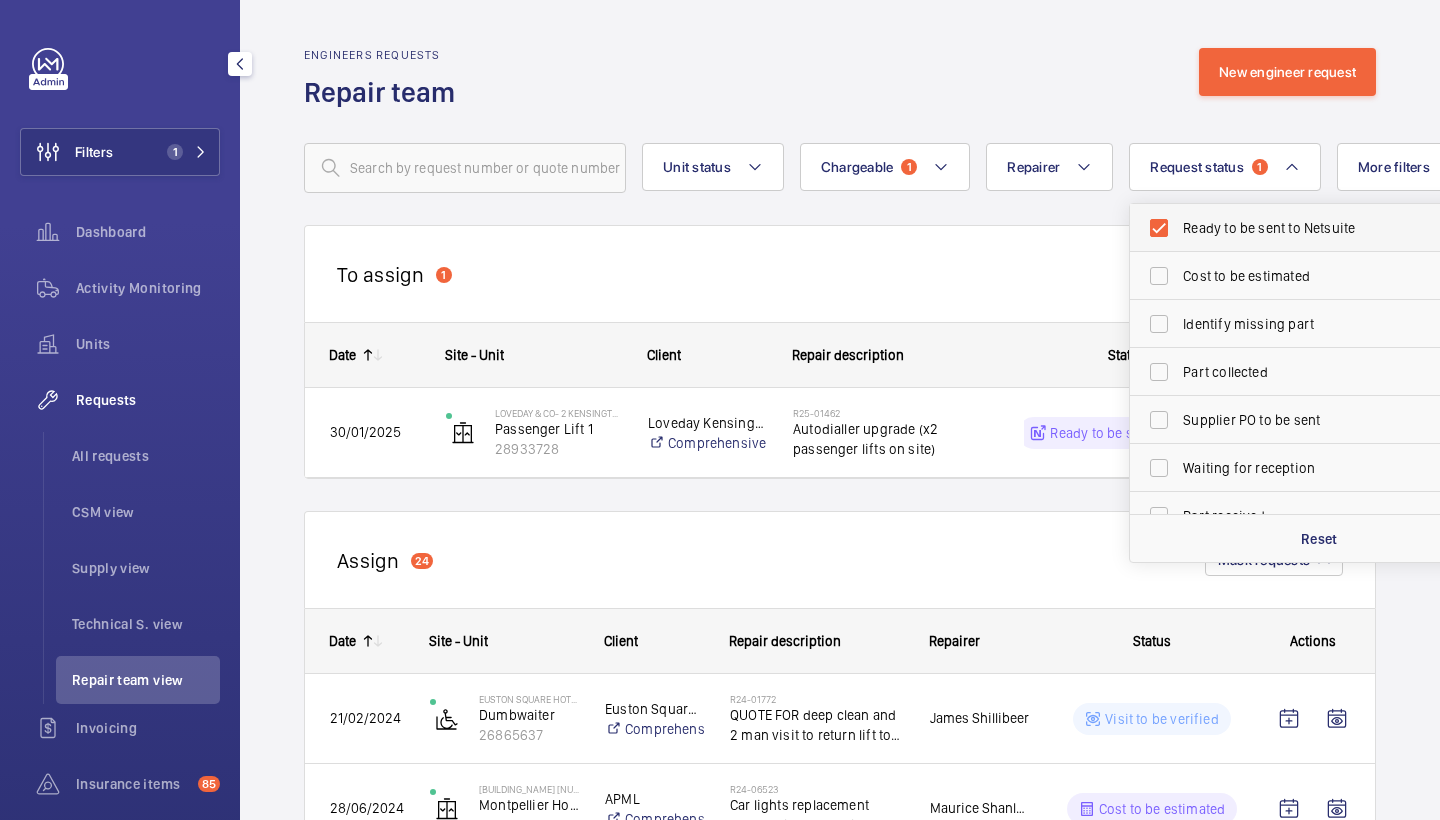 click on "Ready to be sent to Netsuite" at bounding box center (1304, 228) 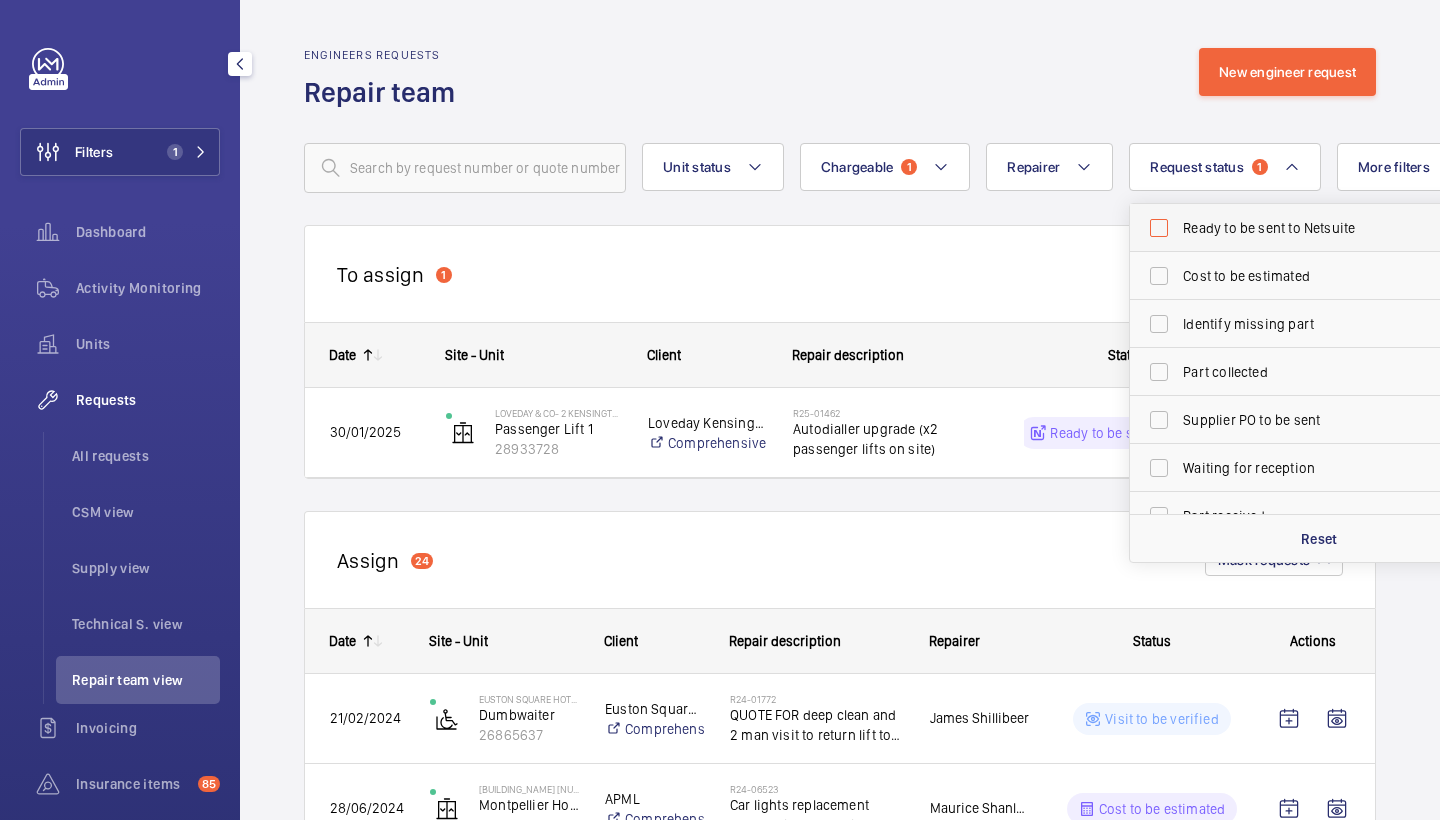 checkbox on "false" 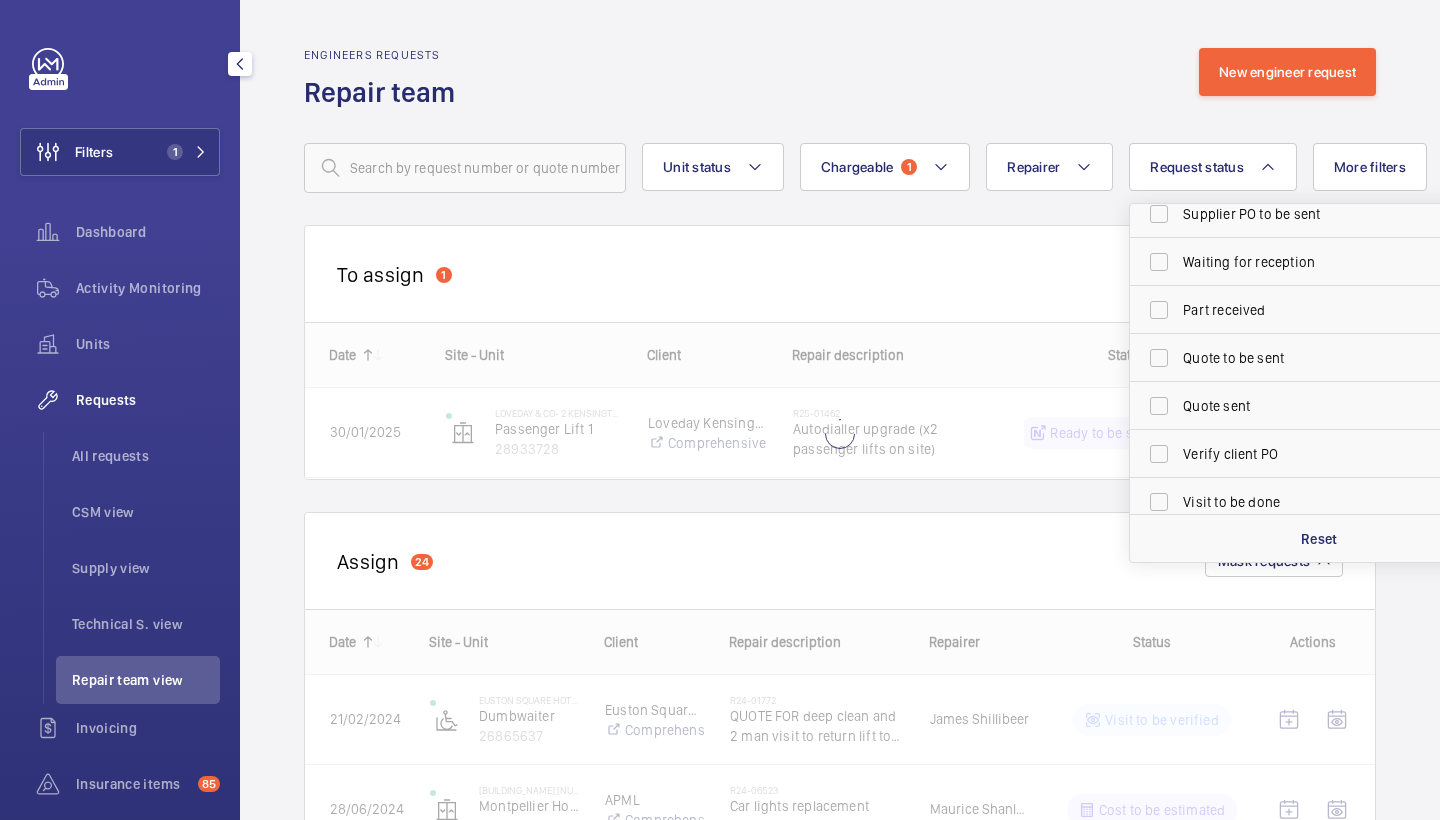 scroll, scrollTop: 225, scrollLeft: 0, axis: vertical 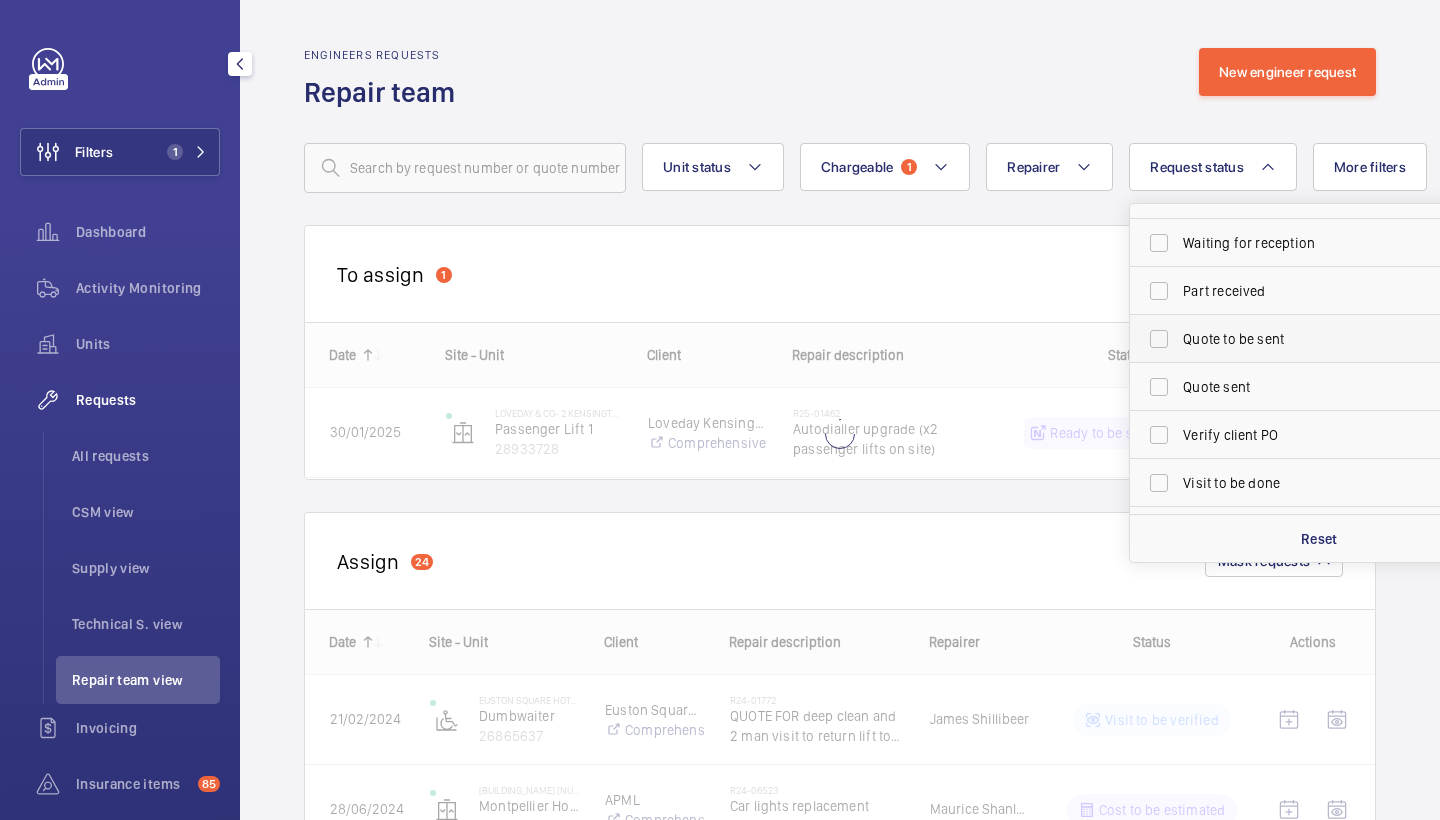click on "Quote to be sent" at bounding box center [1320, 339] 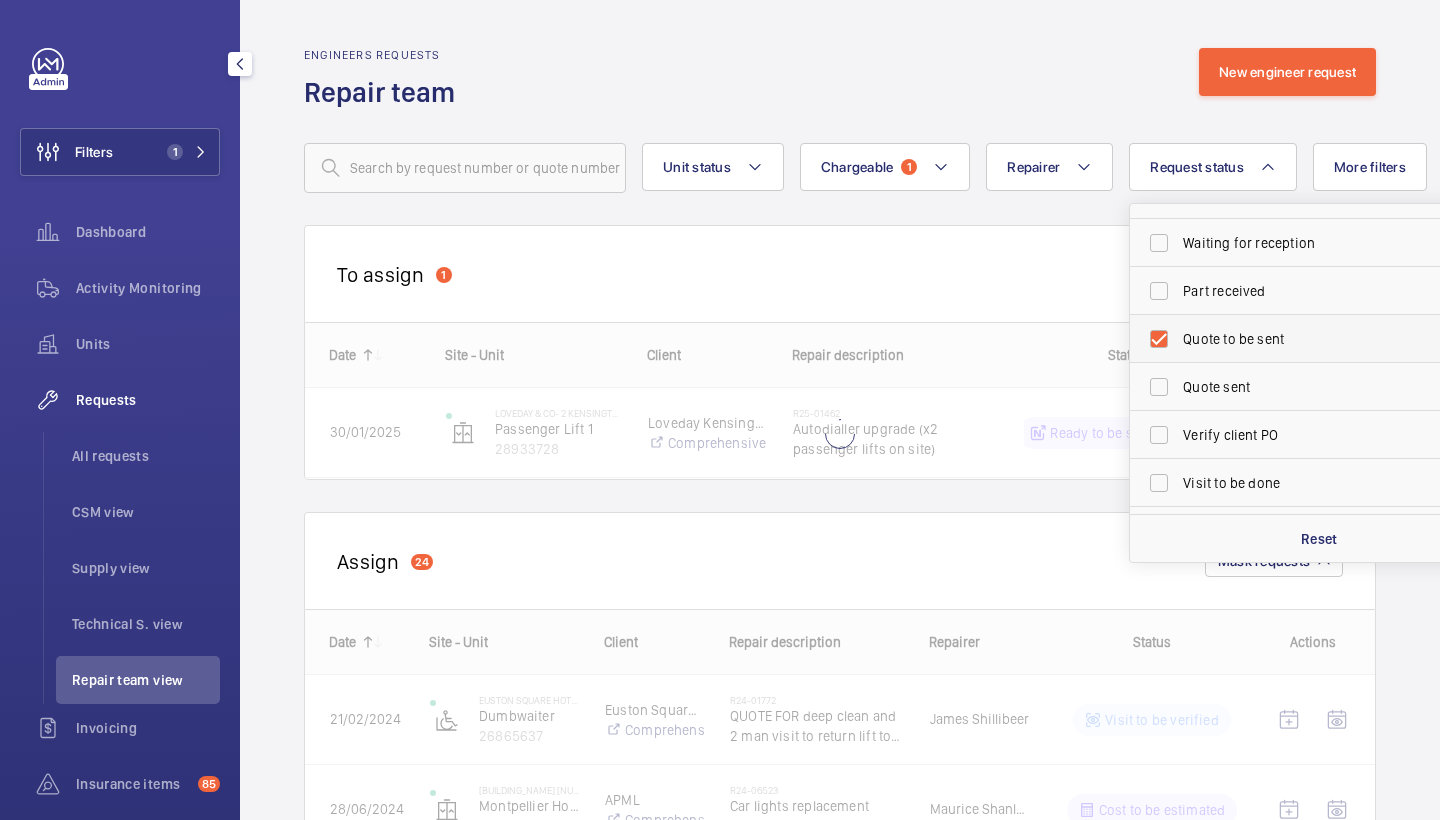 checkbox on "true" 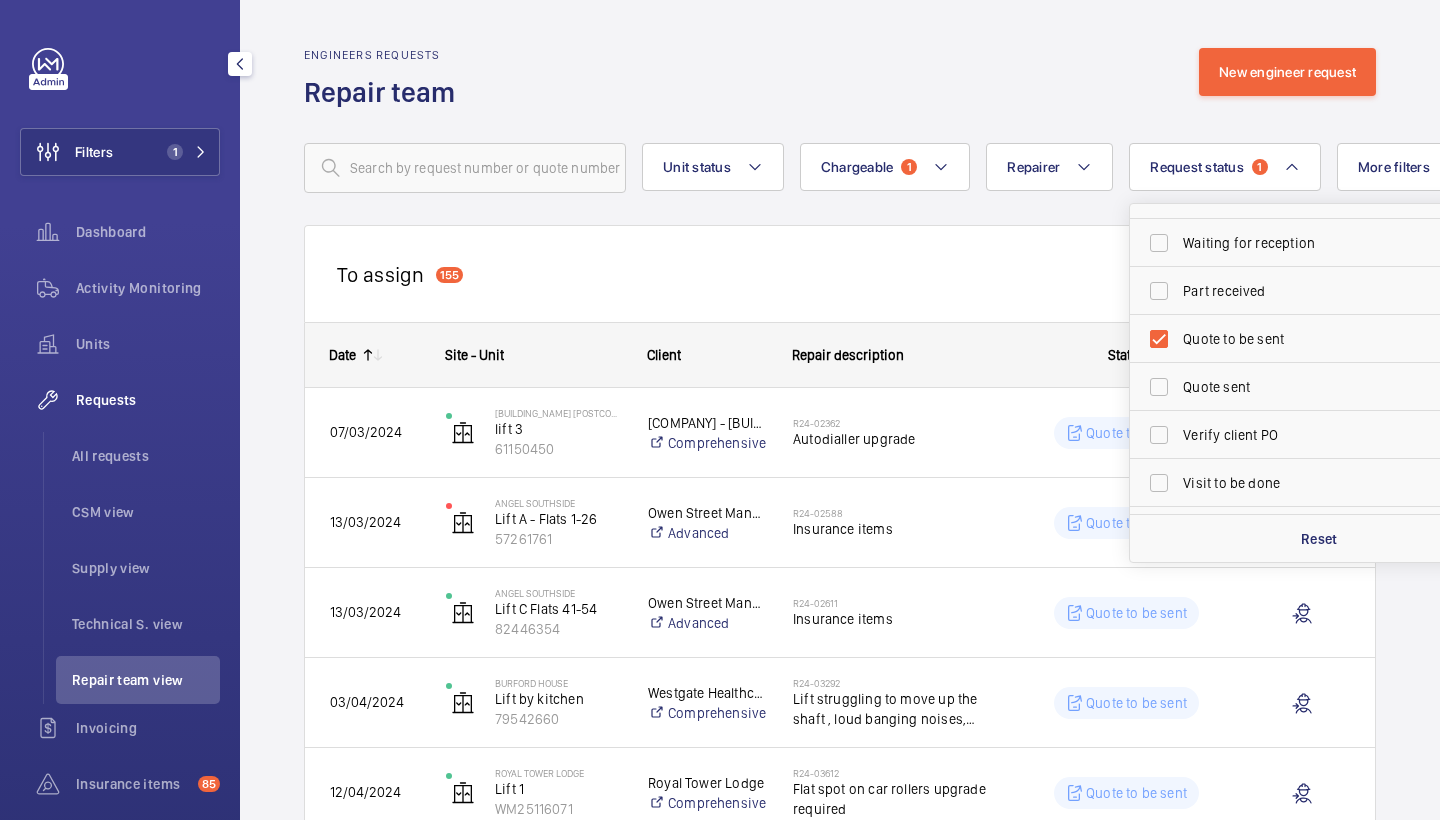 click on "Engineers requests  Repair team  New engineer request" 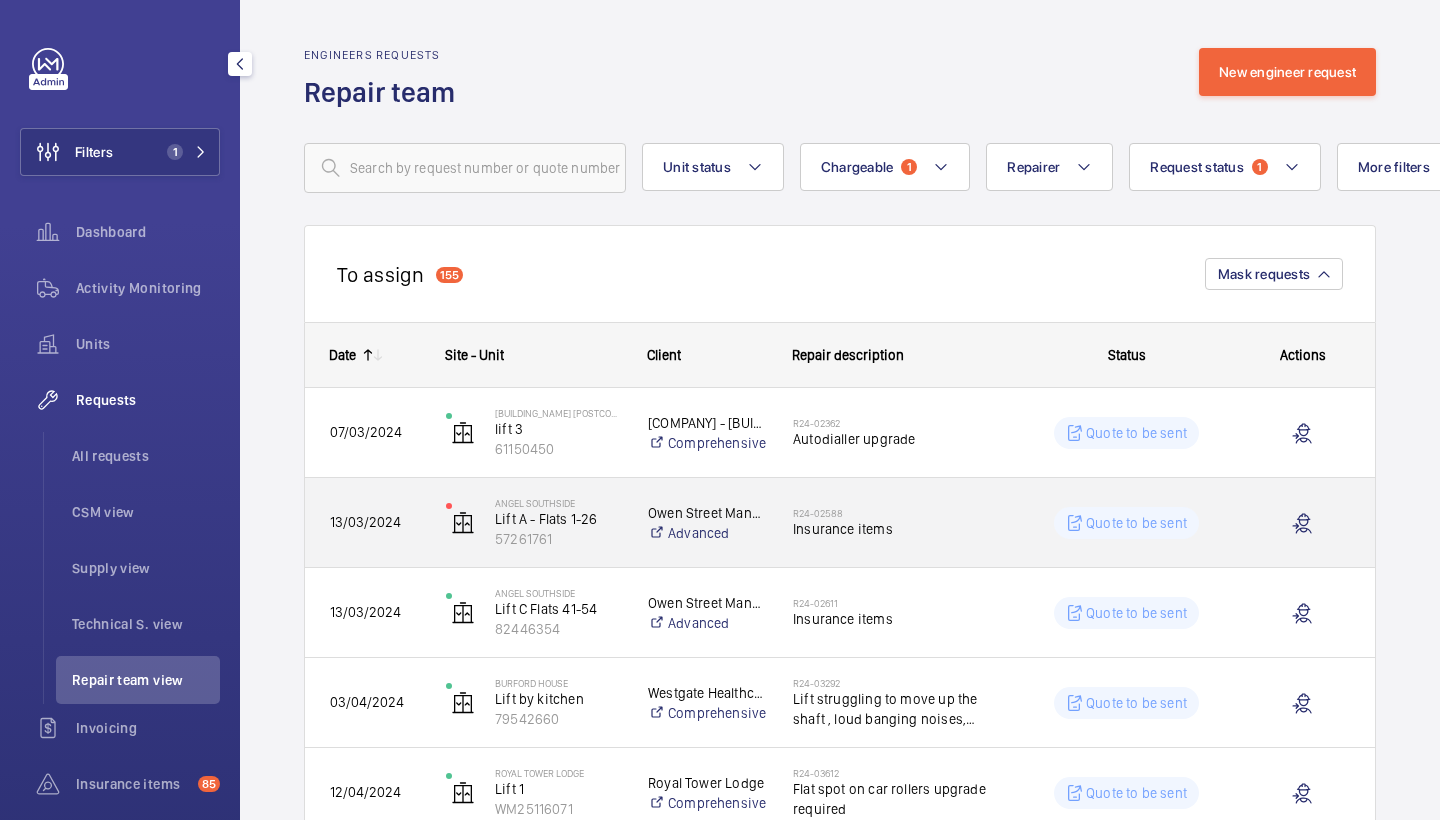 scroll, scrollTop: 0, scrollLeft: 0, axis: both 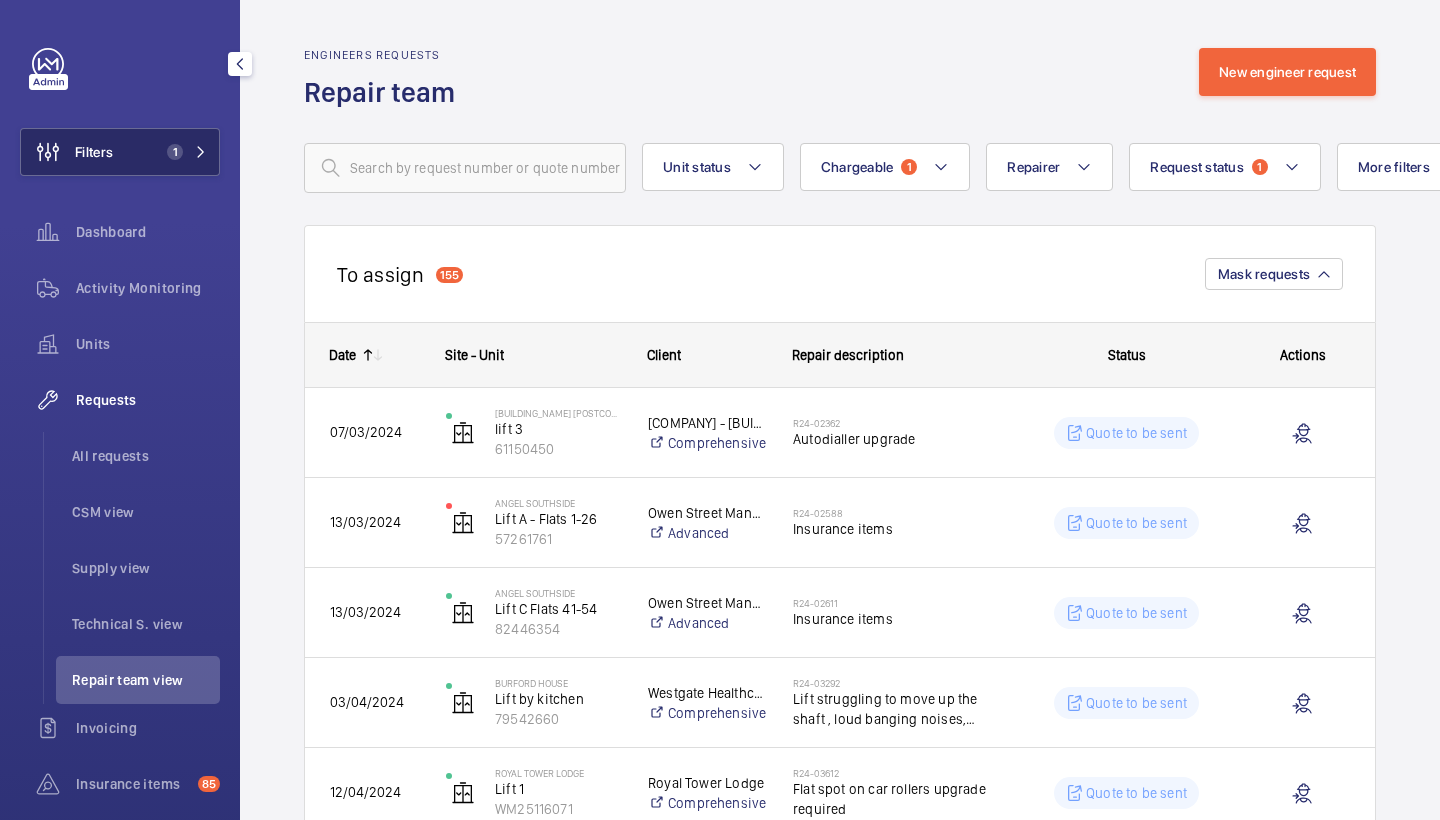 click on "Filters 1" 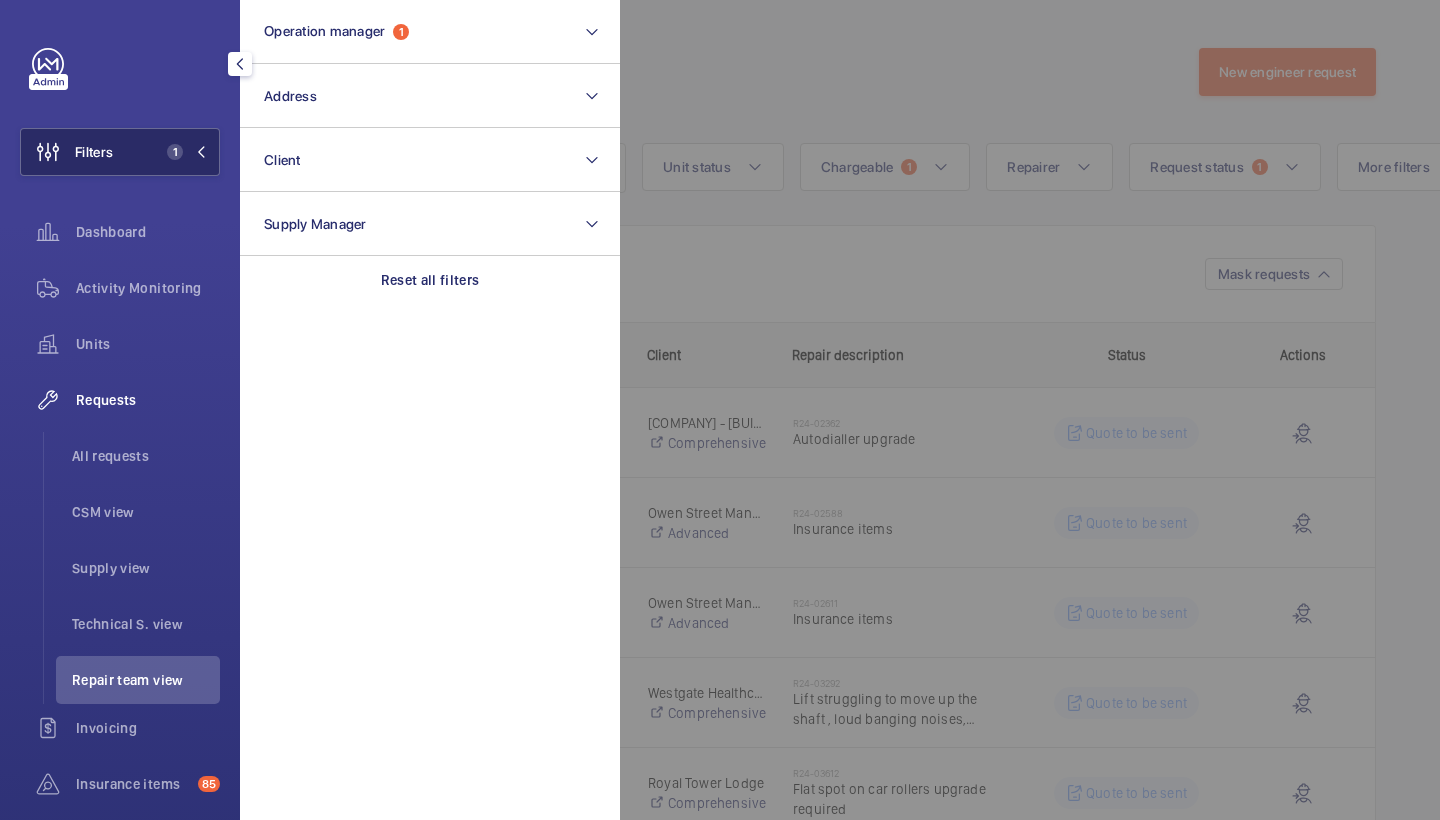 click on "Filters 1" 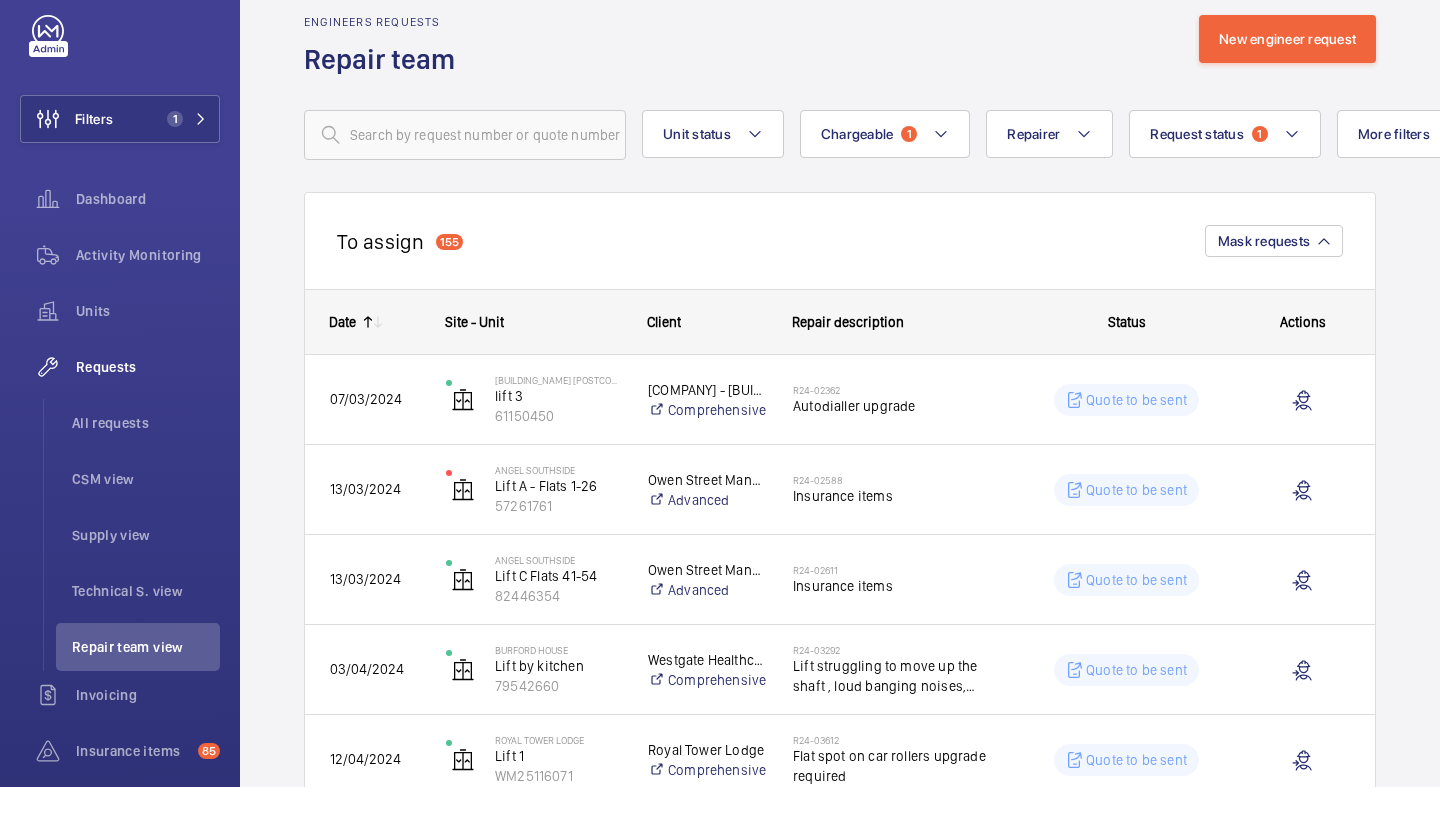 scroll, scrollTop: 0, scrollLeft: 0, axis: both 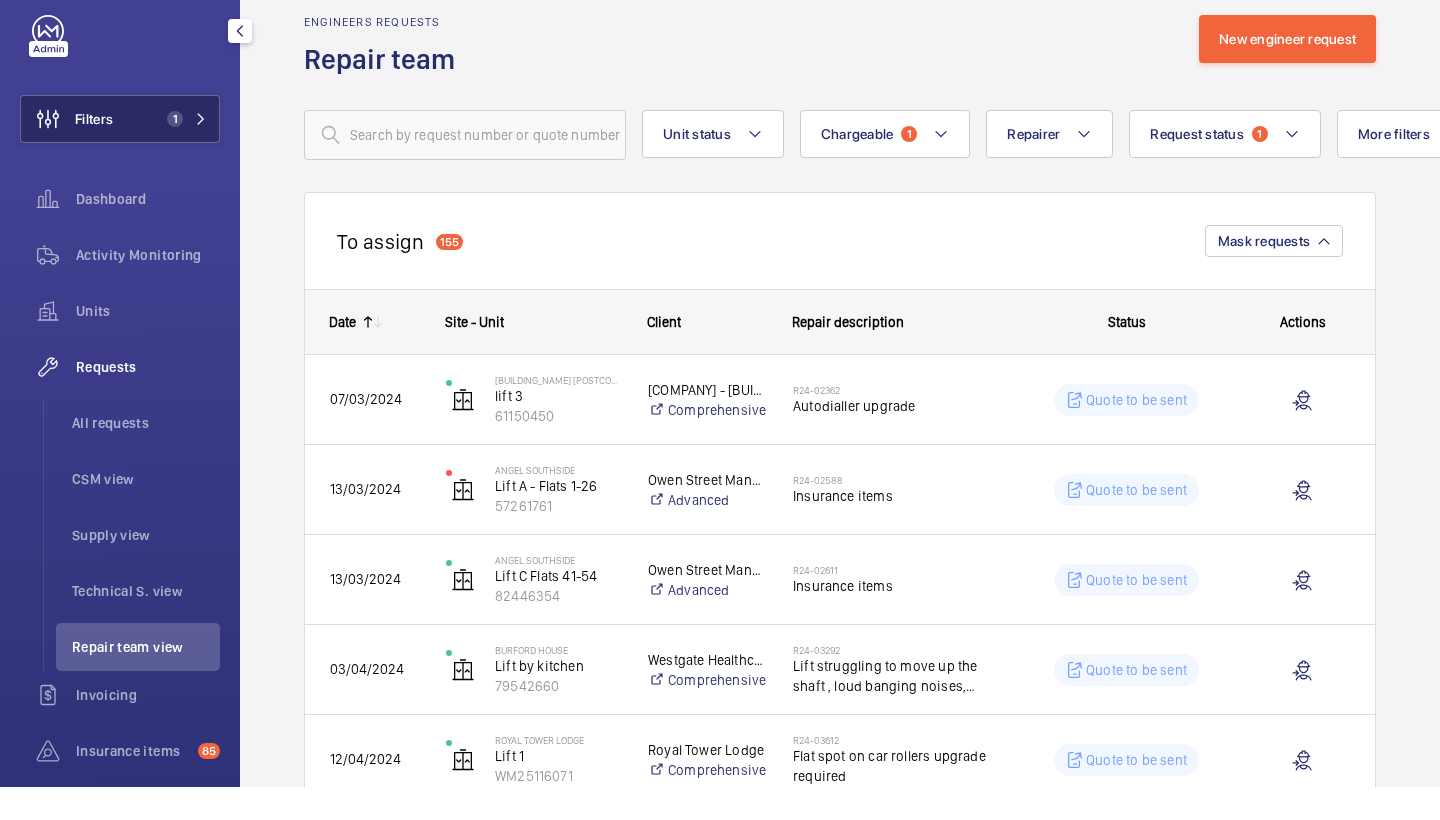 click on "Filters 1" 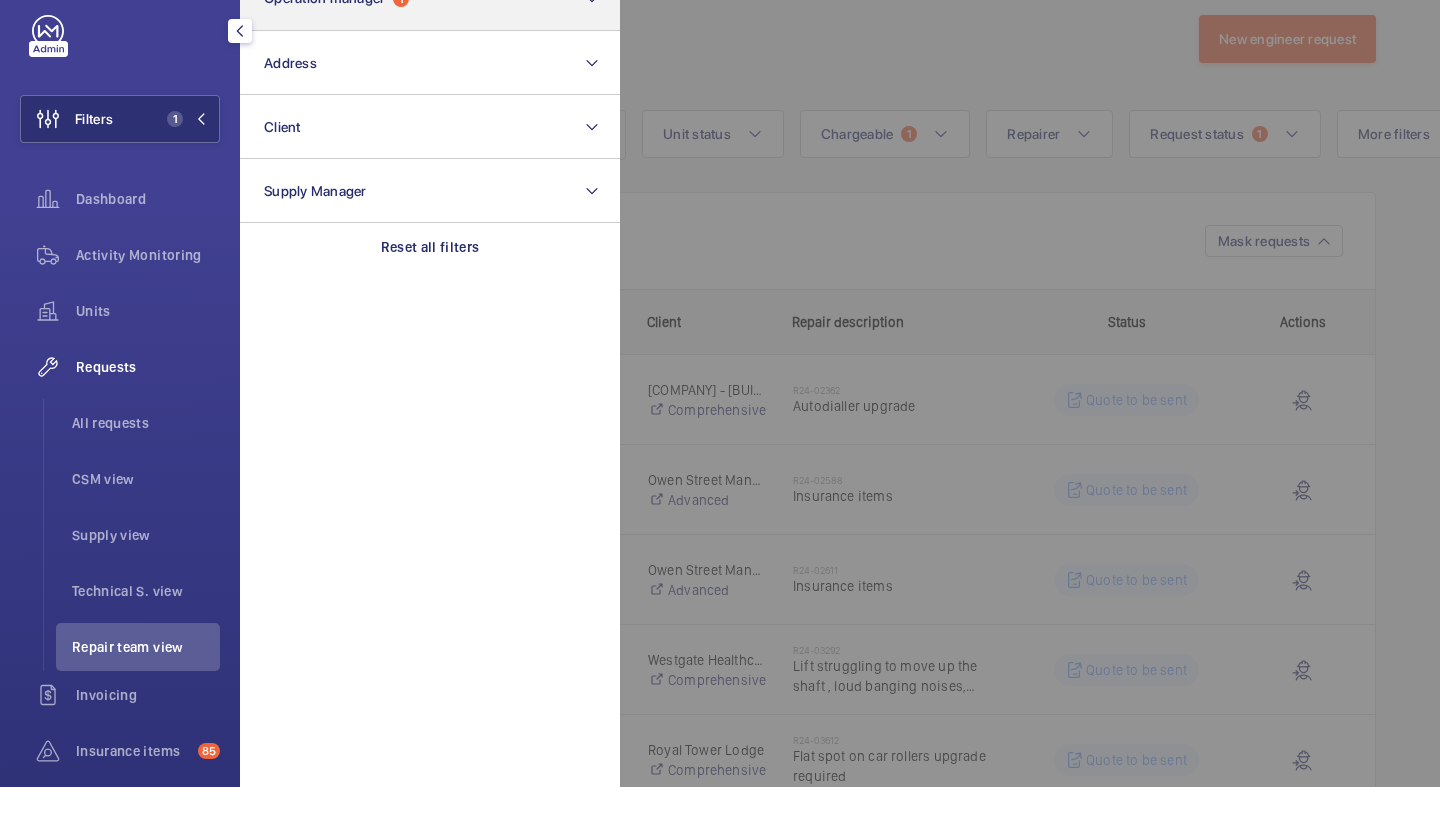 click on "Operation manager  1" 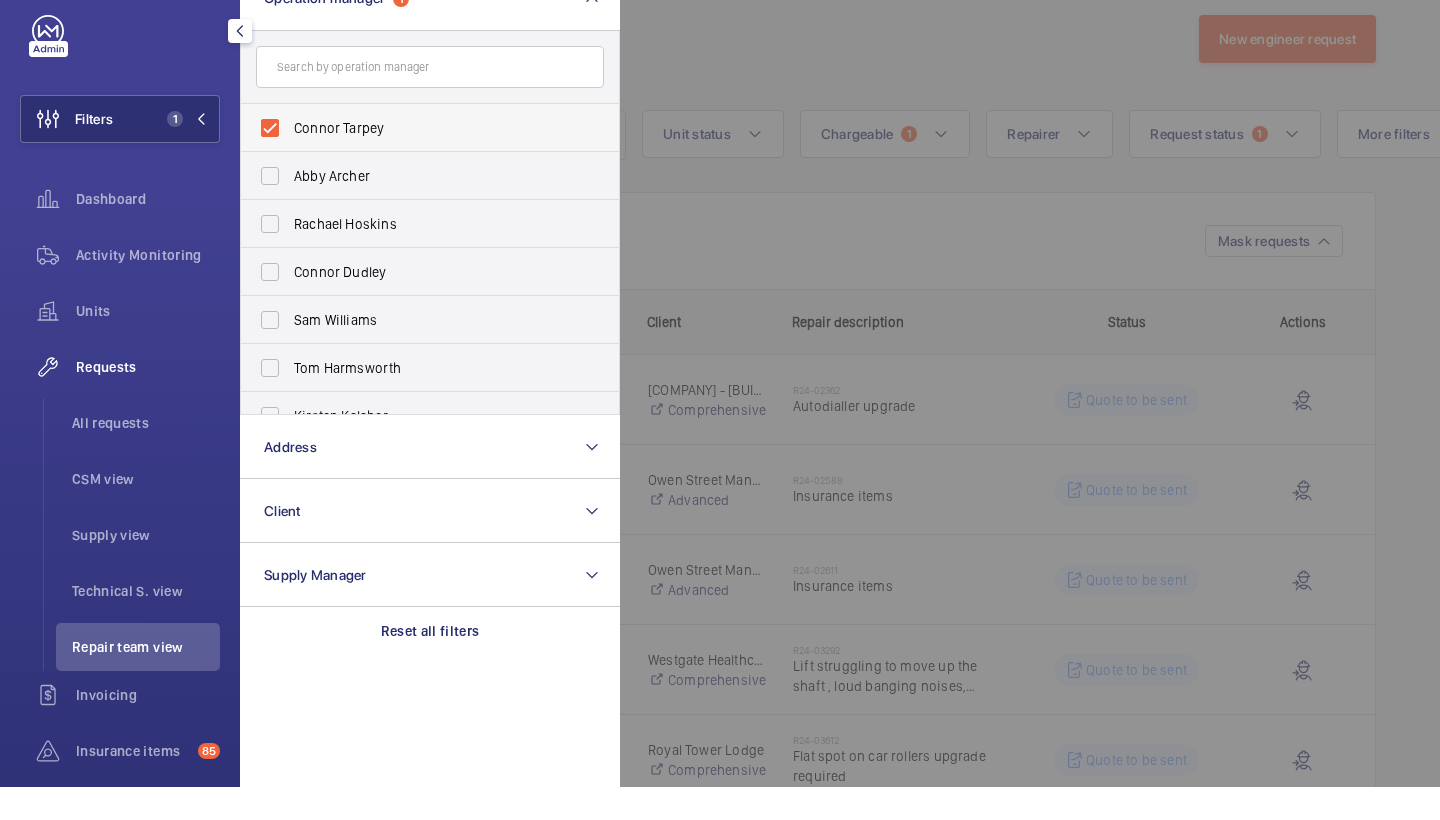 click on "Connor Tarpey" at bounding box center [431, 161] 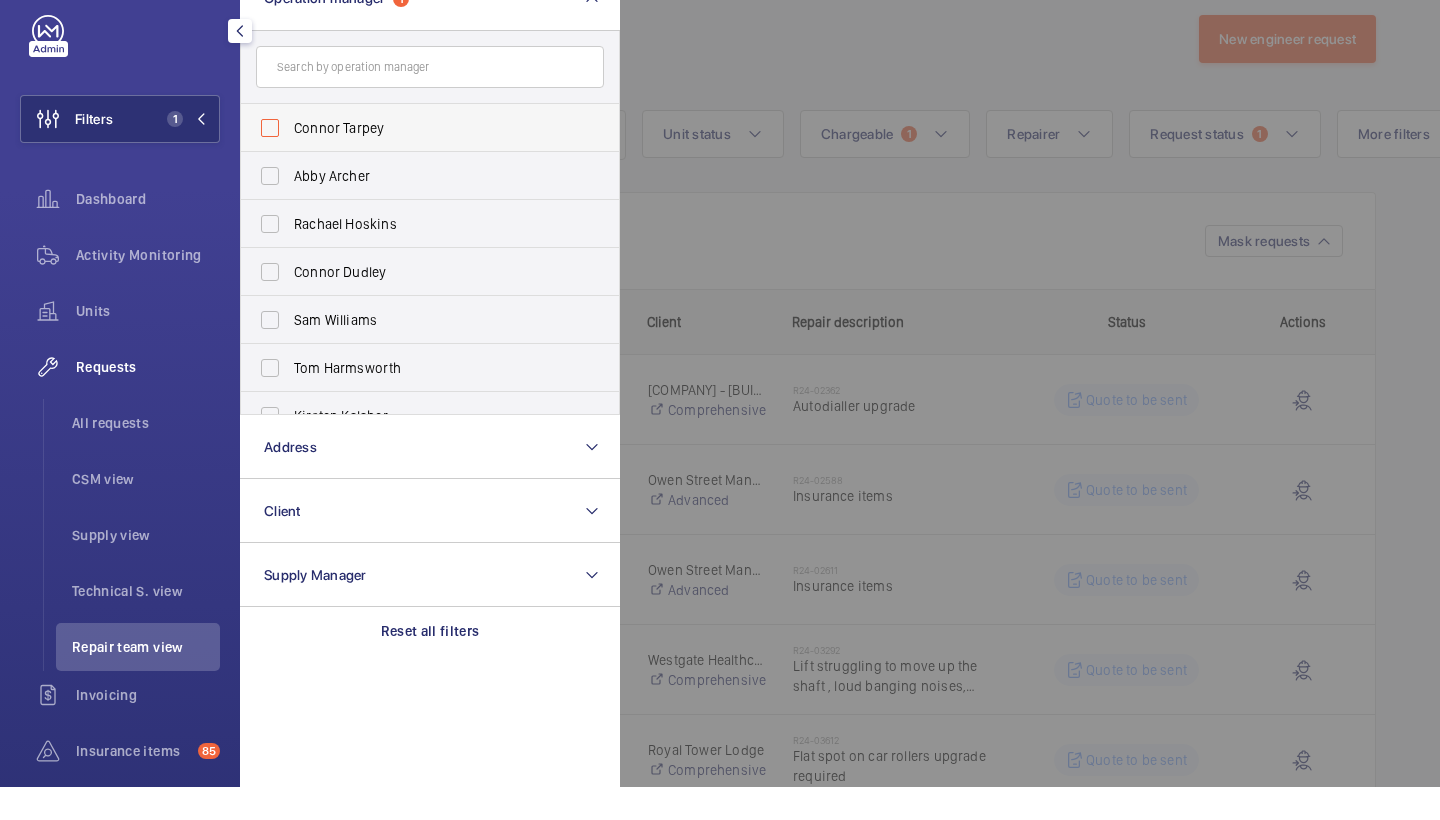 checkbox on "false" 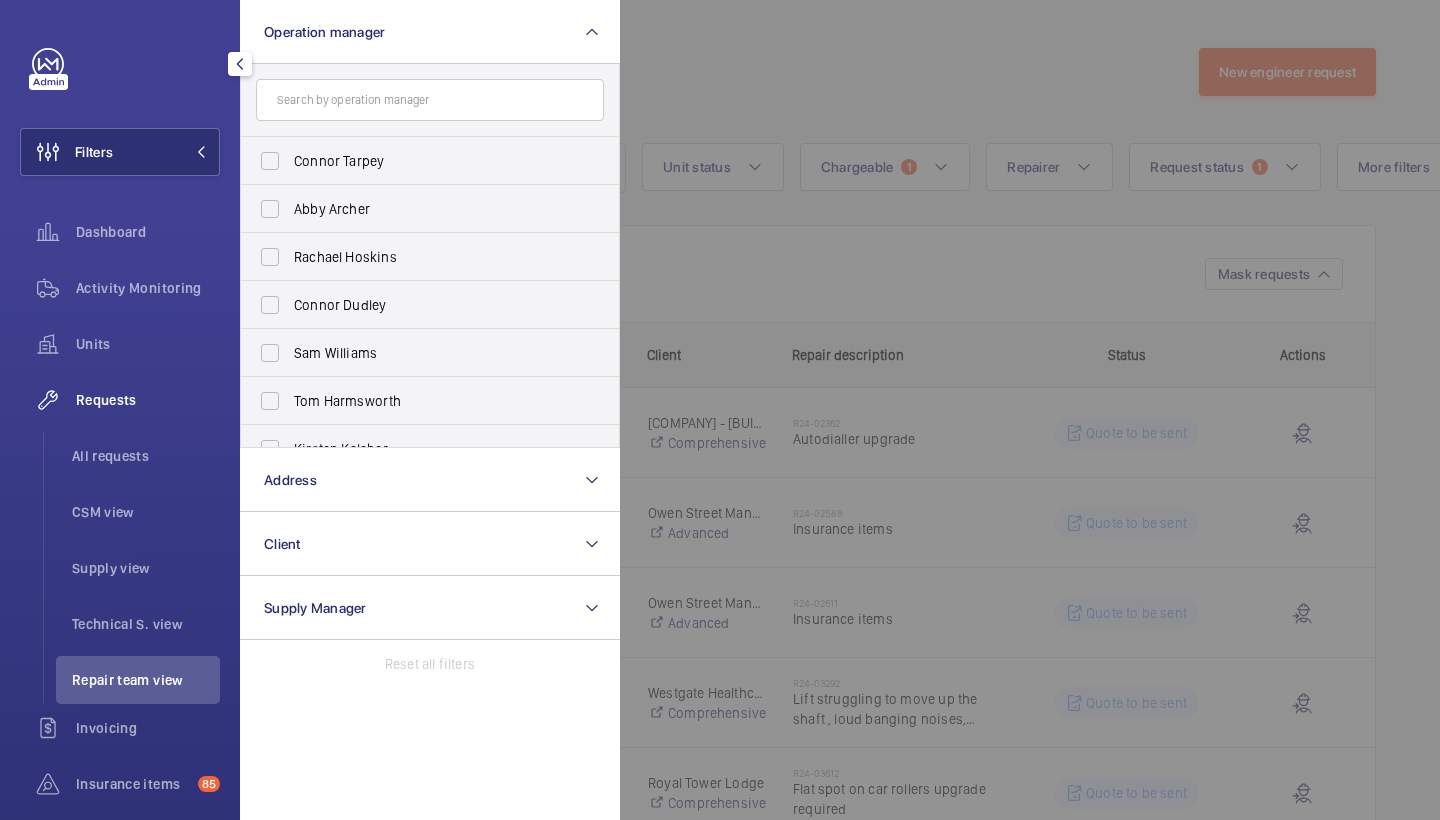 click 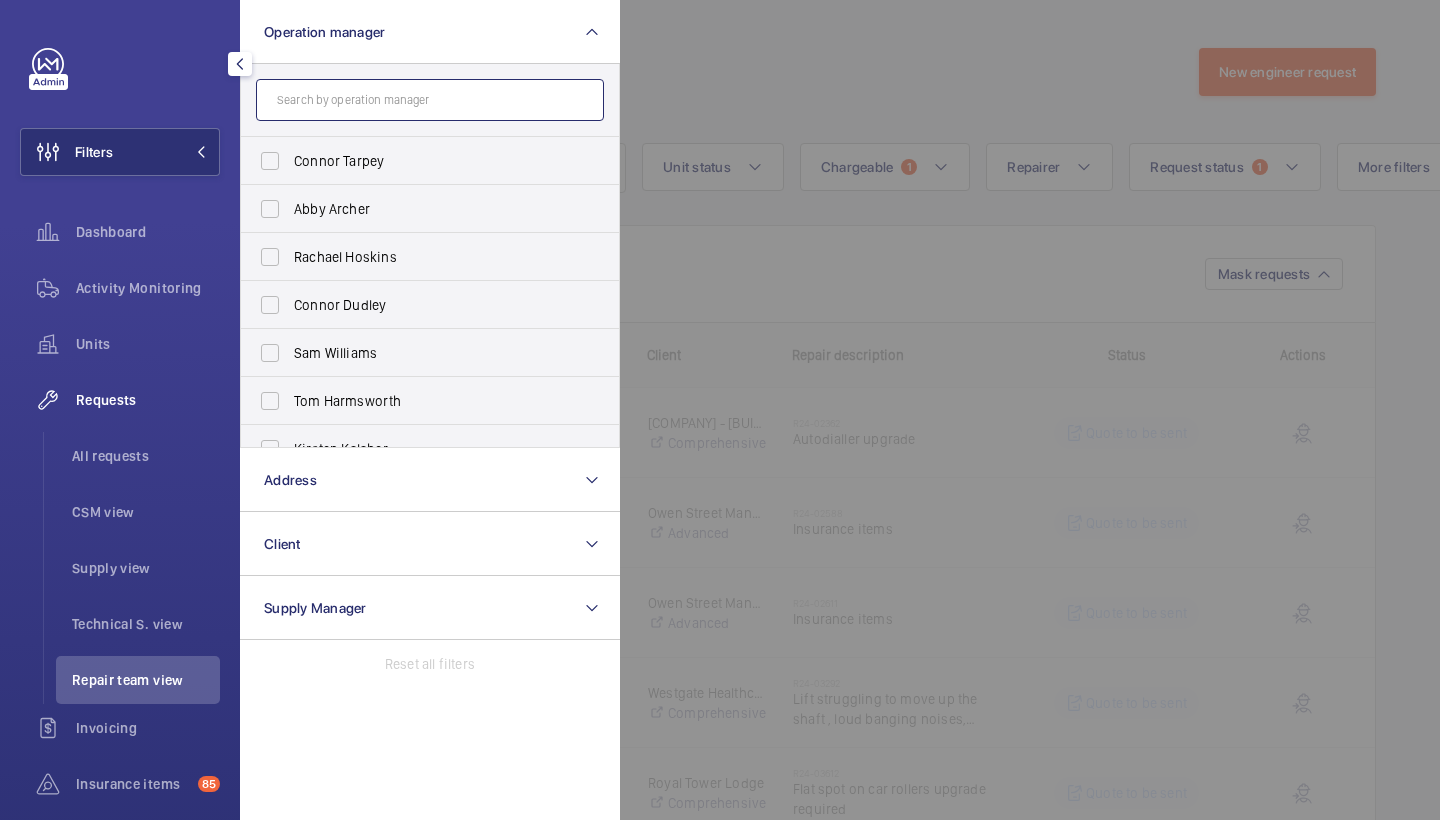 click 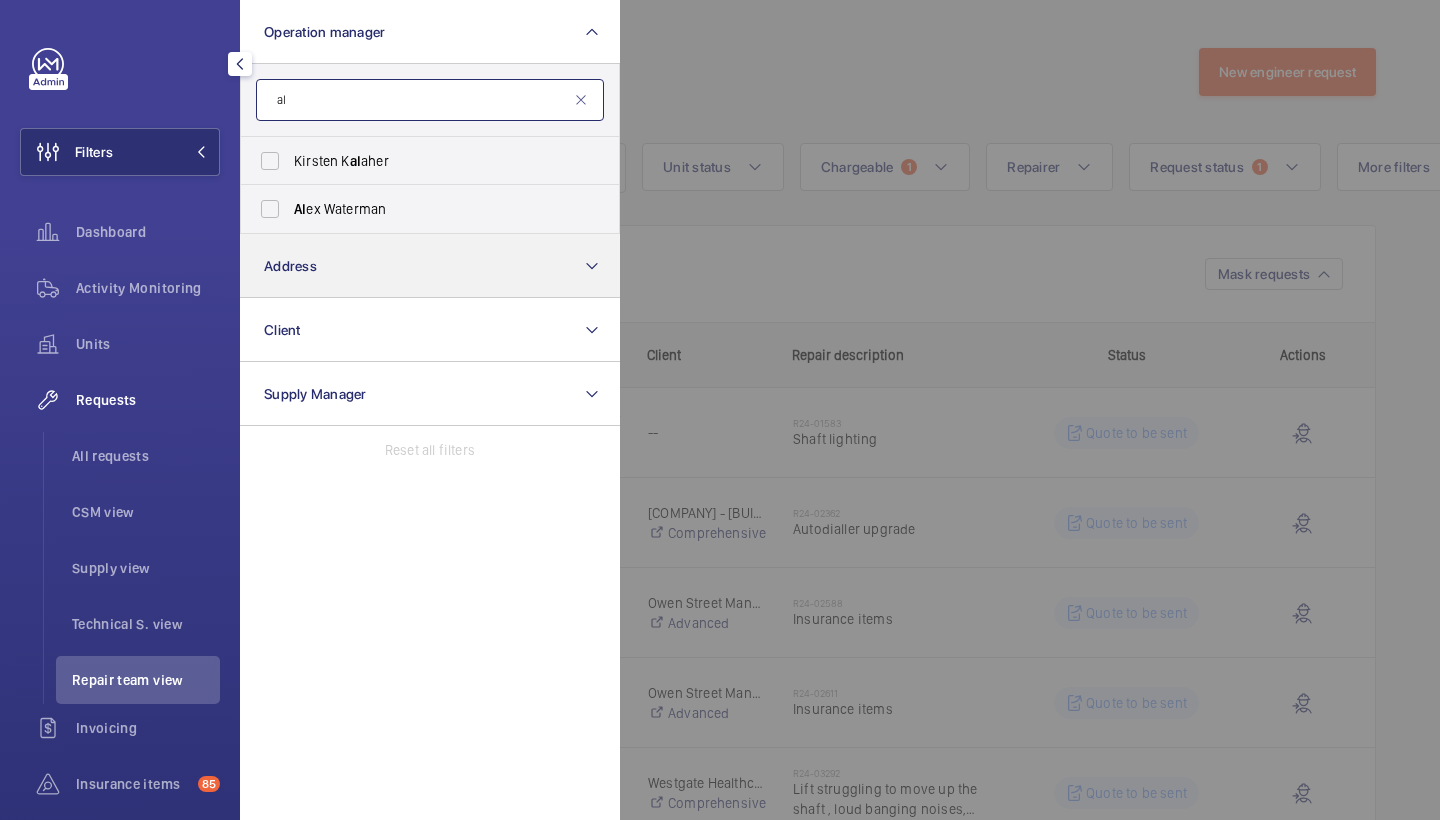 type on "al" 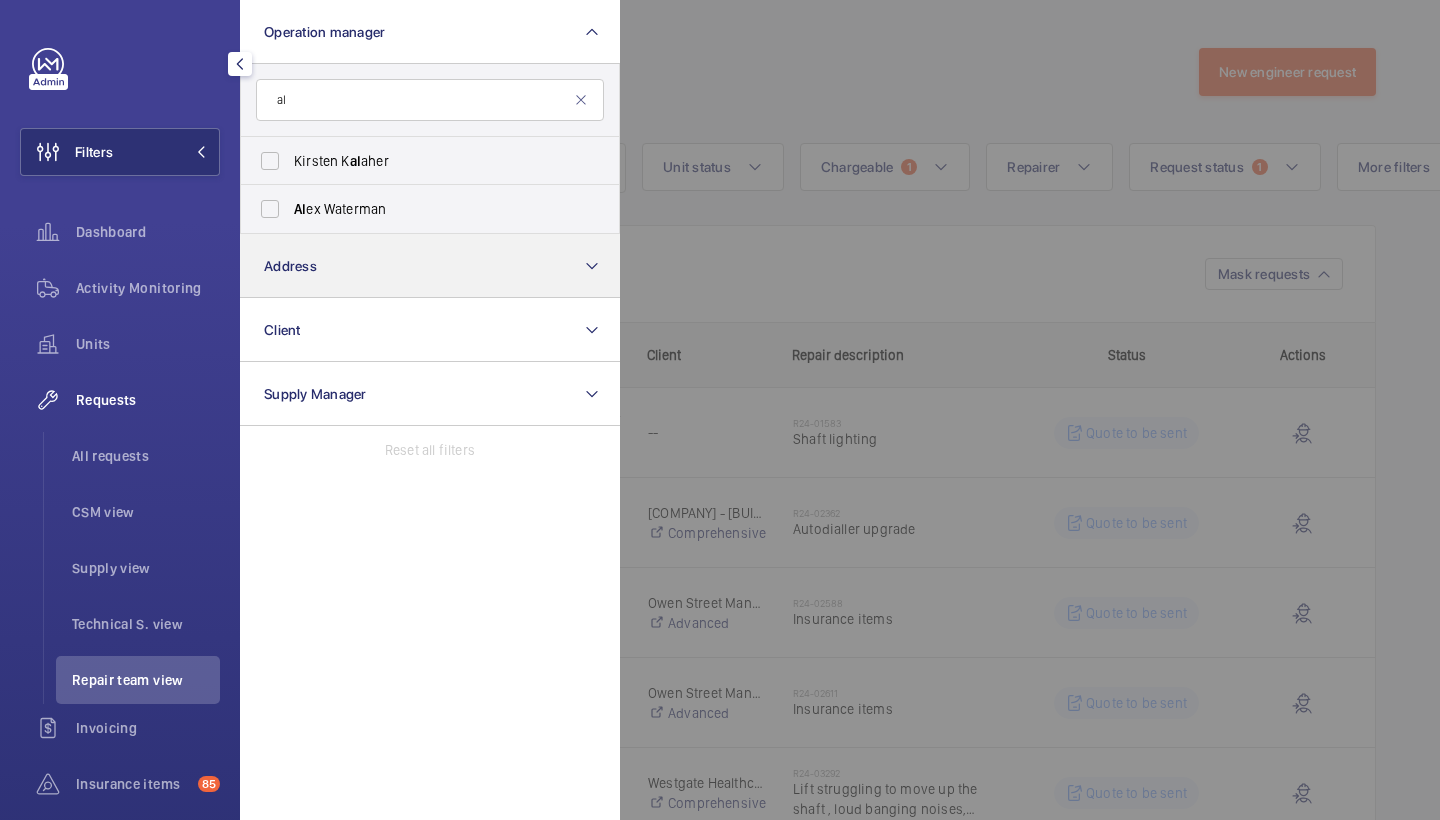 click on "Address" 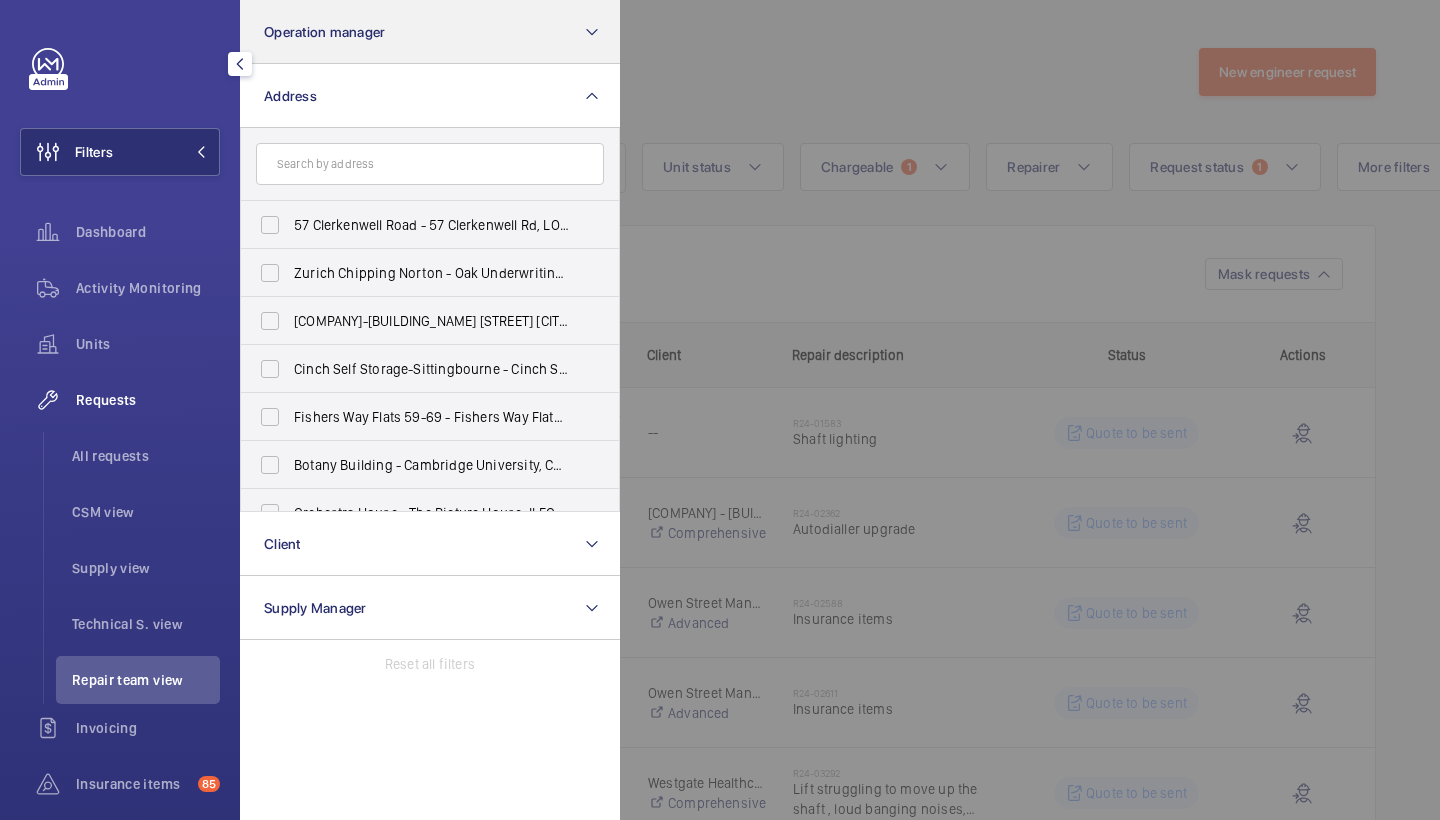 click on "Operation manager" 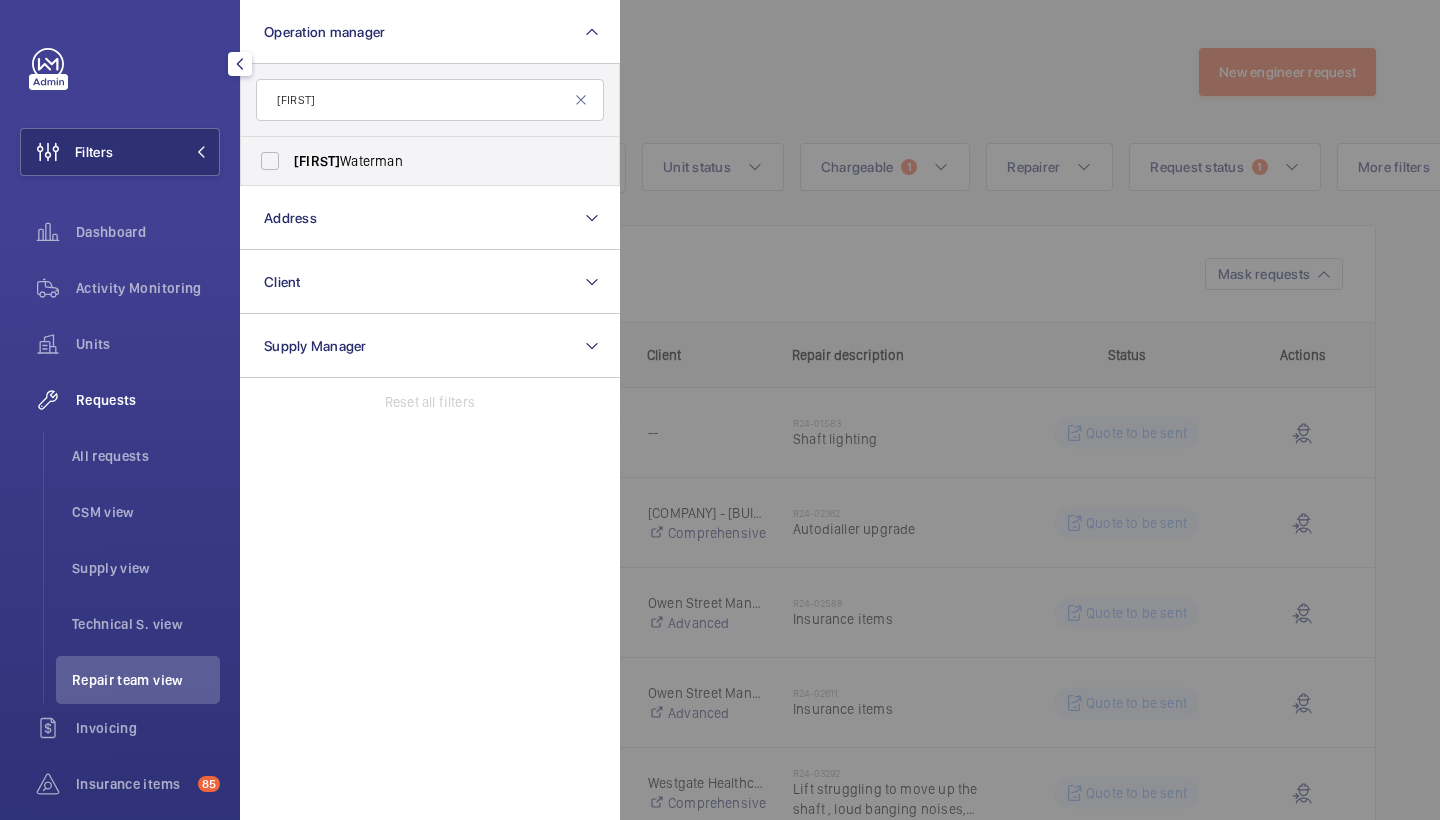 type on "[FIRST]" 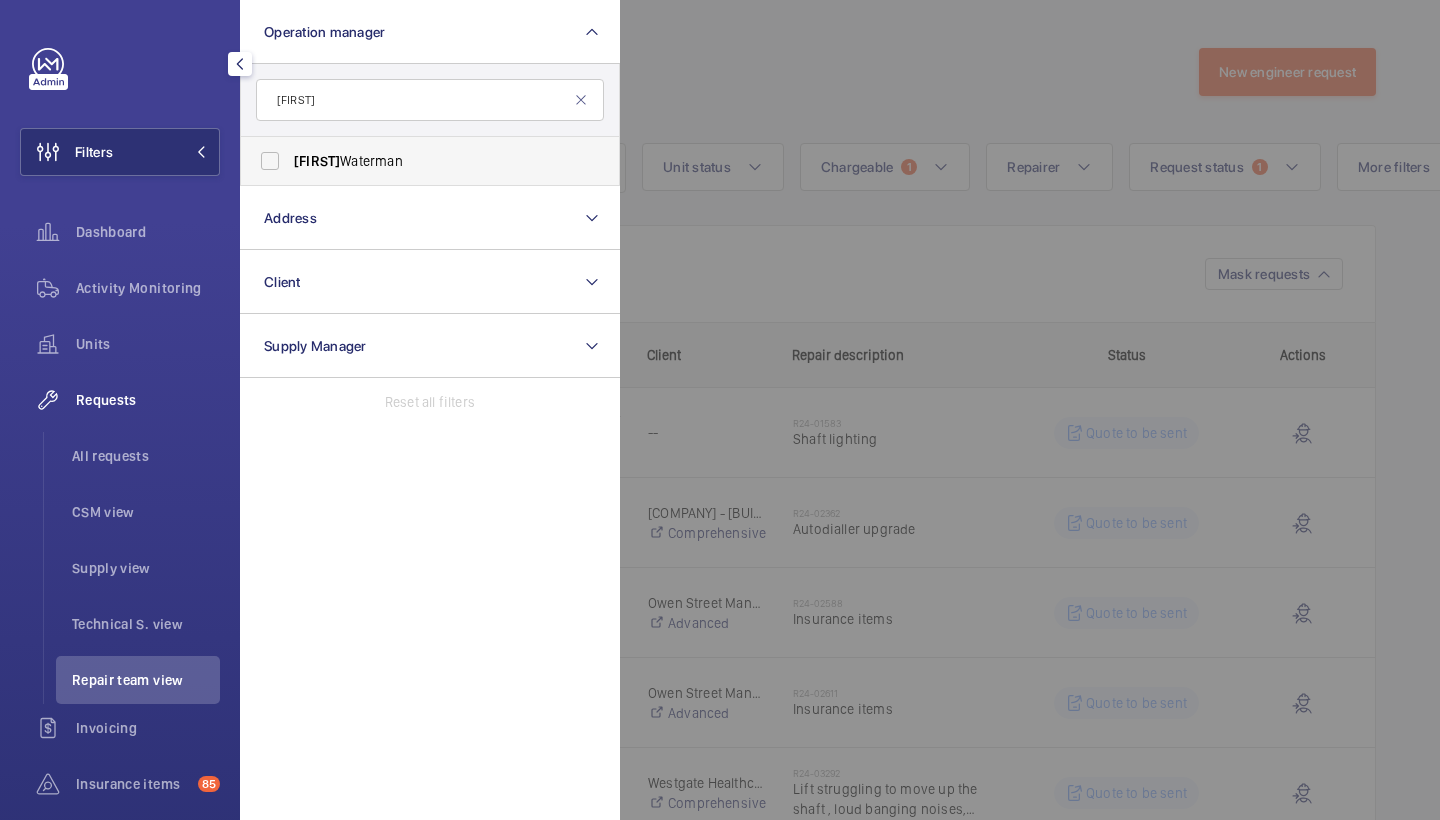 drag, startPoint x: 324, startPoint y: 132, endPoint x: 324, endPoint y: 155, distance: 23 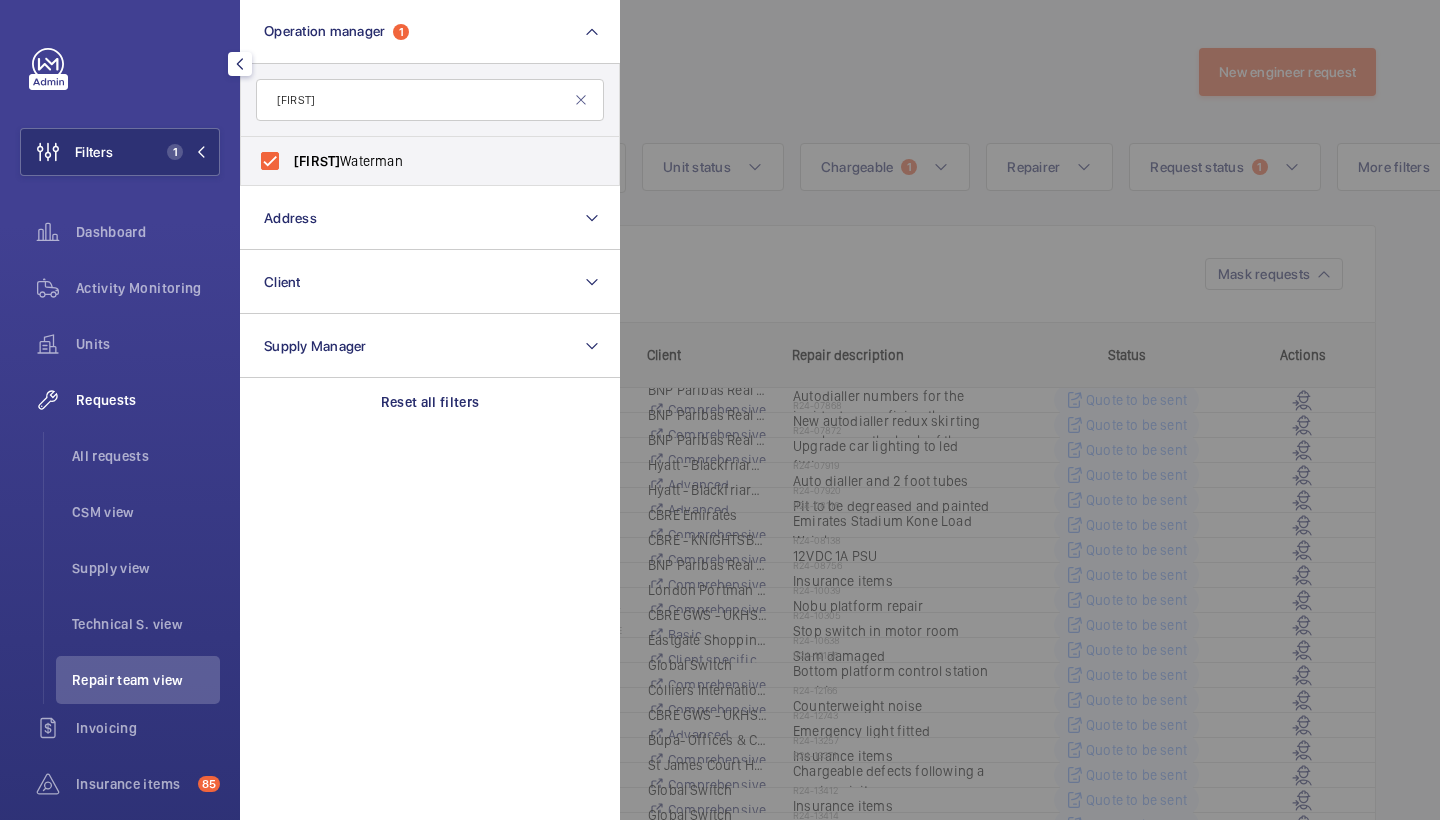 click 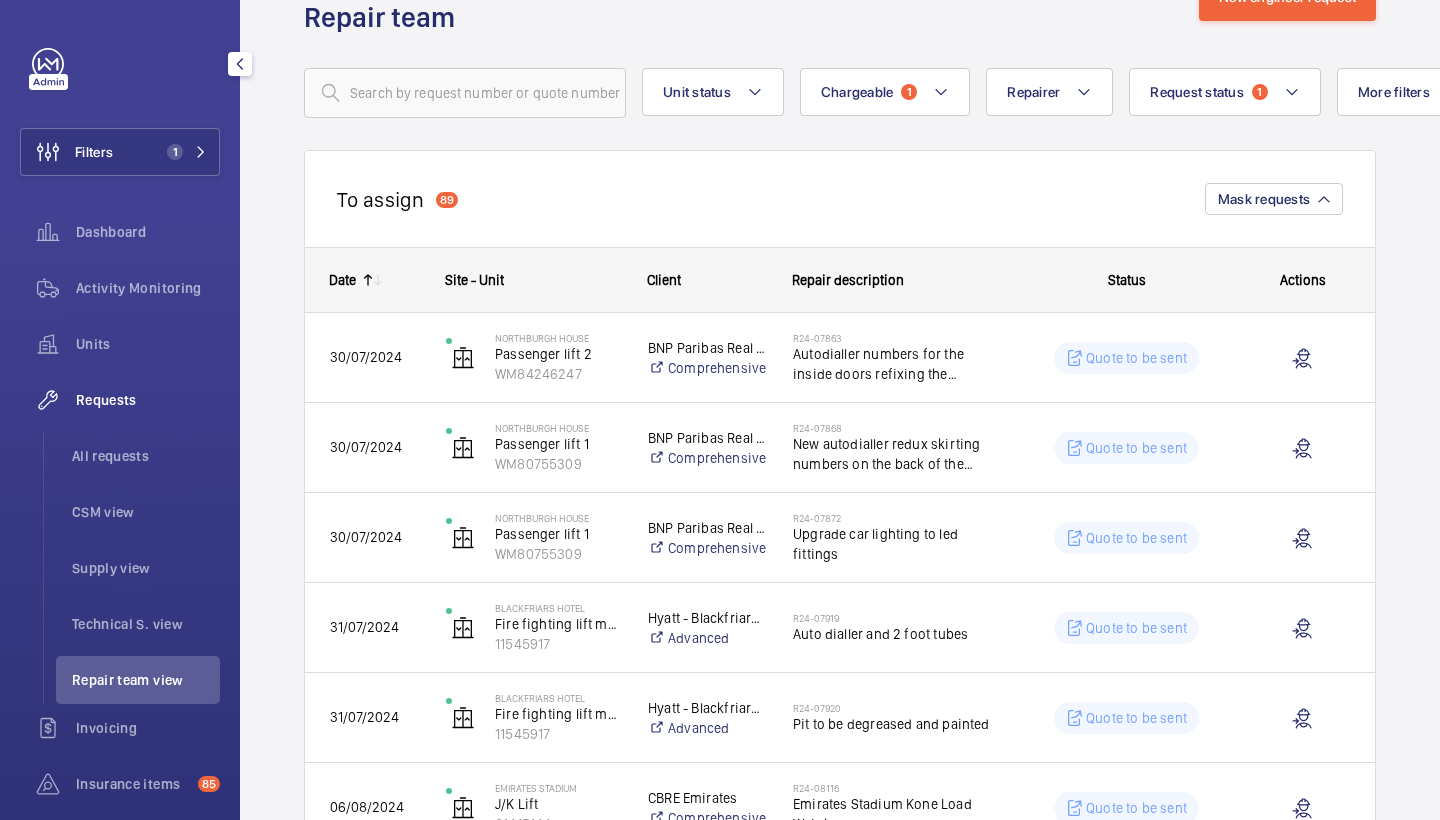 scroll, scrollTop: 95, scrollLeft: 0, axis: vertical 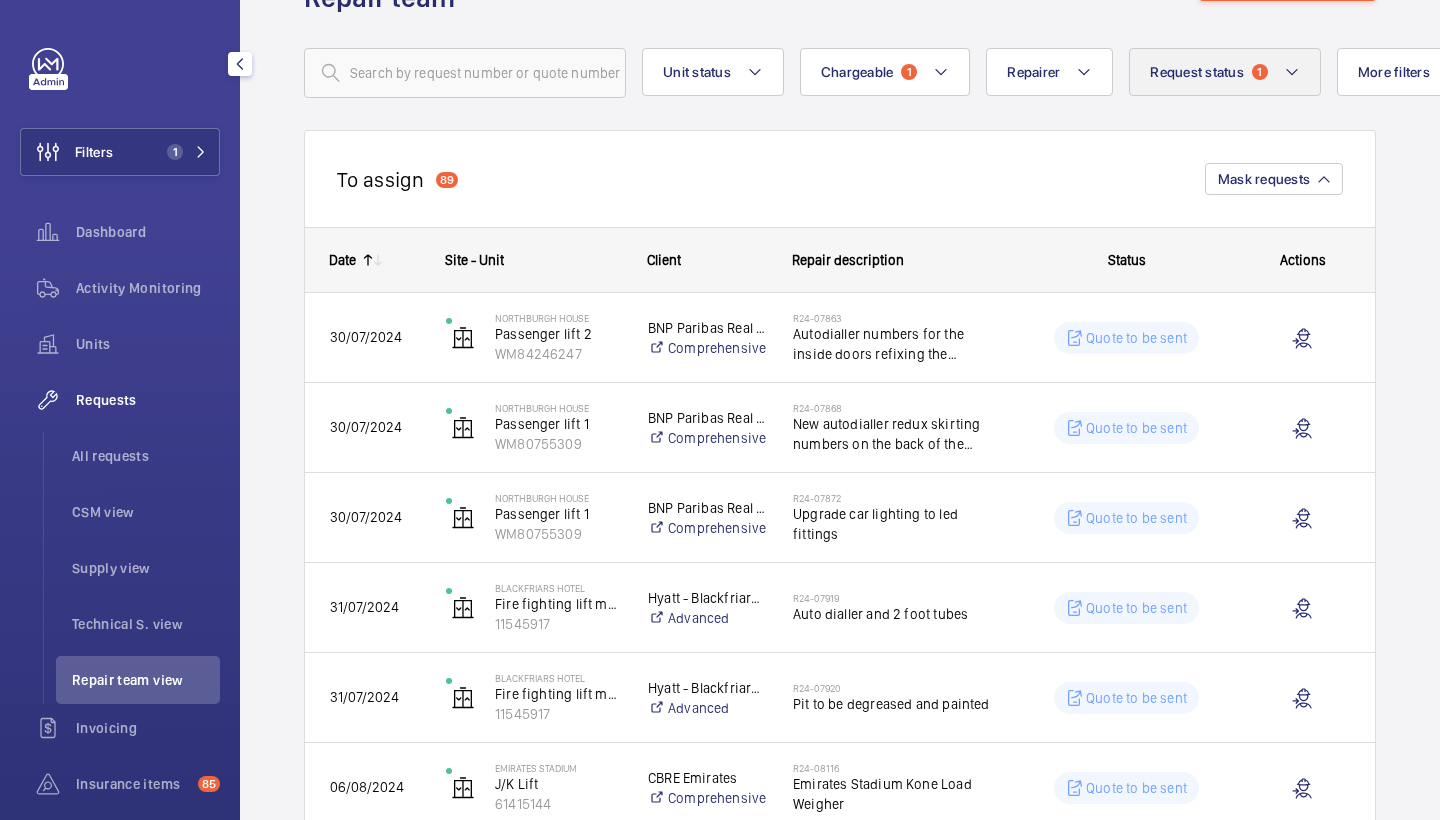 click on "Request status  1" 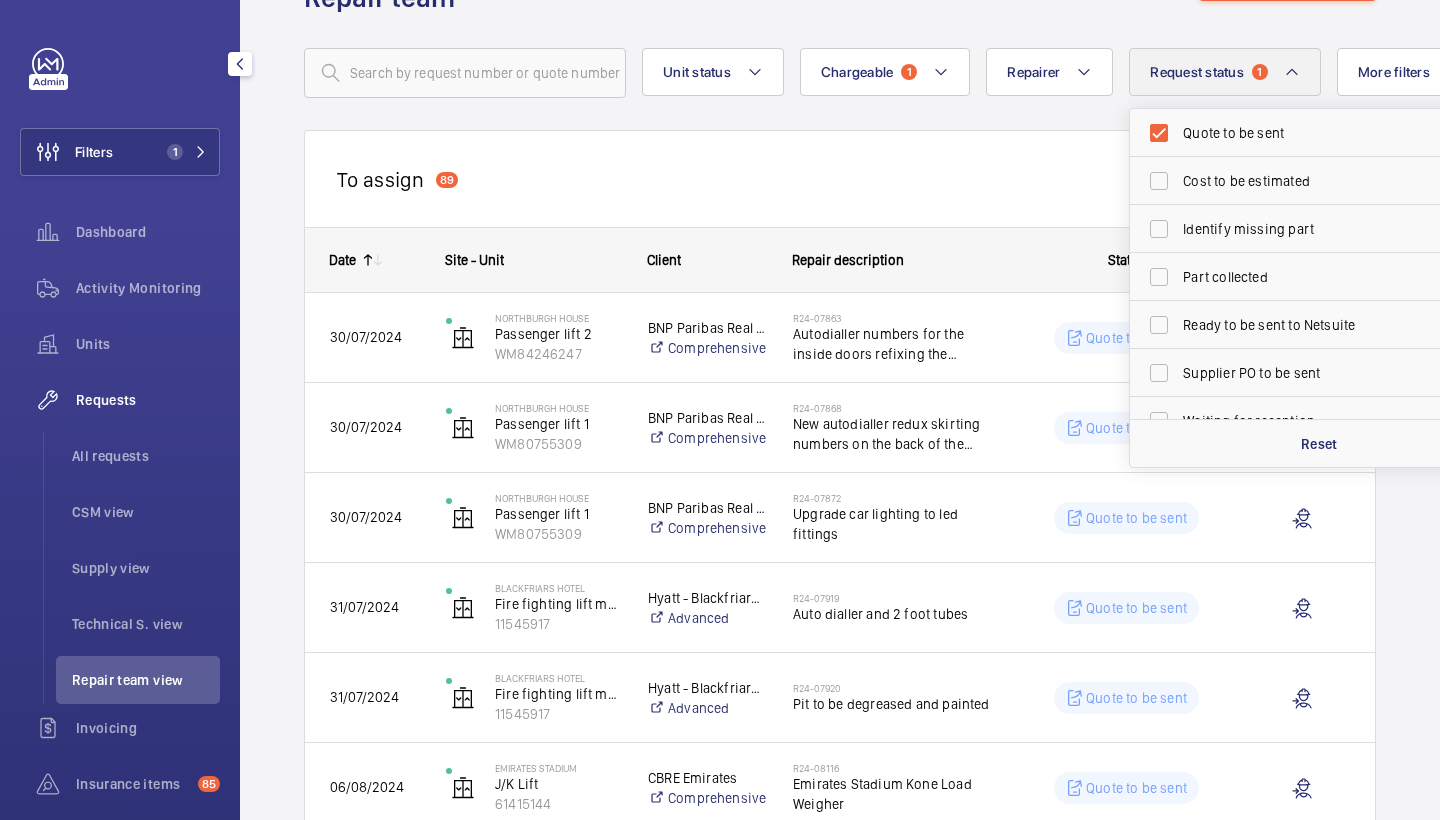 click on "Request status  1" 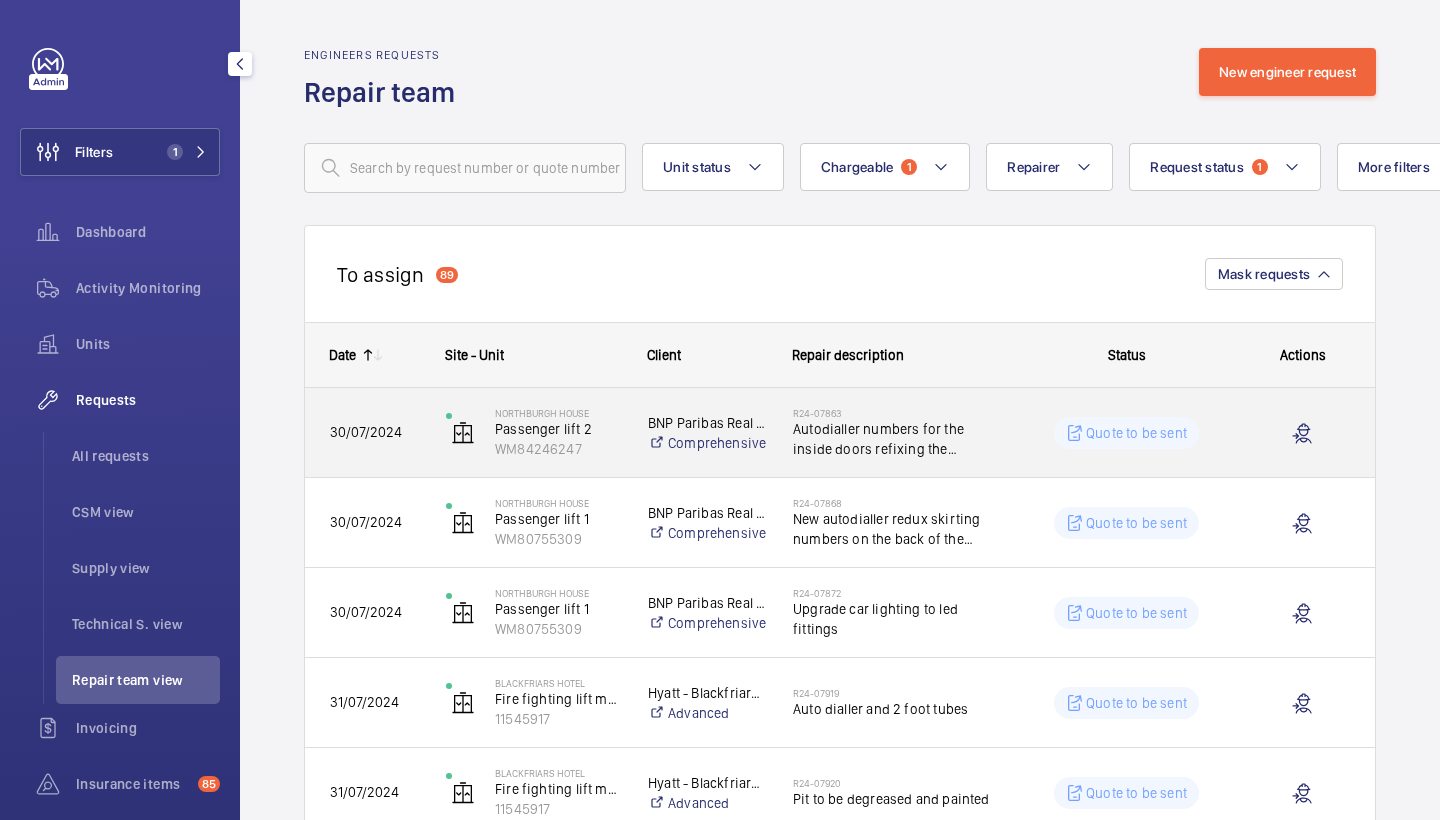 scroll, scrollTop: 28, scrollLeft: 0, axis: vertical 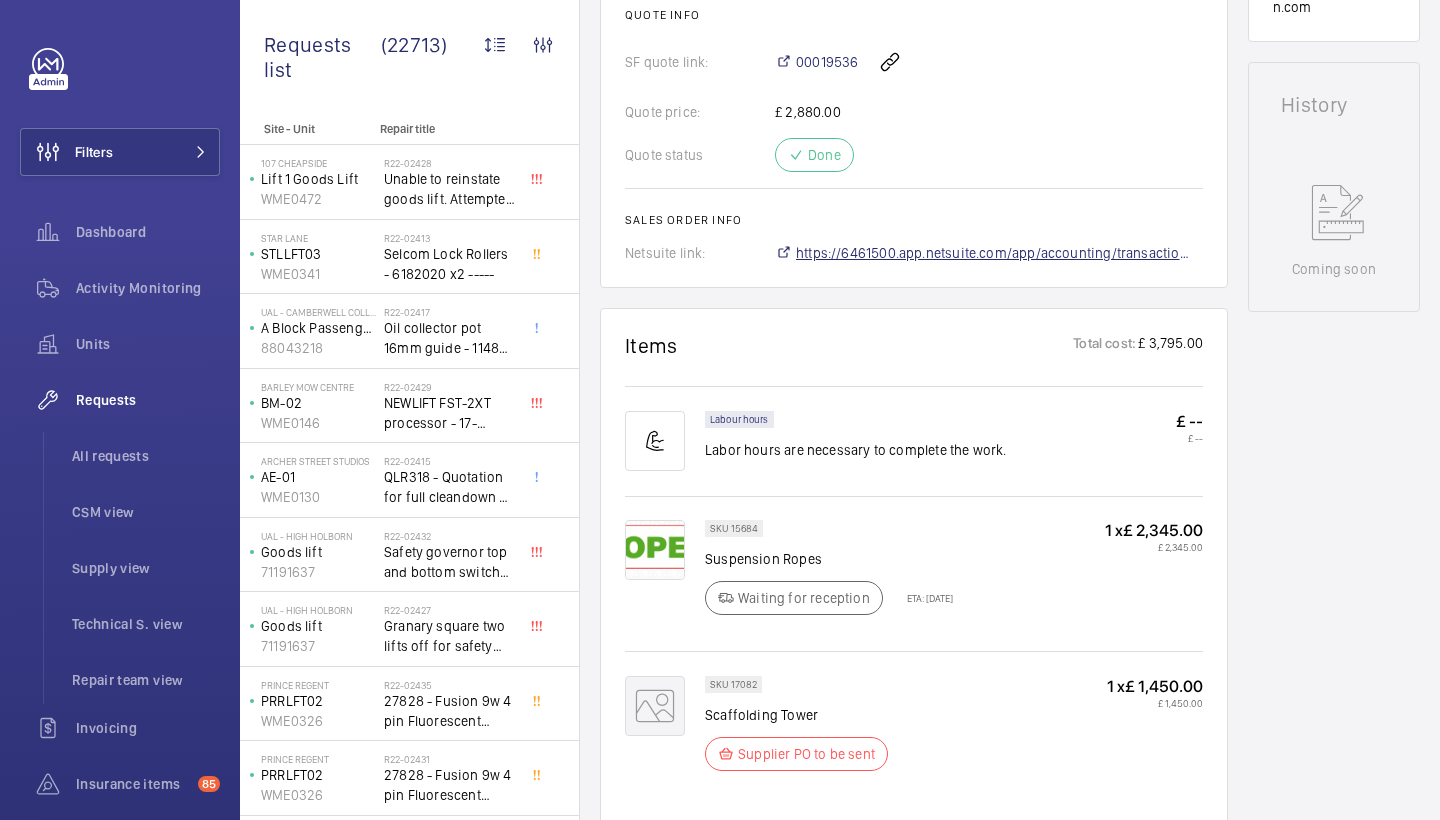 click on "https://6461500.app.netsuite.com/app/accounting/transactions/salesord.nl?id=2792332" 